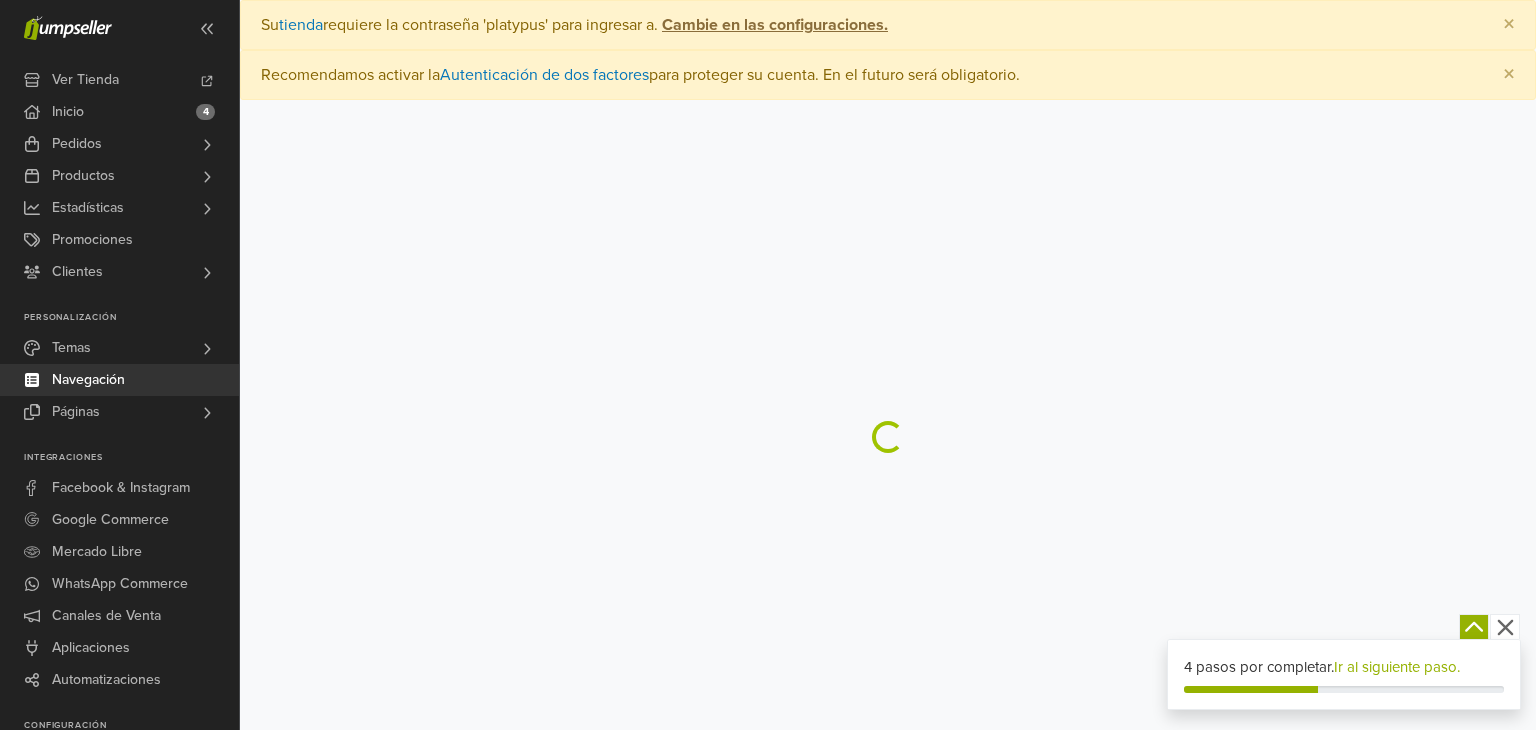 scroll, scrollTop: 0, scrollLeft: 0, axis: both 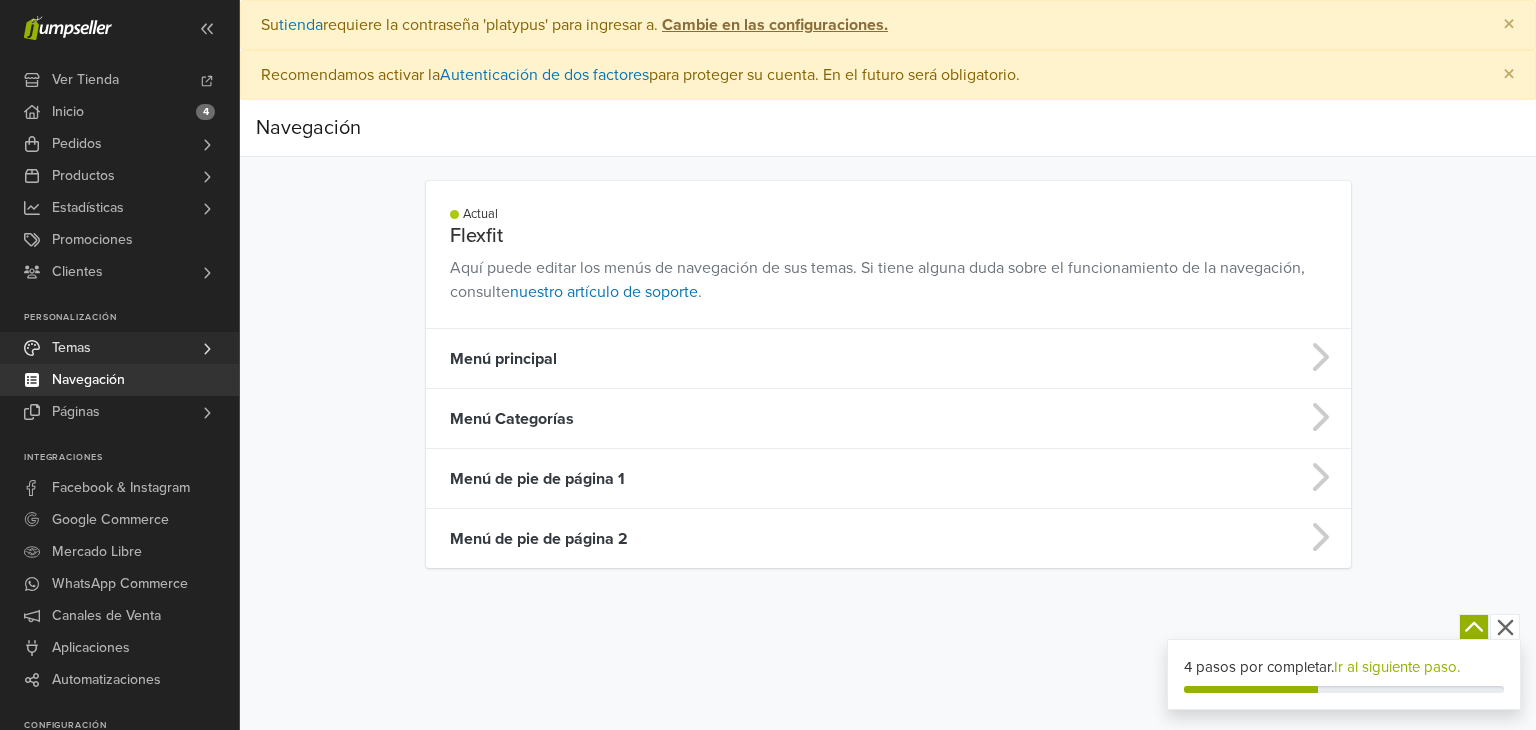 click 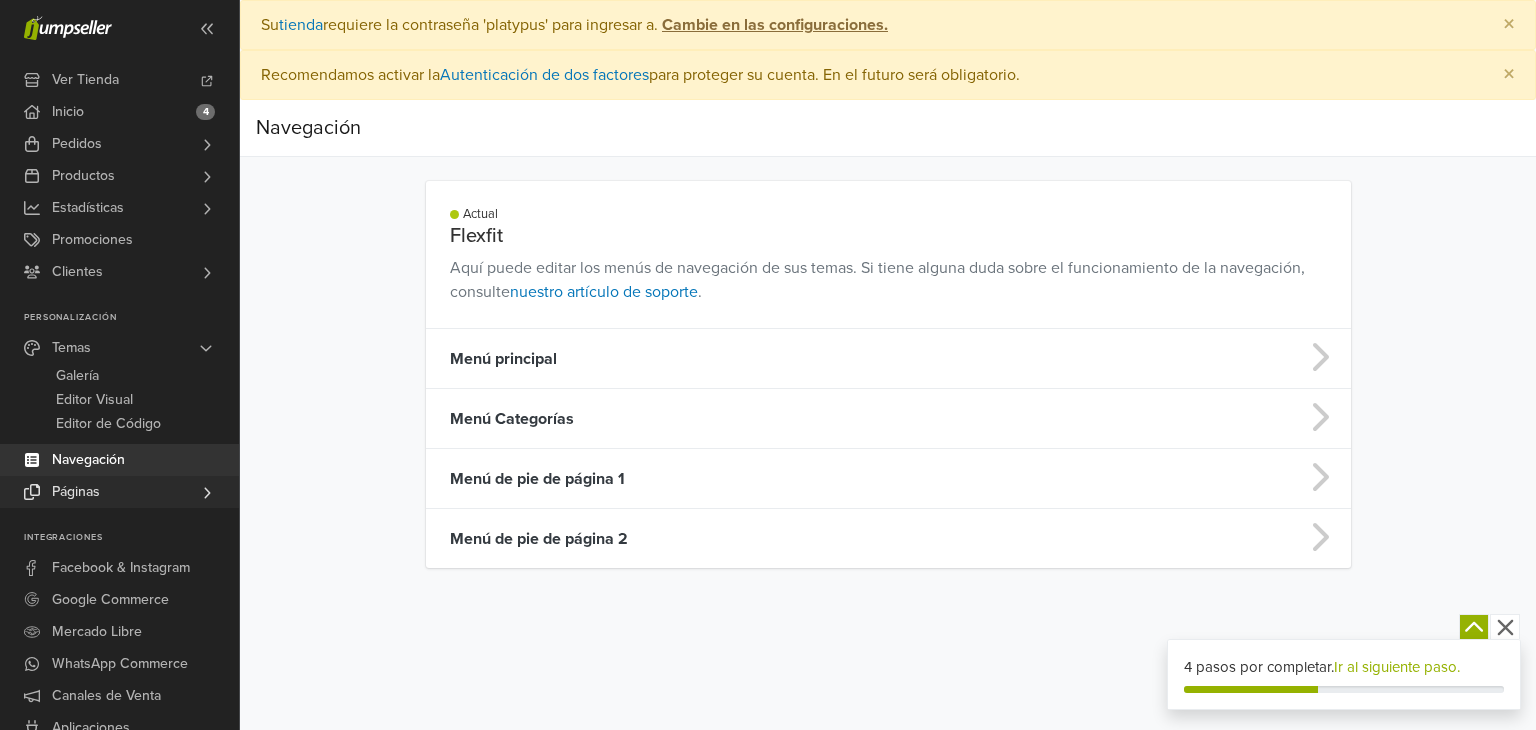 click on "Páginas" at bounding box center (119, 492) 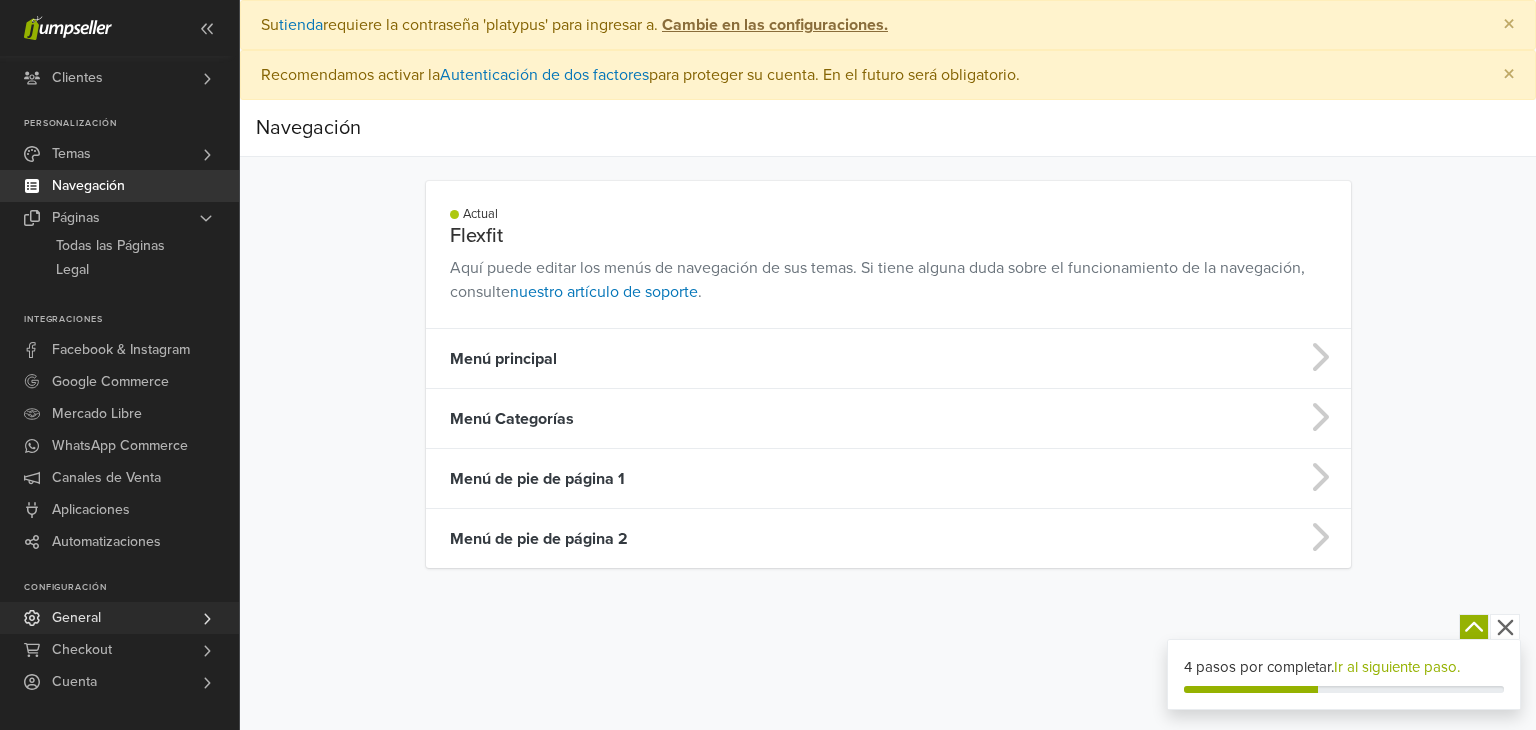 click 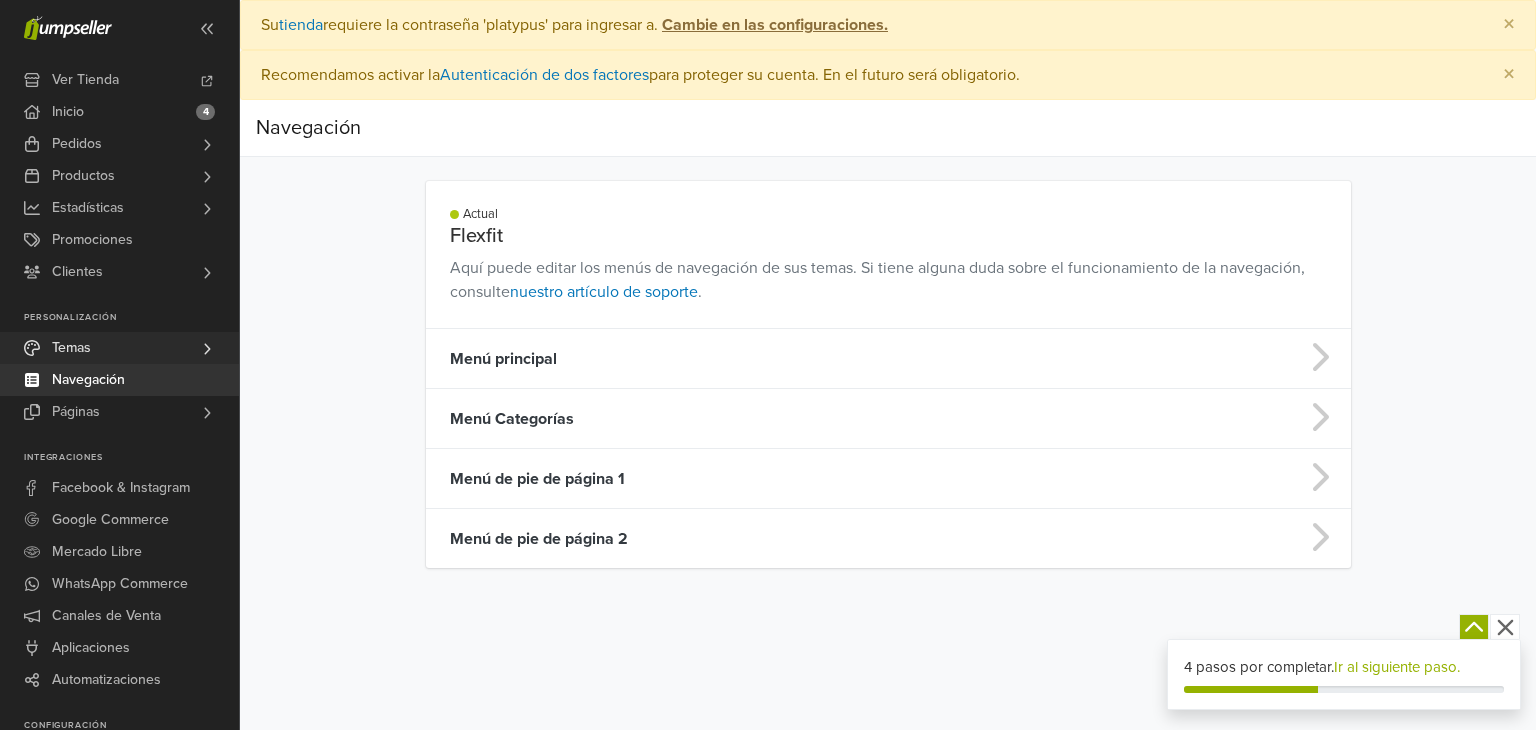 click 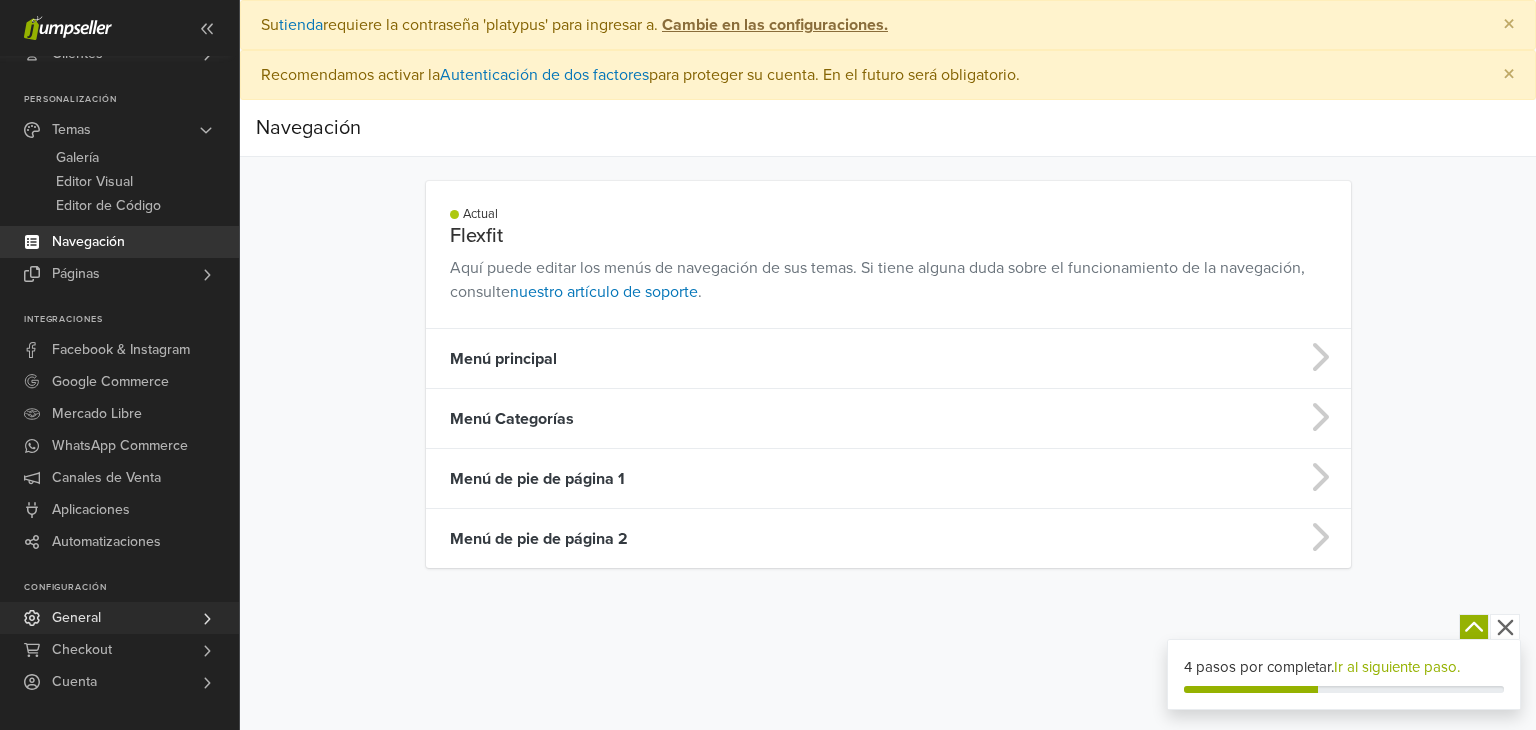click 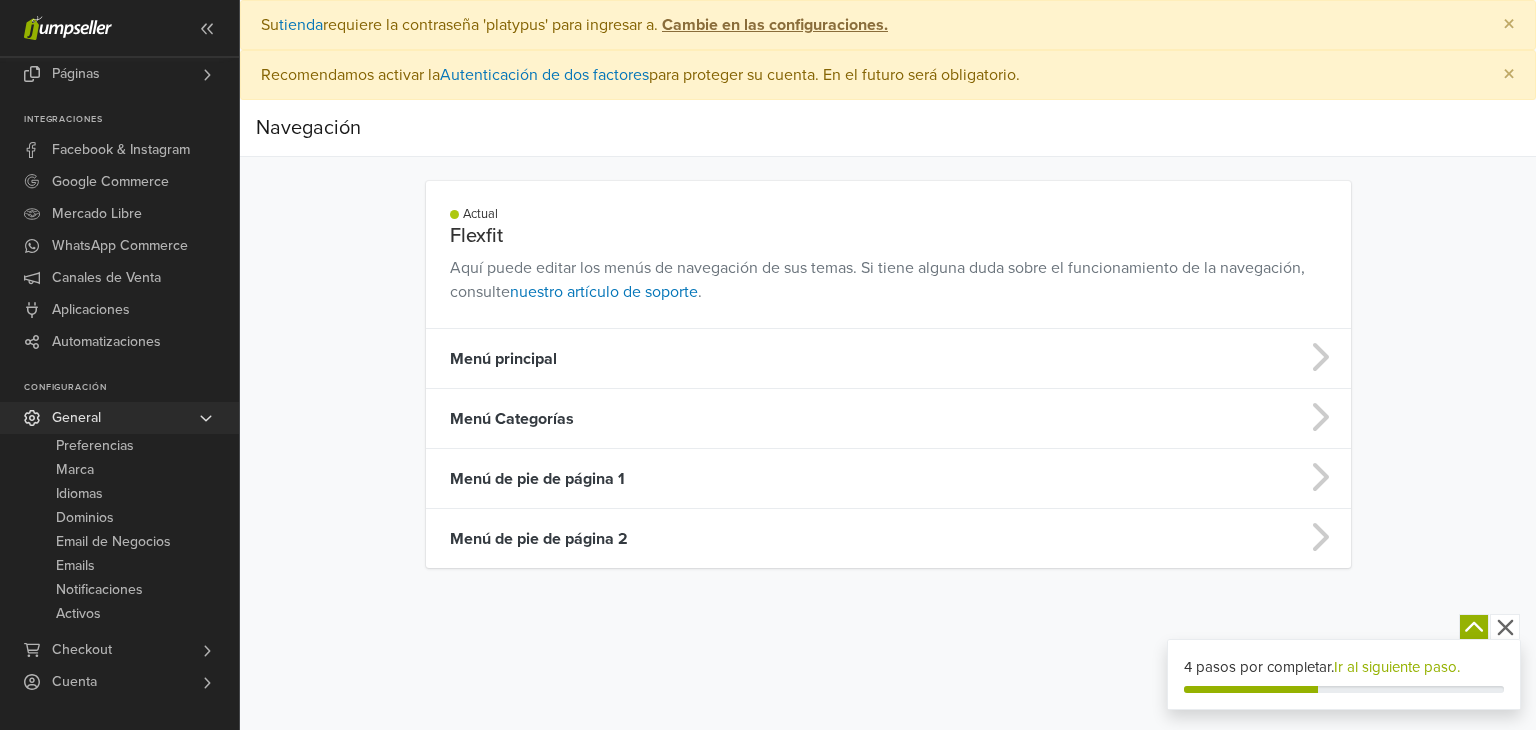 click on "General" at bounding box center [76, 418] 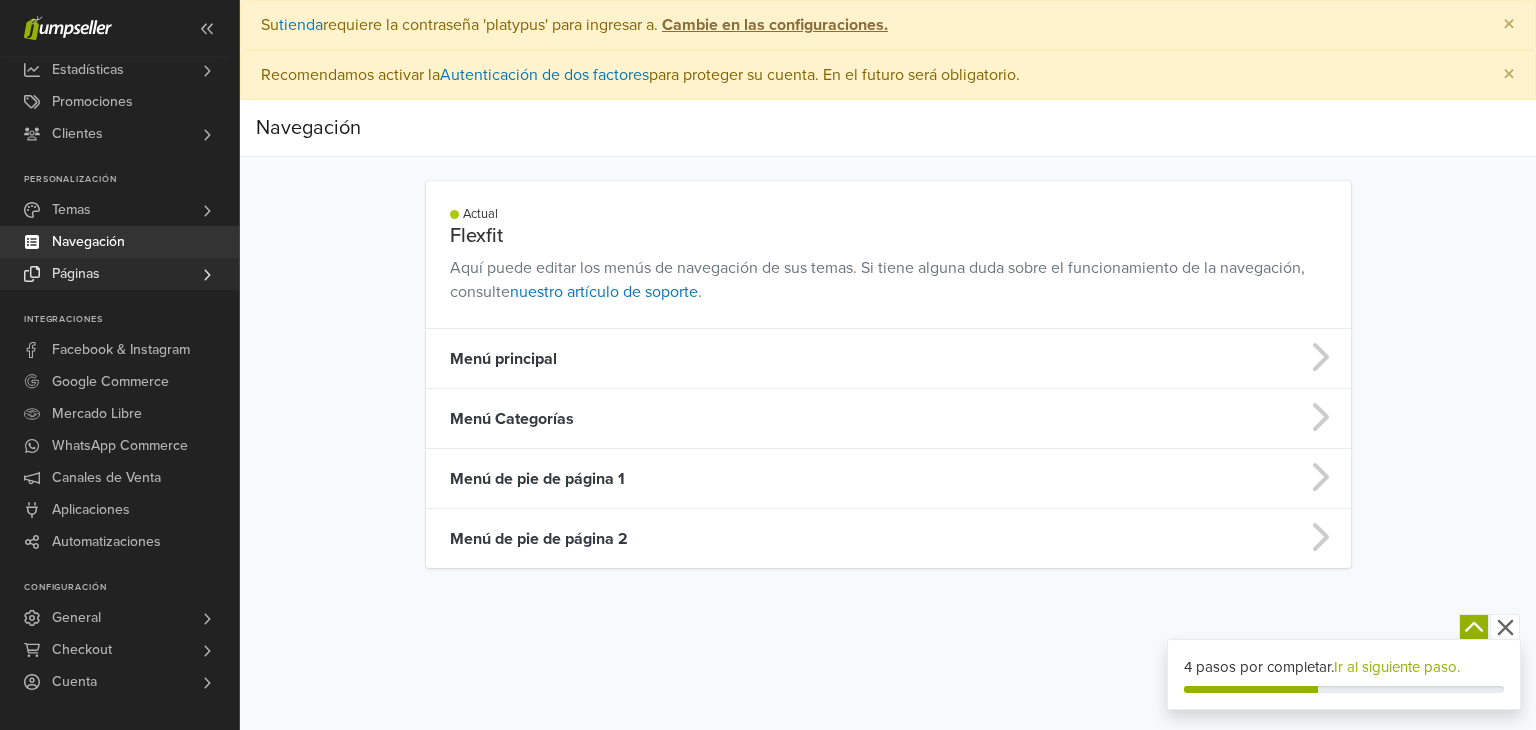click on "Páginas" at bounding box center [76, 274] 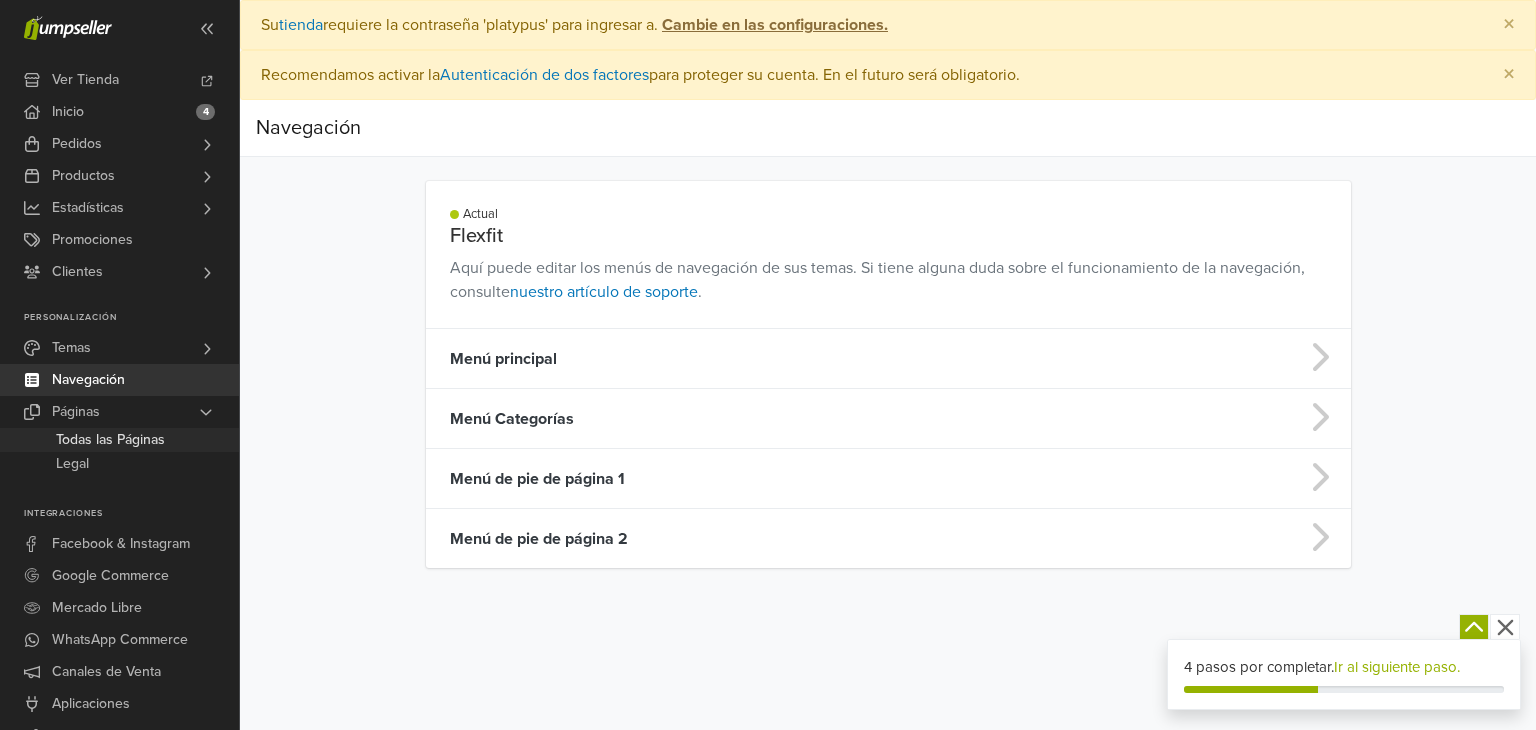 click on "Todas las Páginas" at bounding box center (110, 440) 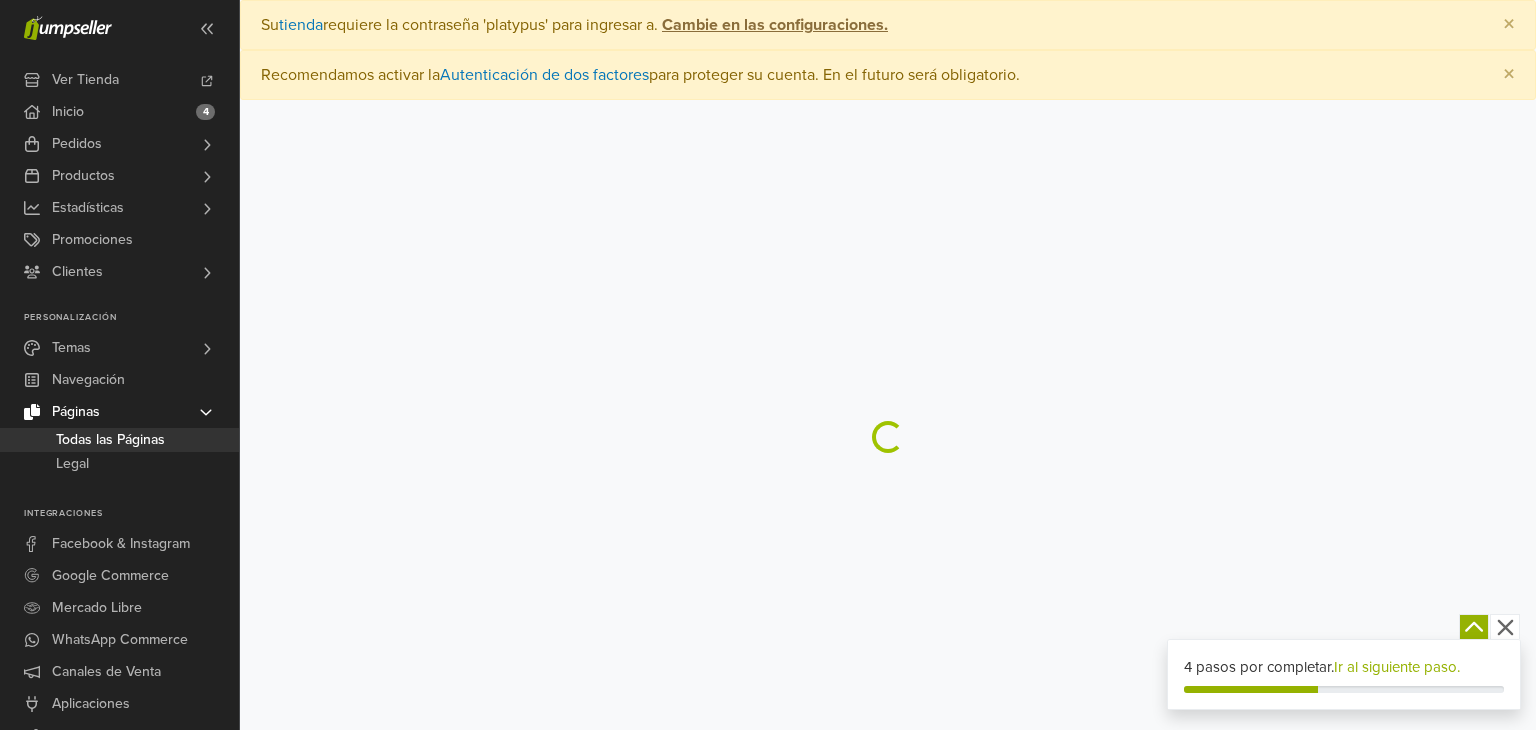 scroll, scrollTop: 0, scrollLeft: 0, axis: both 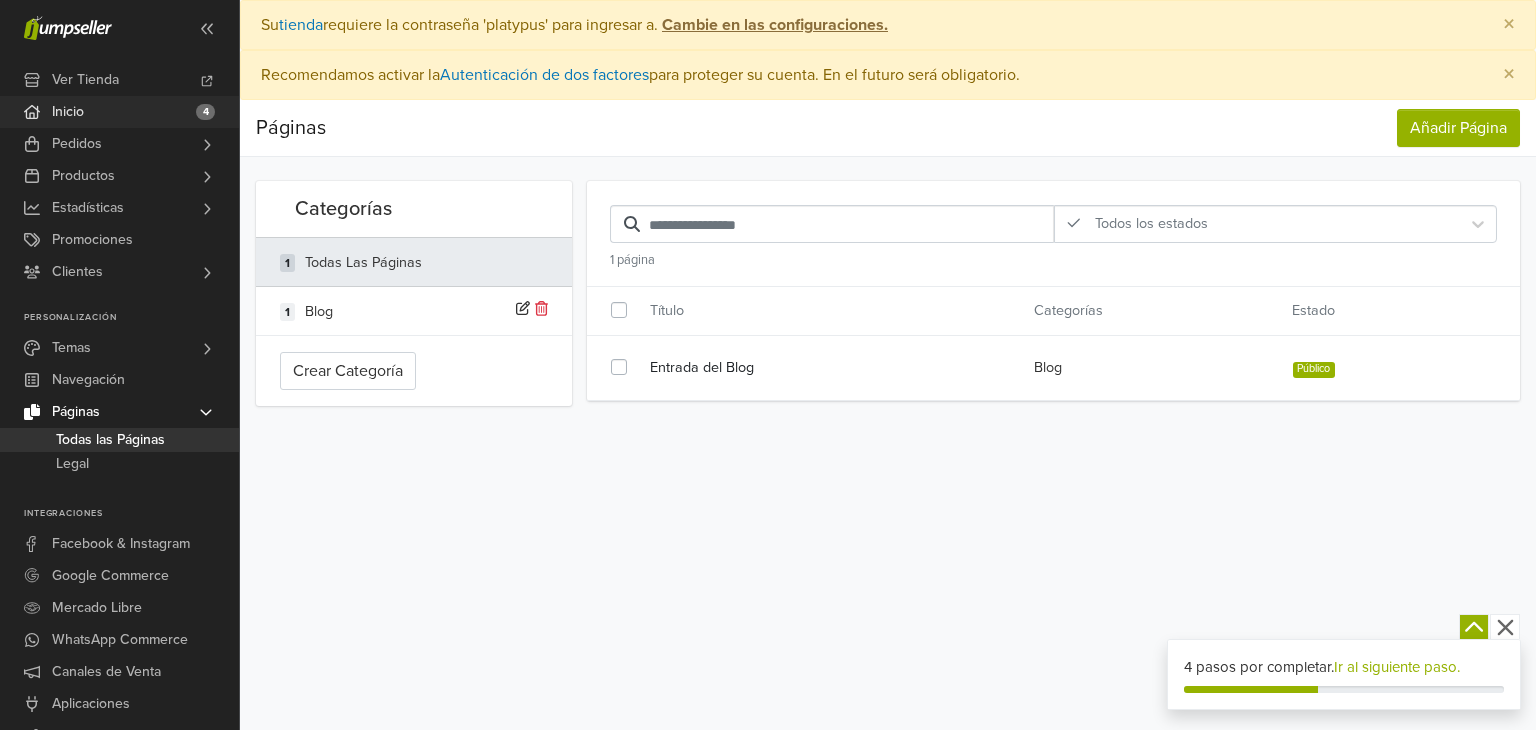 click on "Inicio" at bounding box center (68, 112) 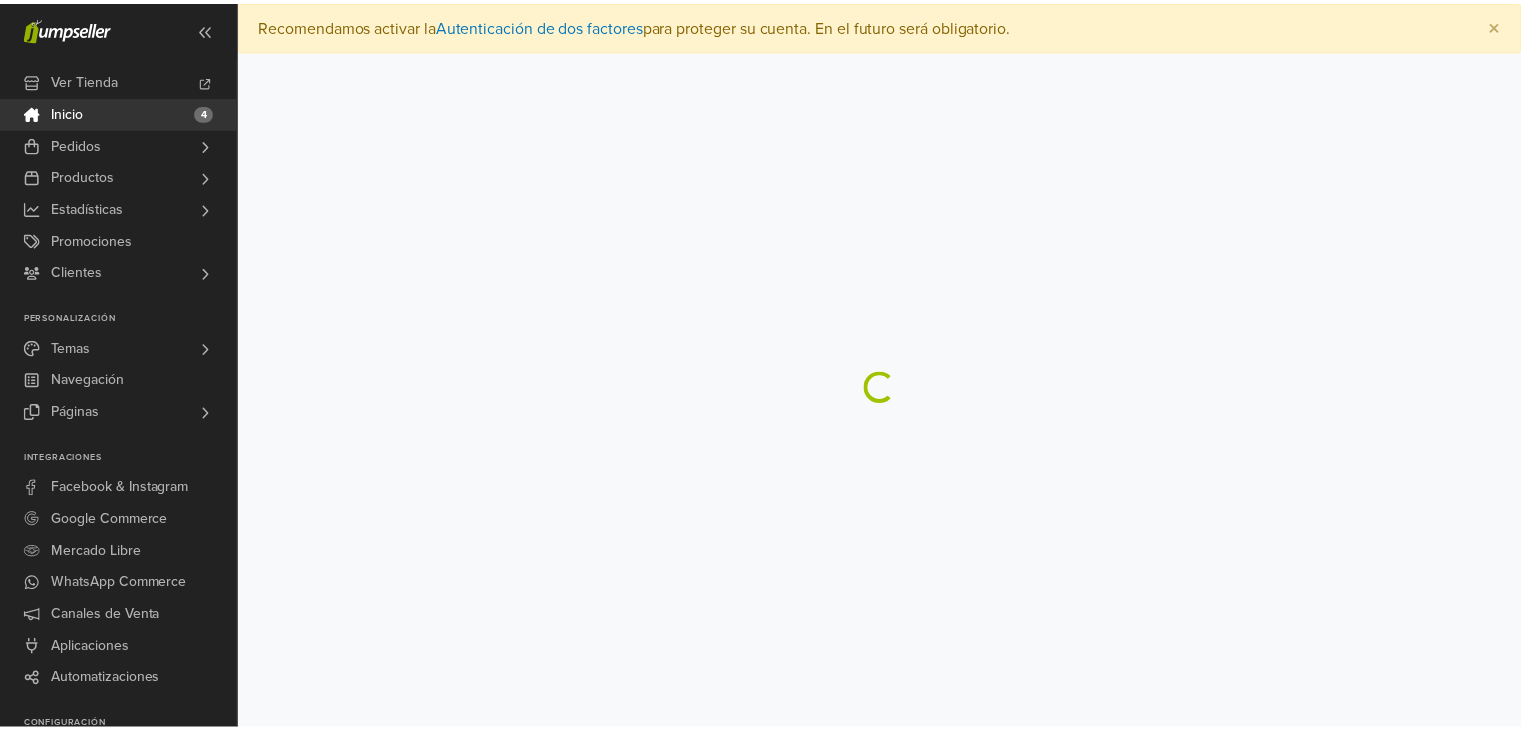scroll, scrollTop: 0, scrollLeft: 0, axis: both 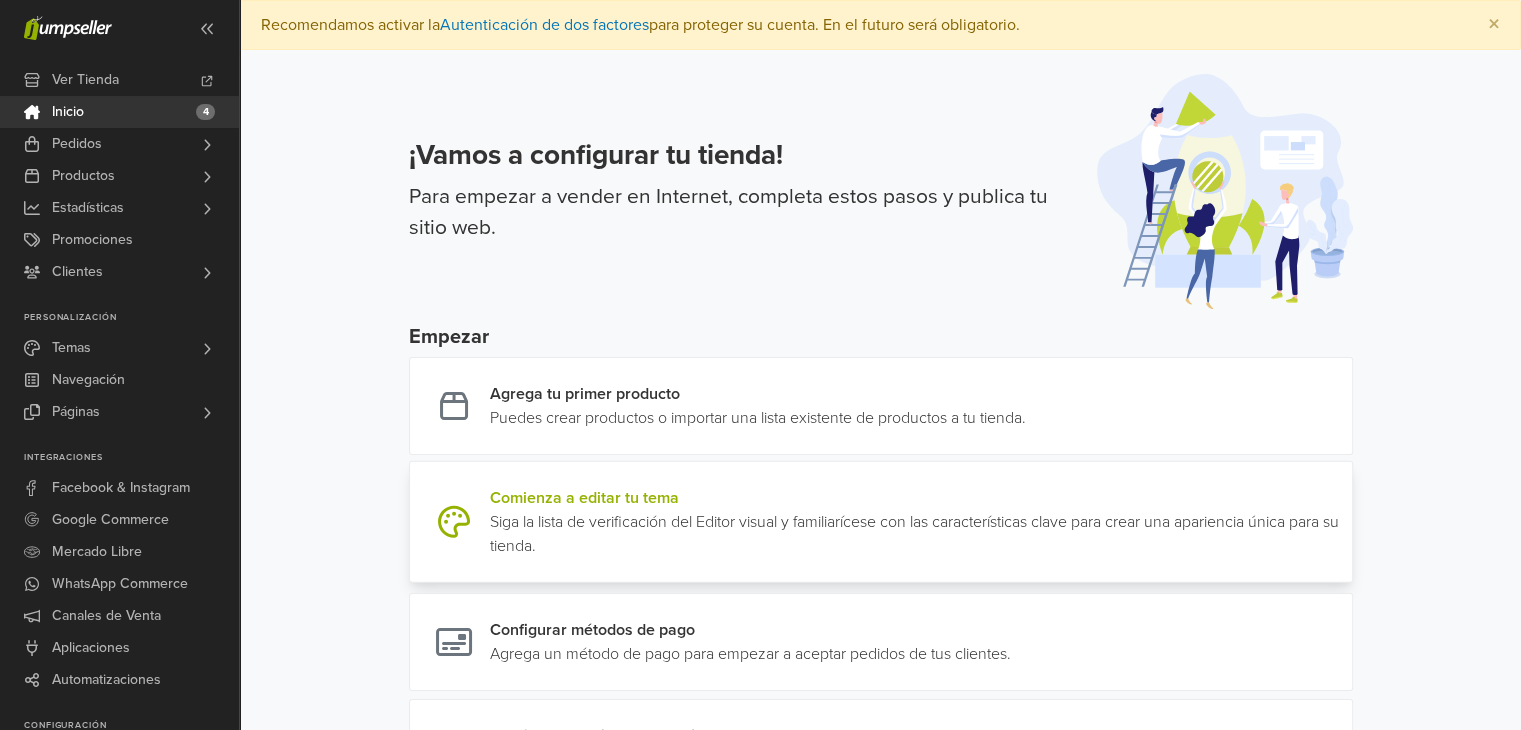 click at bounding box center (1344, 522) 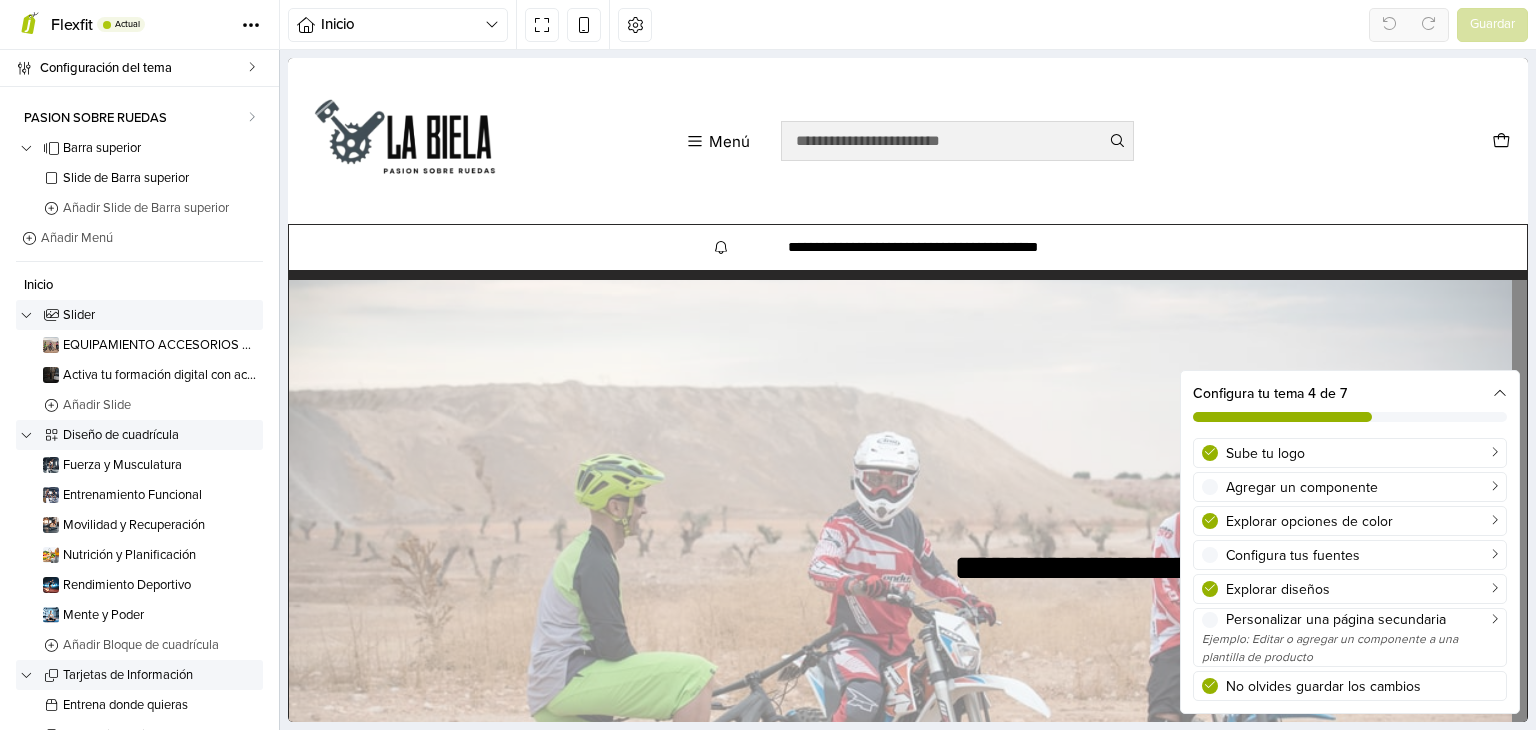 scroll, scrollTop: 0, scrollLeft: 0, axis: both 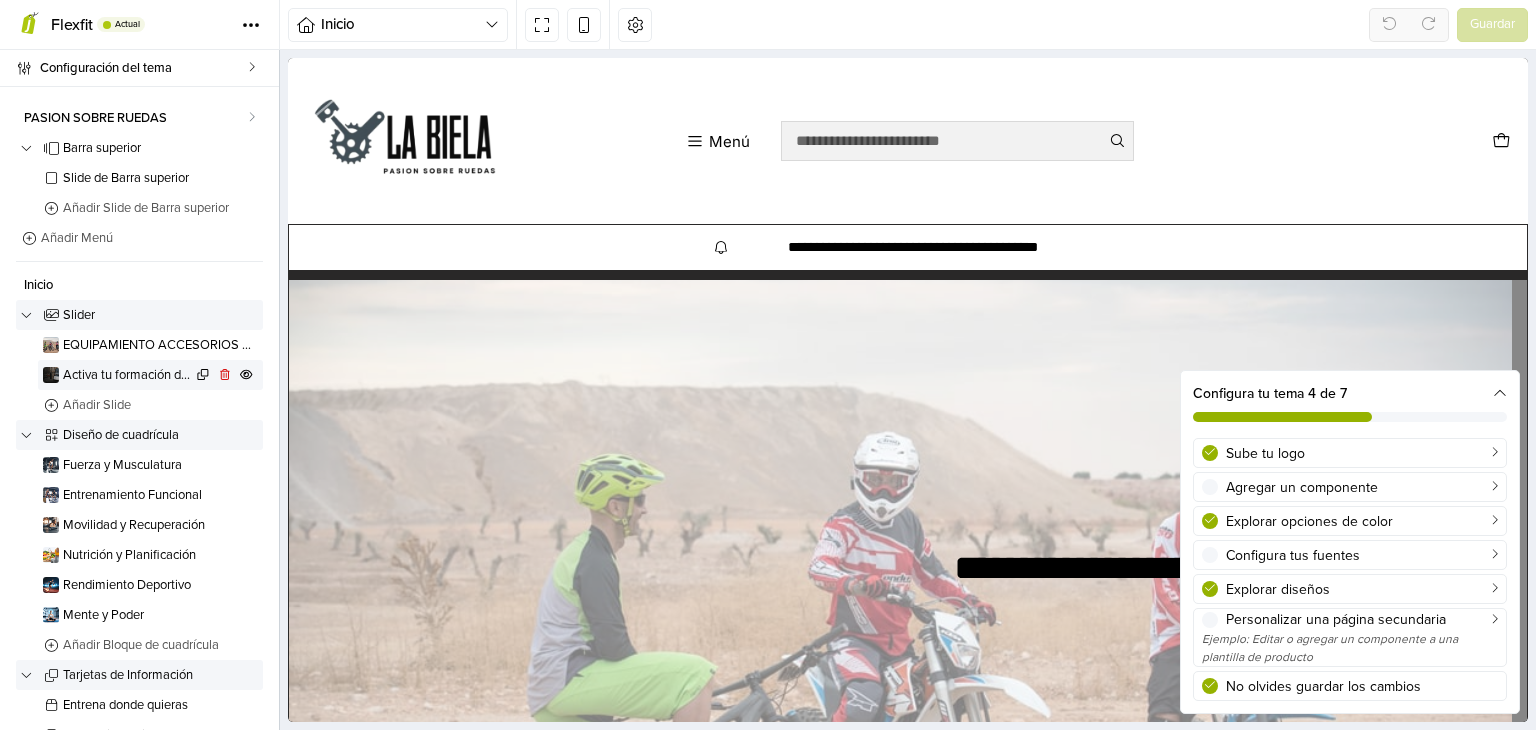 click on "Activa tu formación digital con acceso inmediato desde cualquier lugar" at bounding box center [127, 375] 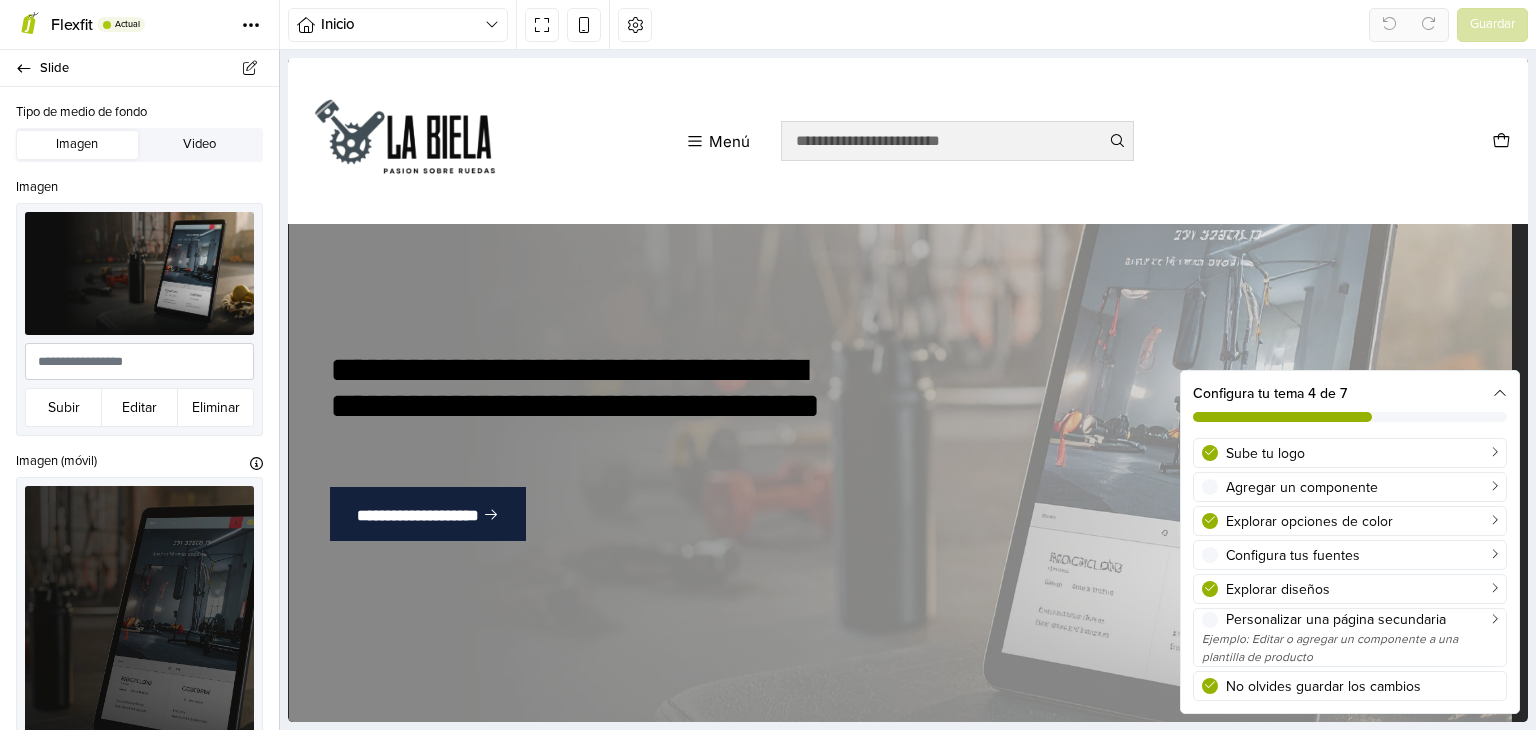 scroll, scrollTop: 249, scrollLeft: 0, axis: vertical 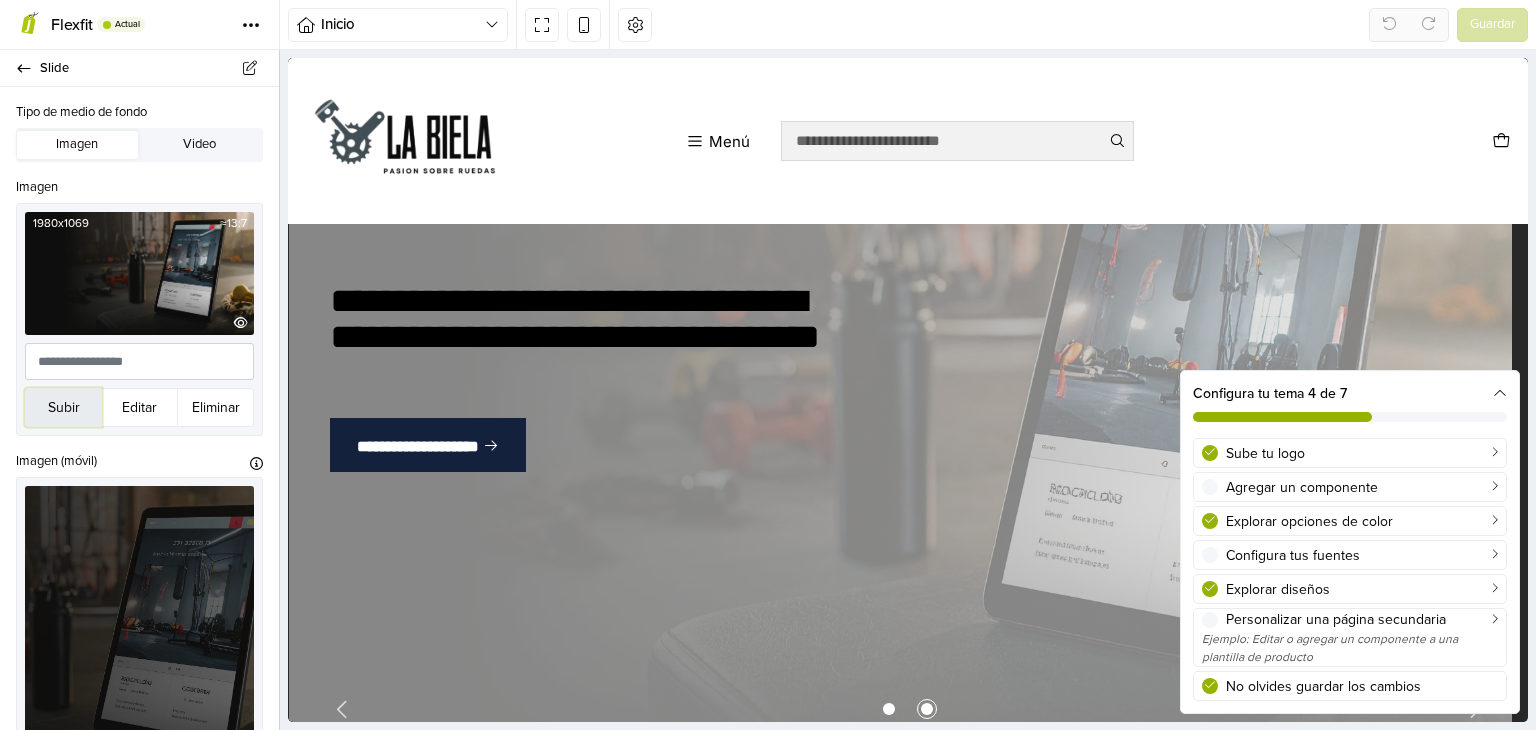click on "Subir" at bounding box center [63, 407] 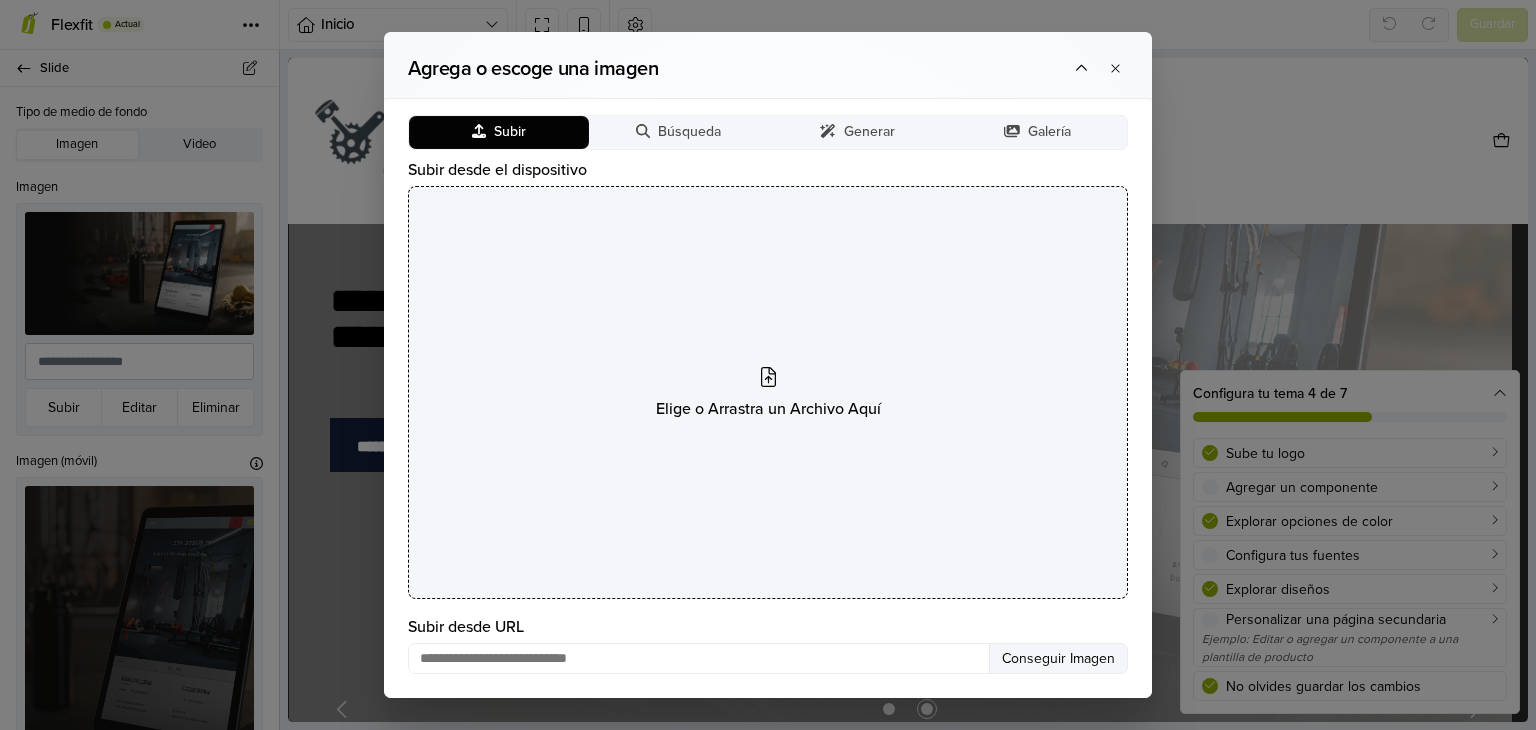 click 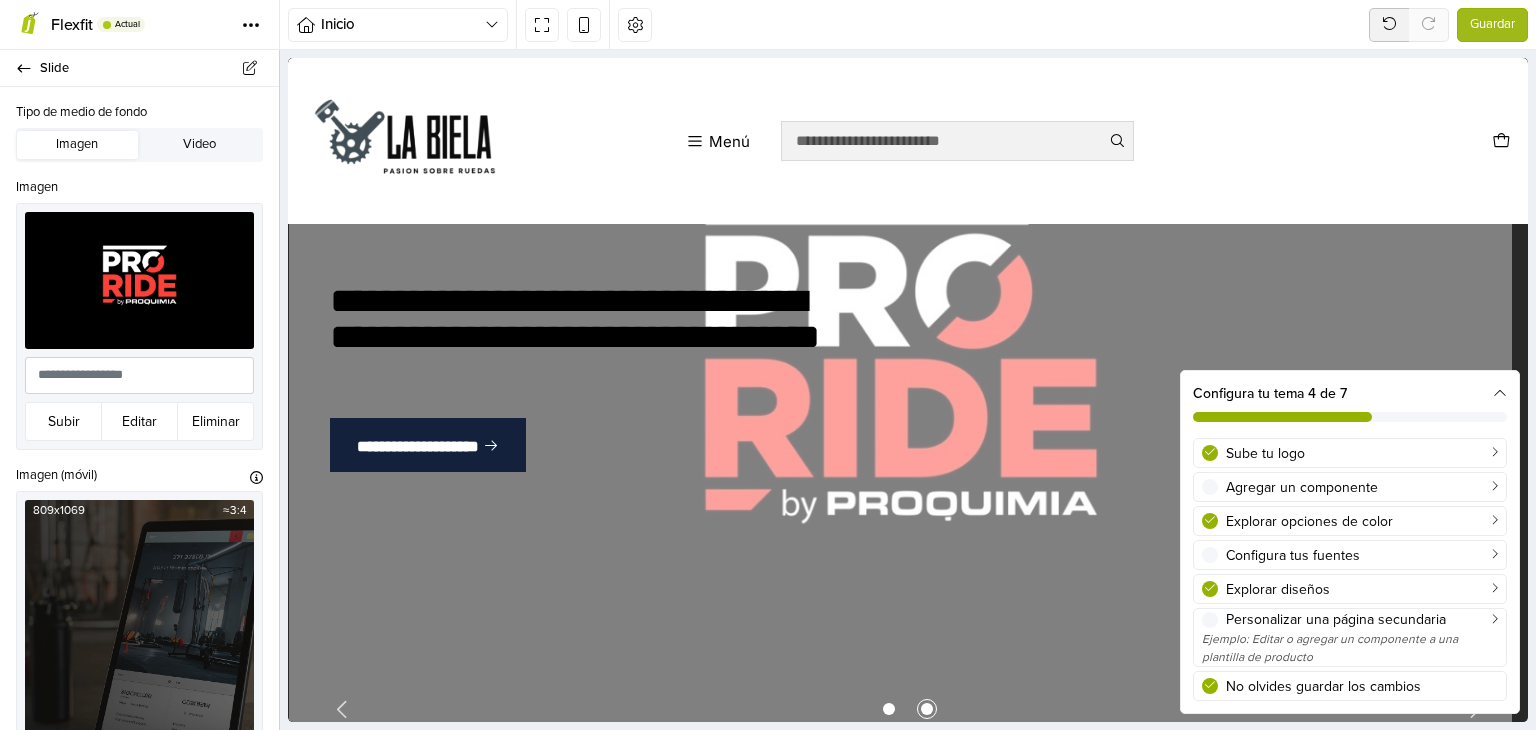 click at bounding box center (139, 651) 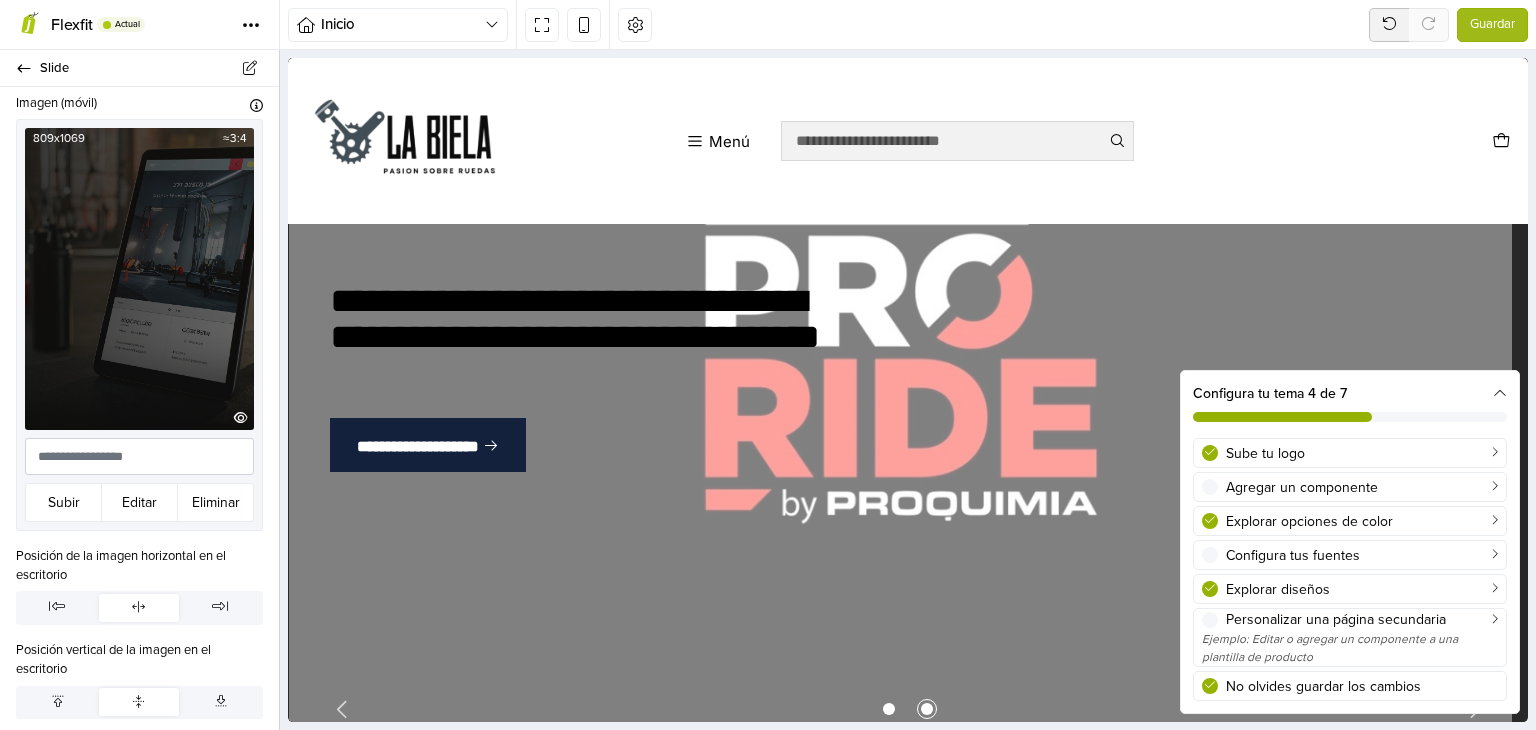 scroll, scrollTop: 400, scrollLeft: 0, axis: vertical 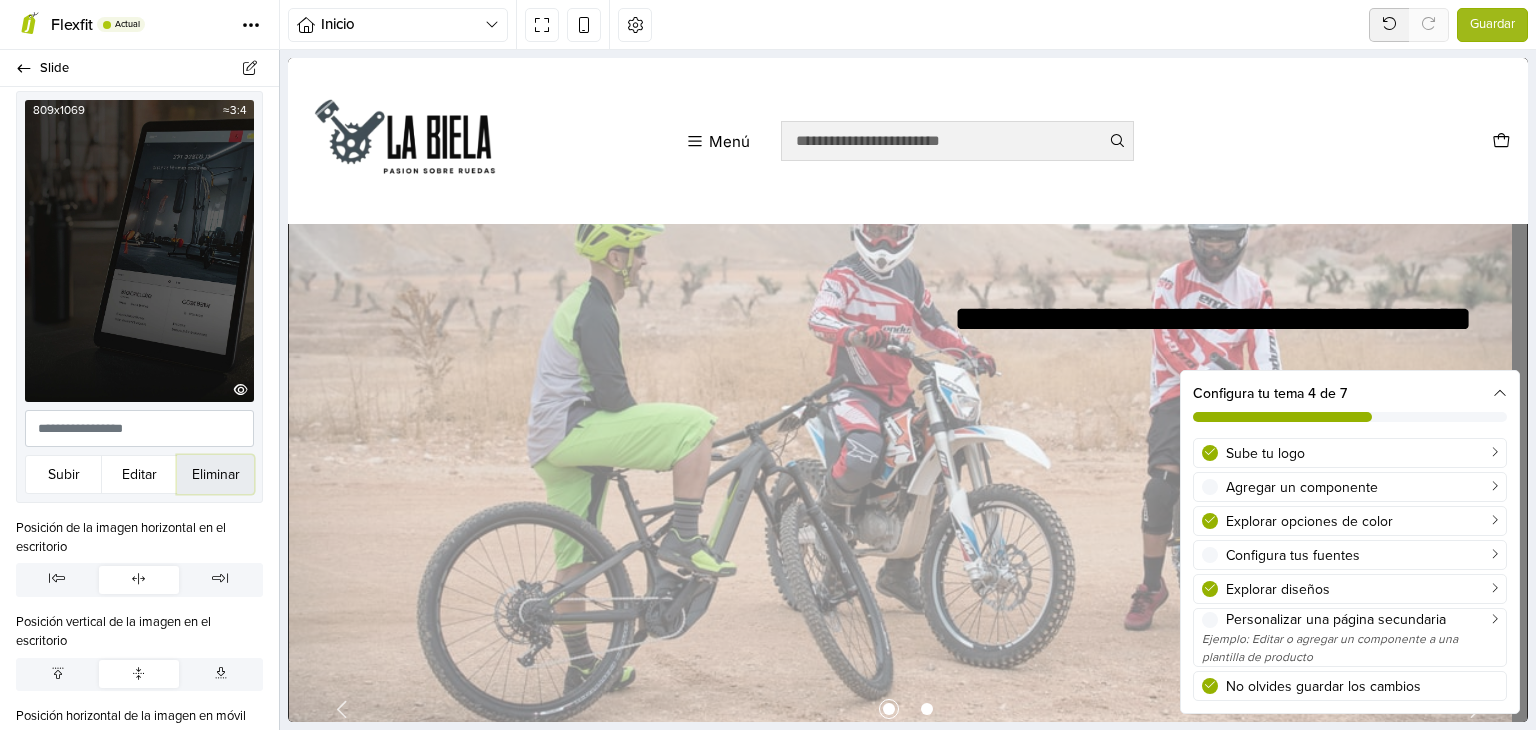 click on "Eliminar" at bounding box center (215, 474) 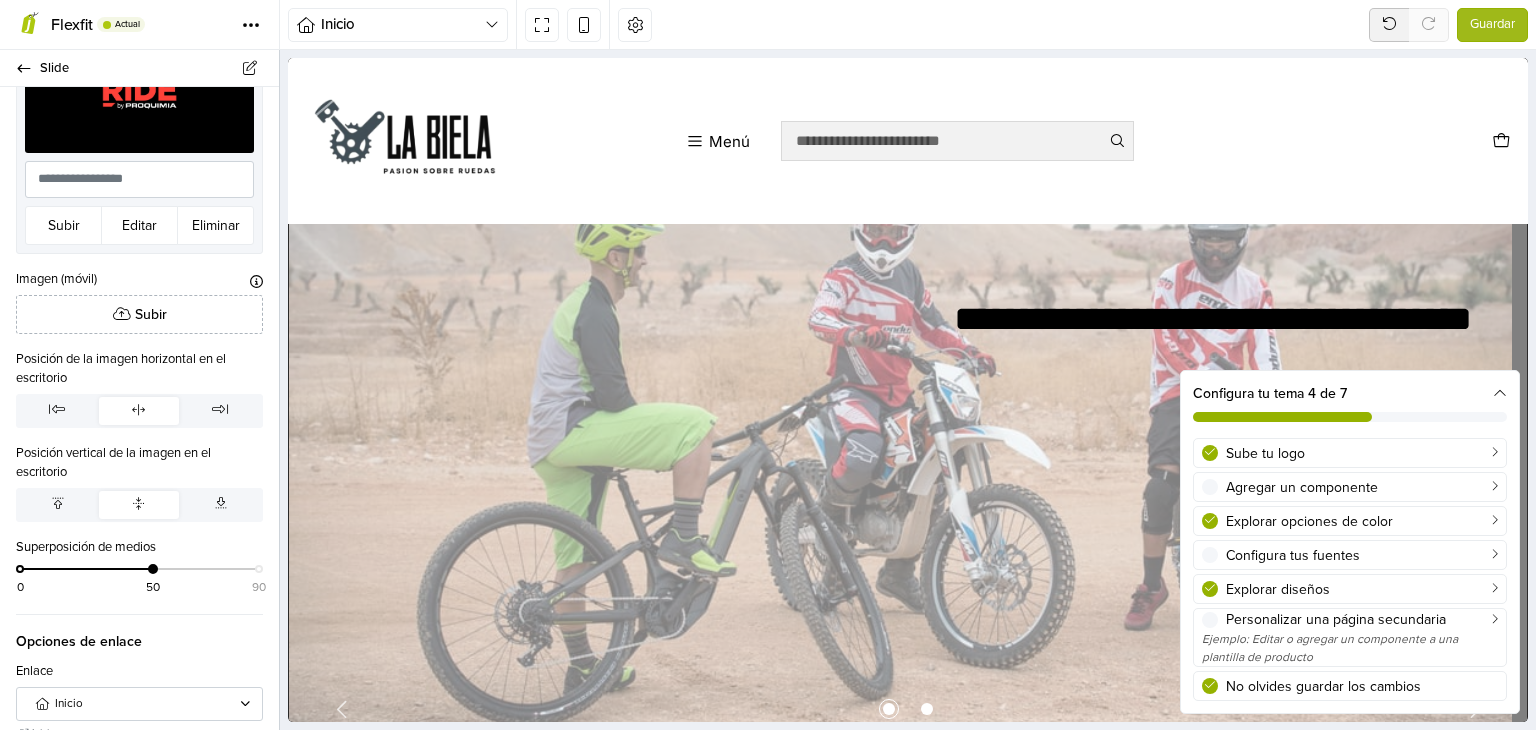 scroll, scrollTop: 200, scrollLeft: 0, axis: vertical 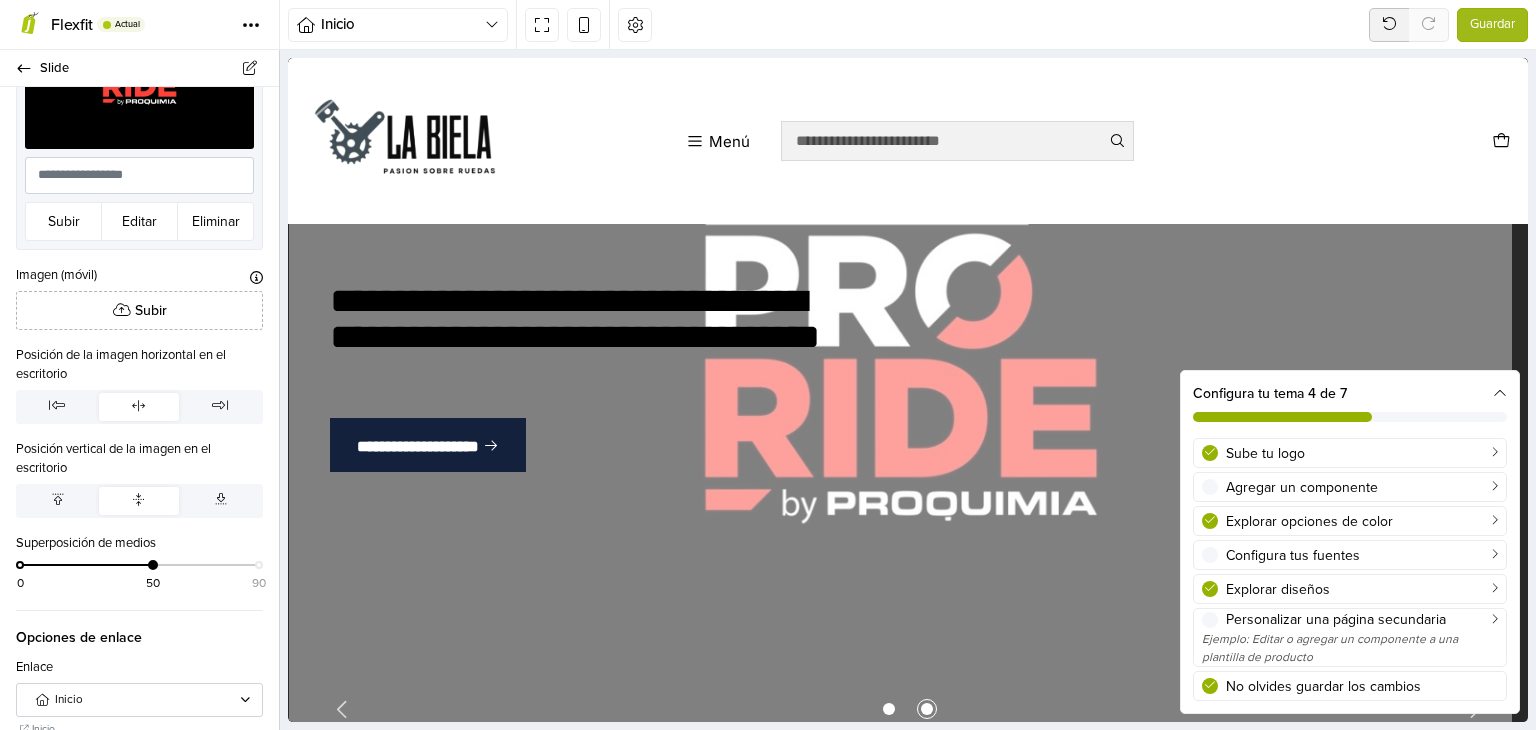 click at bounding box center [1500, 394] 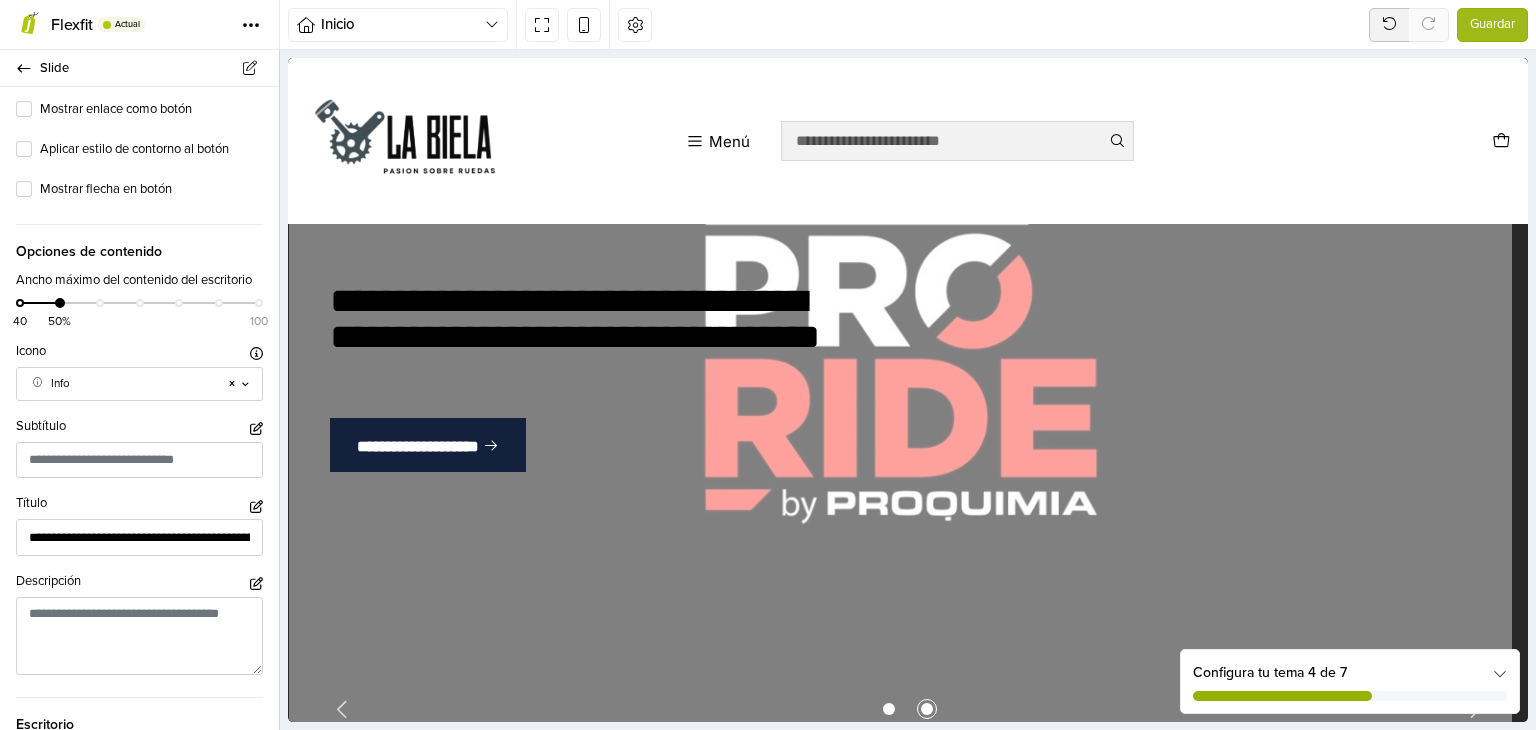 scroll, scrollTop: 1100, scrollLeft: 0, axis: vertical 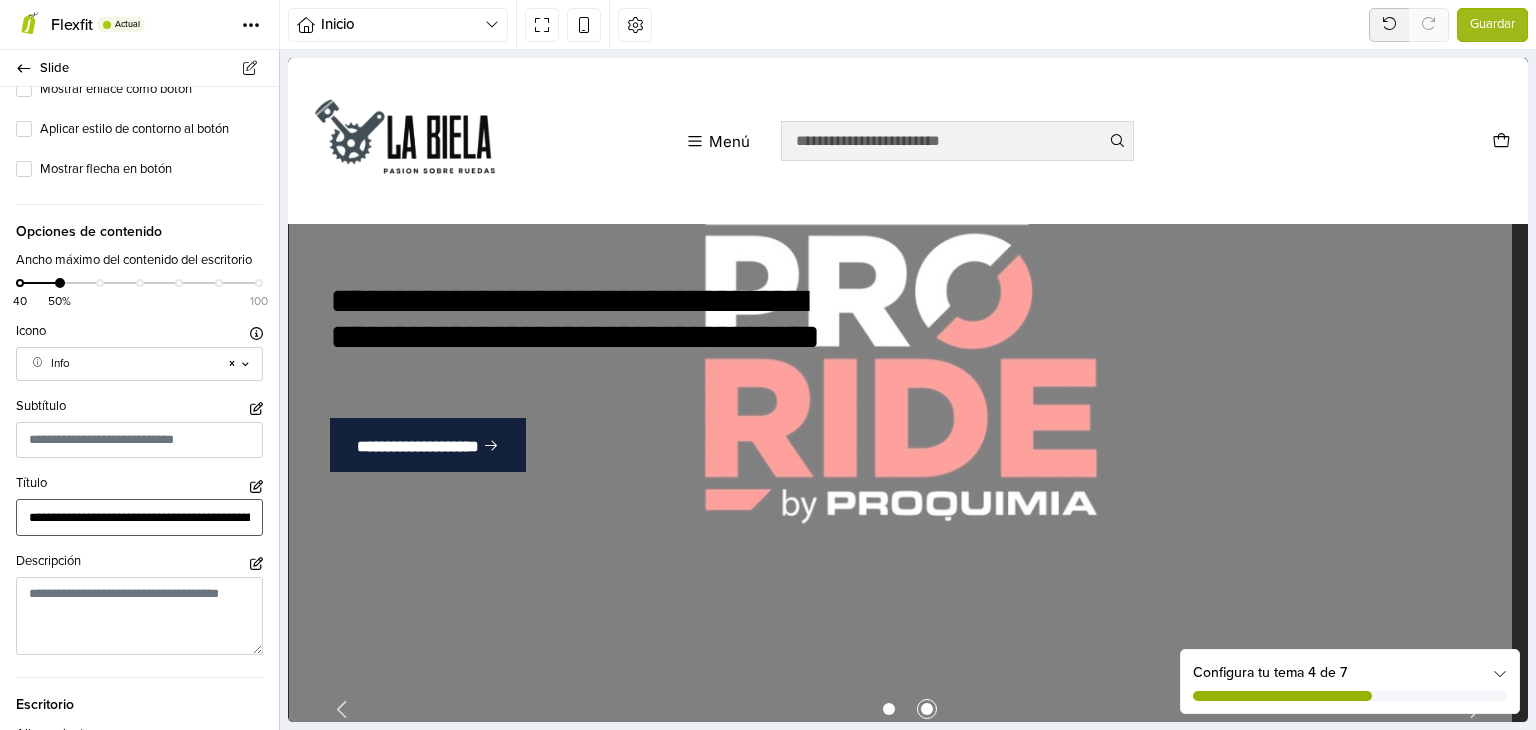 click on "**********" at bounding box center [139, 517] 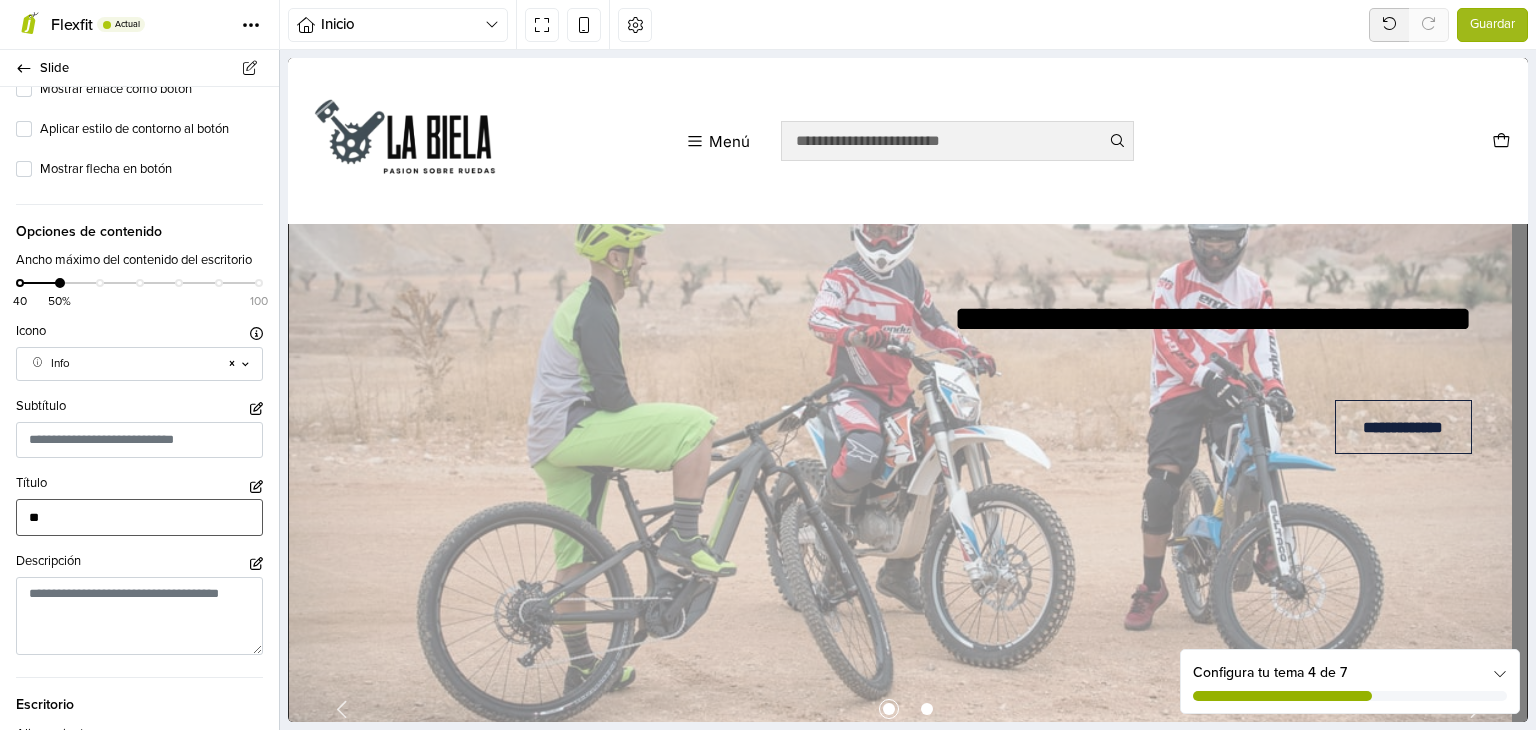 type on "*" 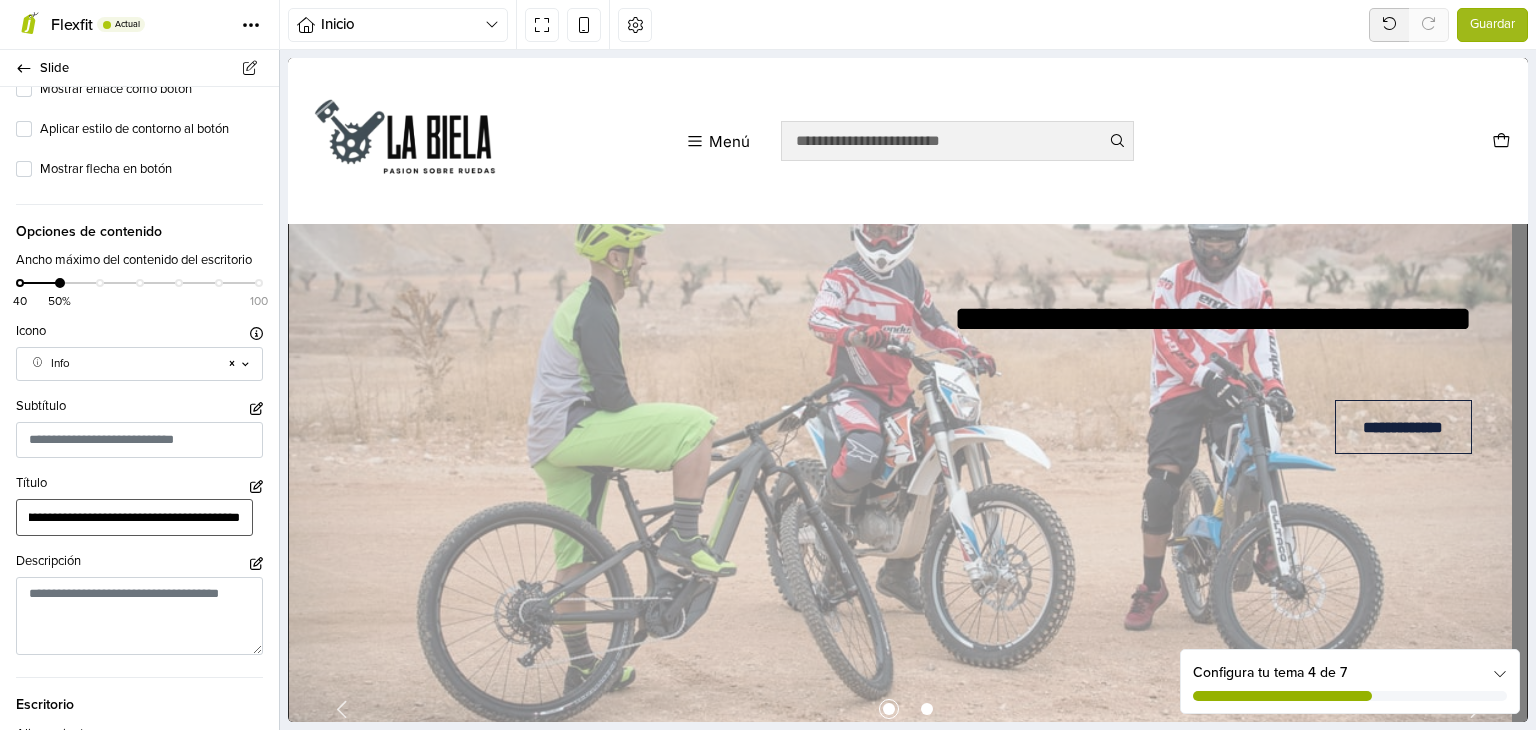 scroll, scrollTop: 0, scrollLeft: 113, axis: horizontal 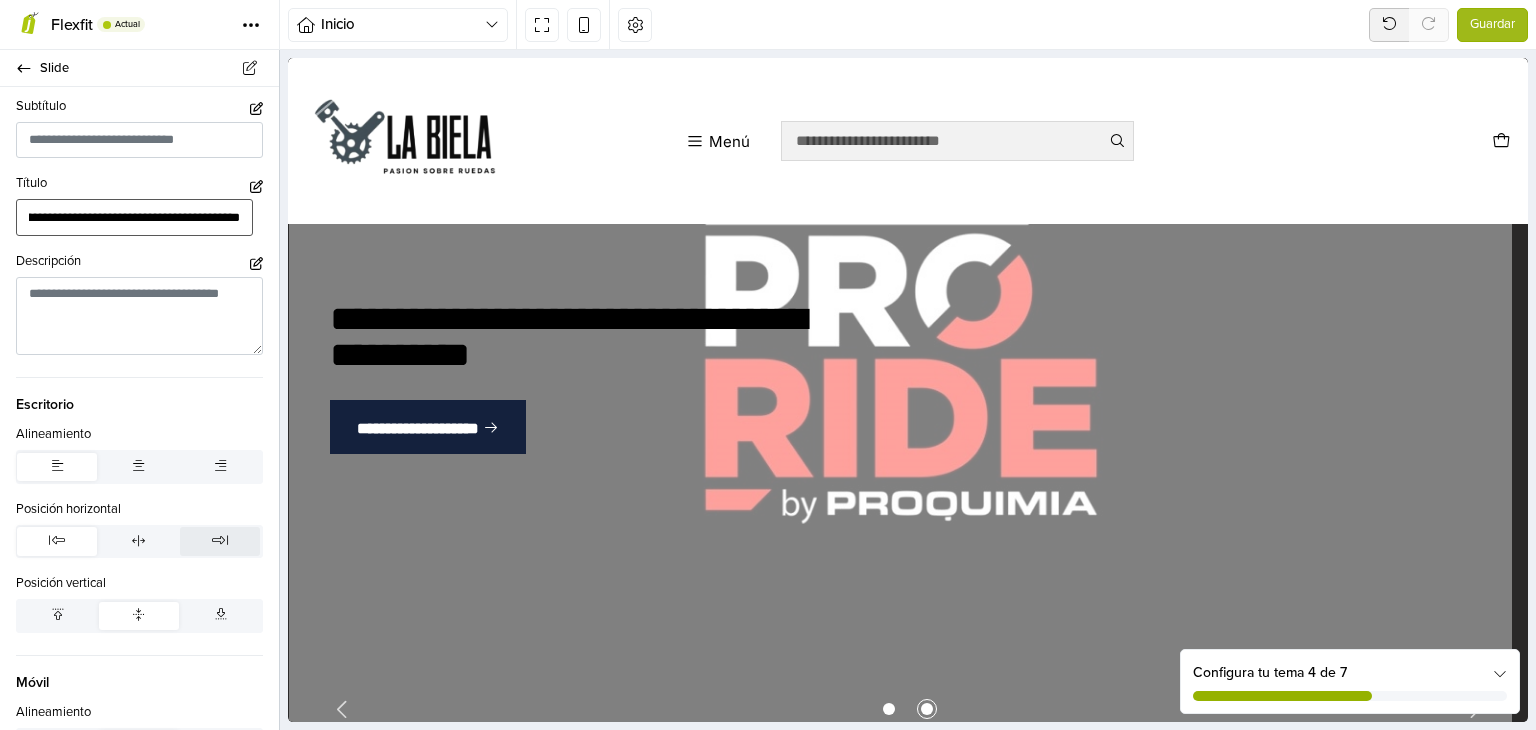 type on "**********" 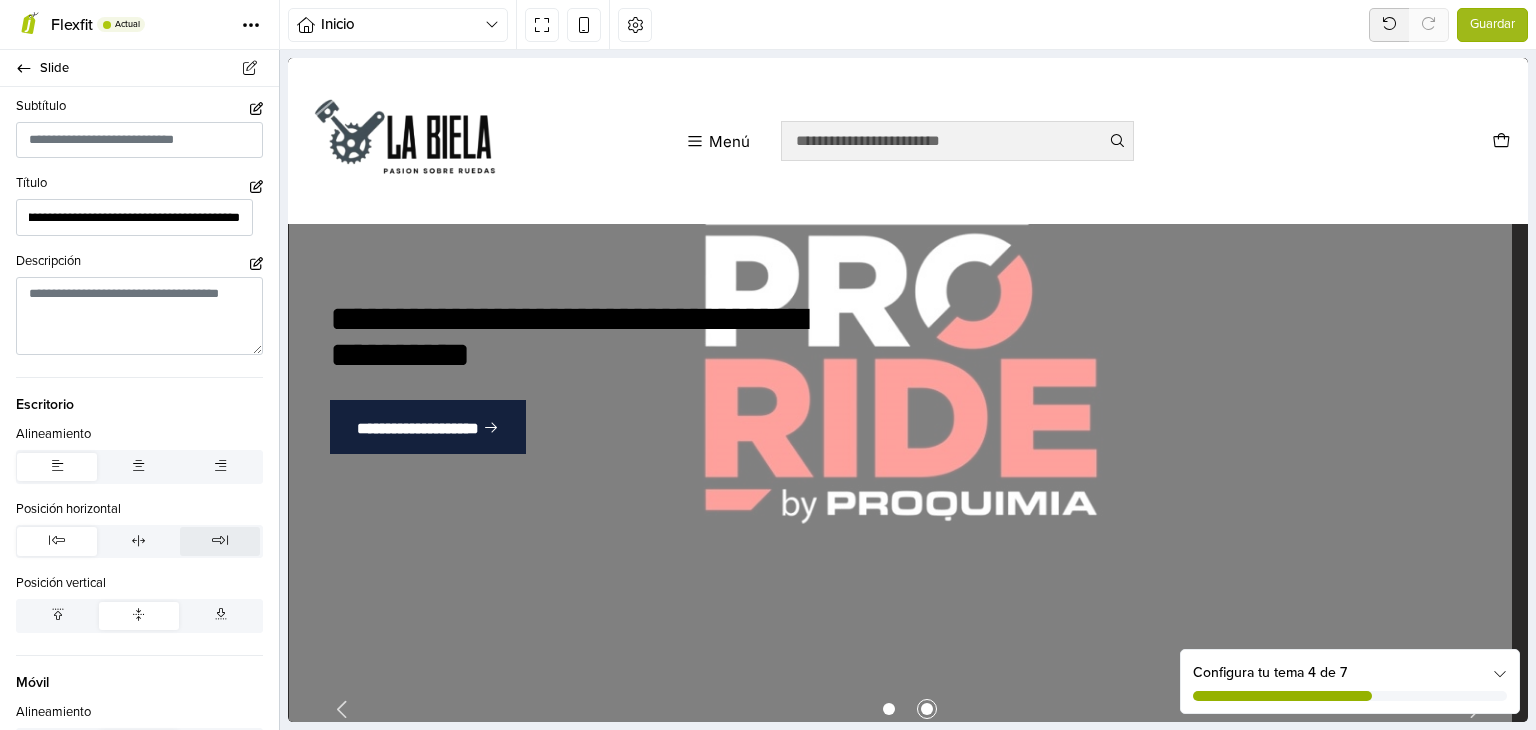 scroll, scrollTop: 0, scrollLeft: 0, axis: both 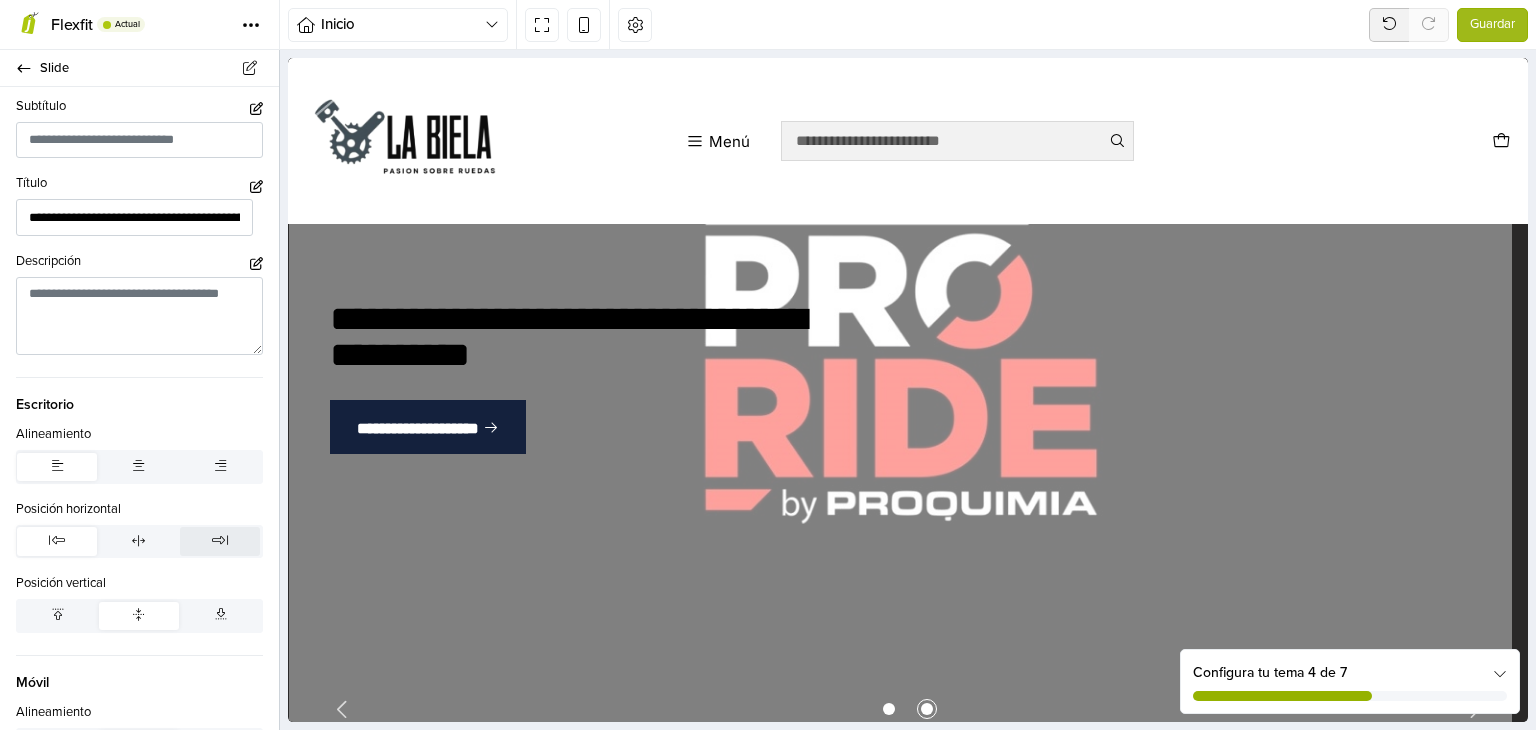 click at bounding box center (220, 541) 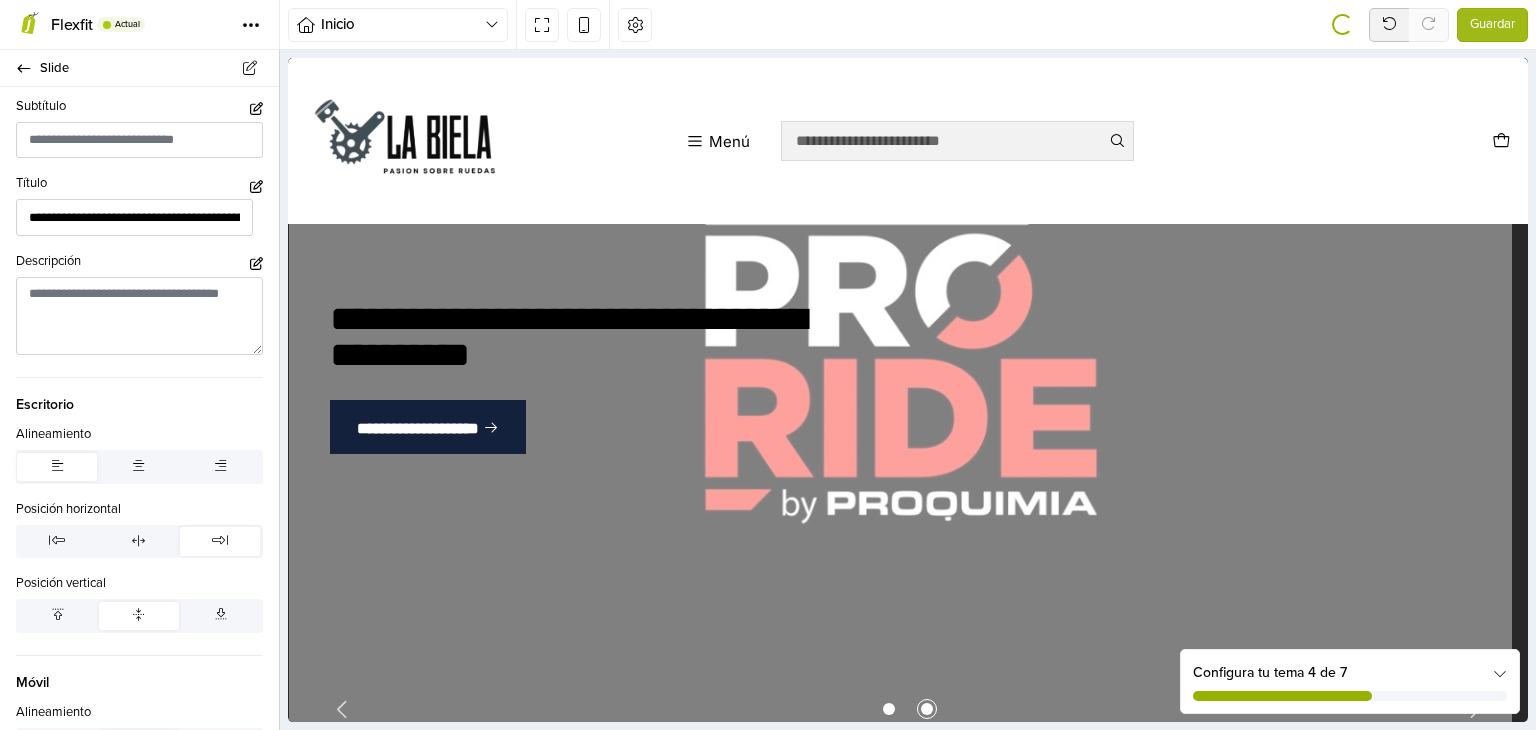 click at bounding box center (220, 541) 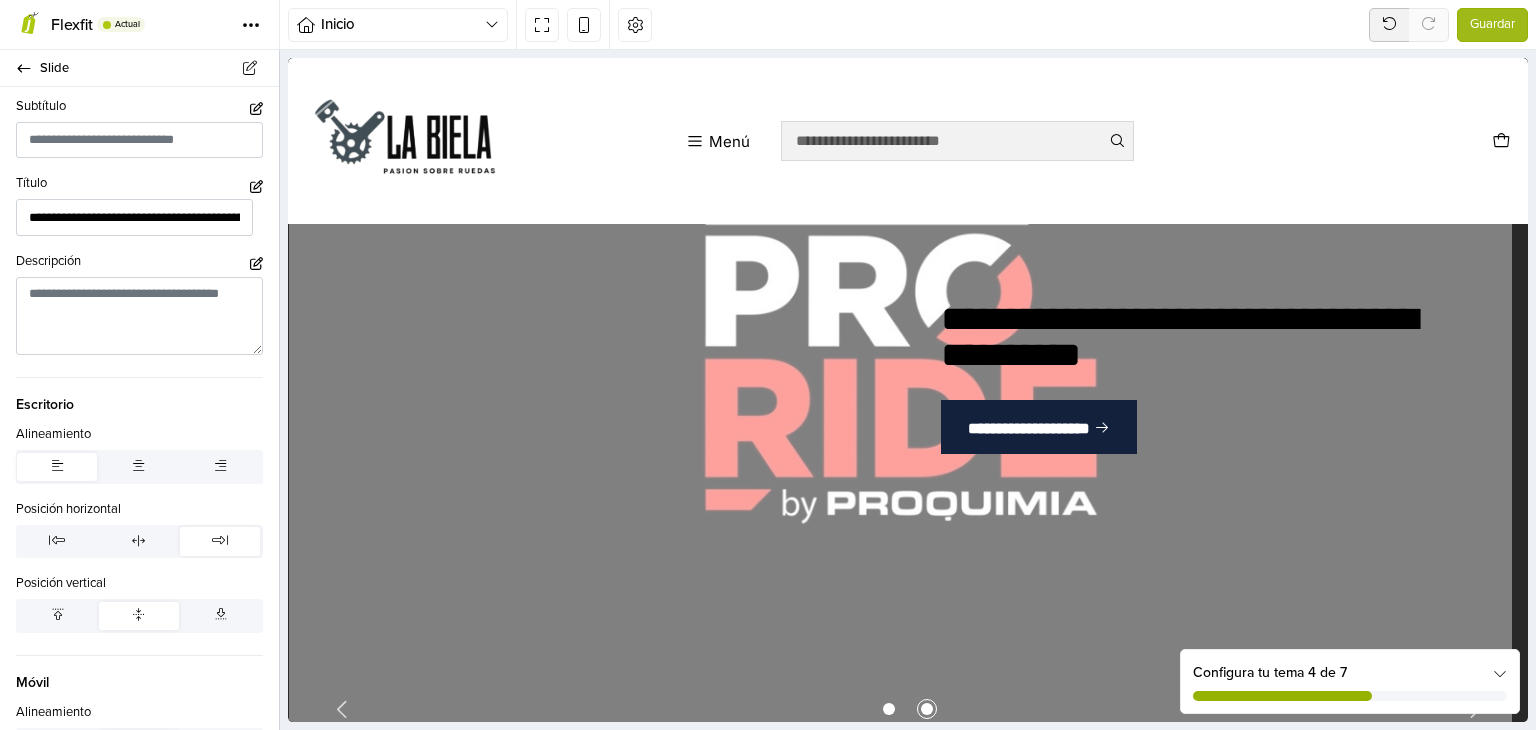 click at bounding box center (220, 541) 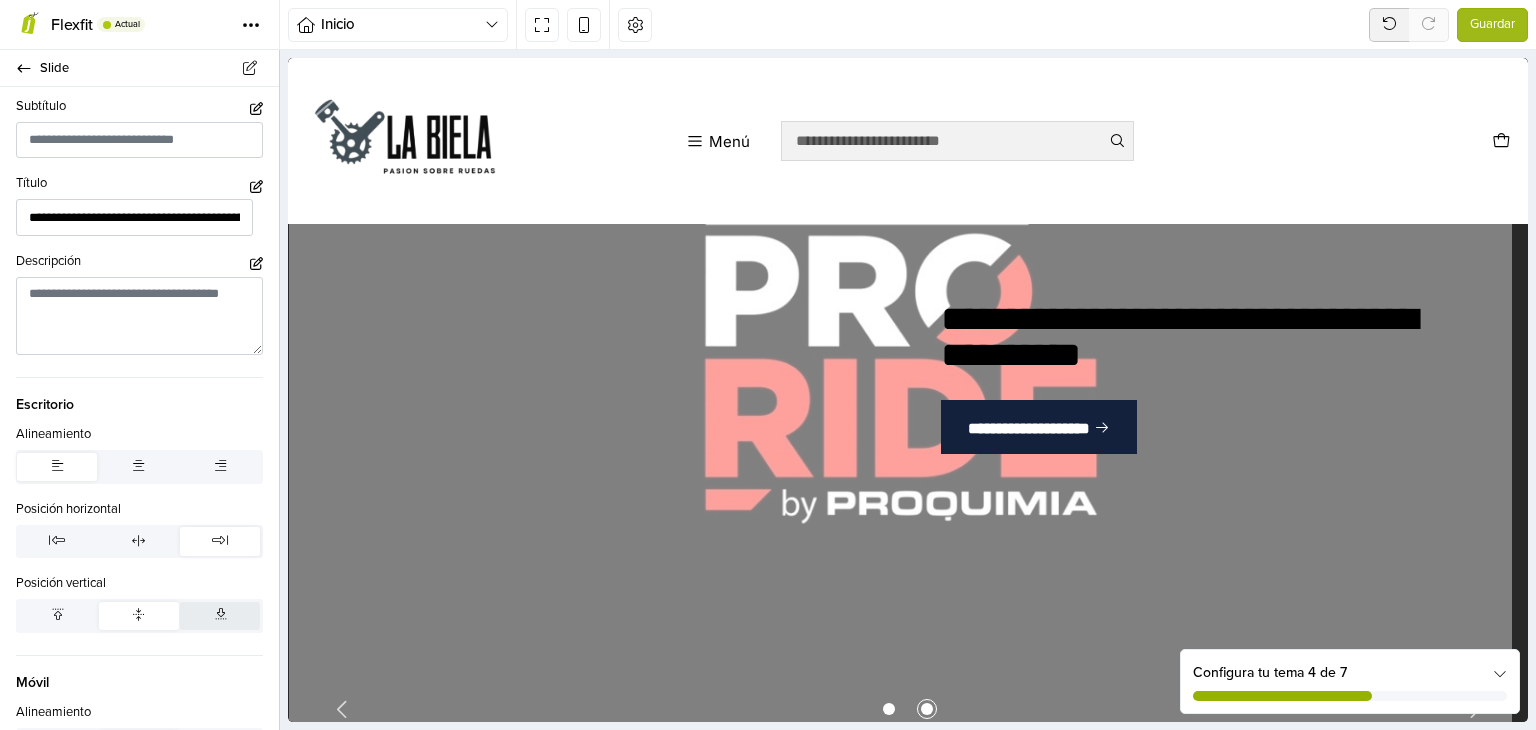 click at bounding box center [220, 616] 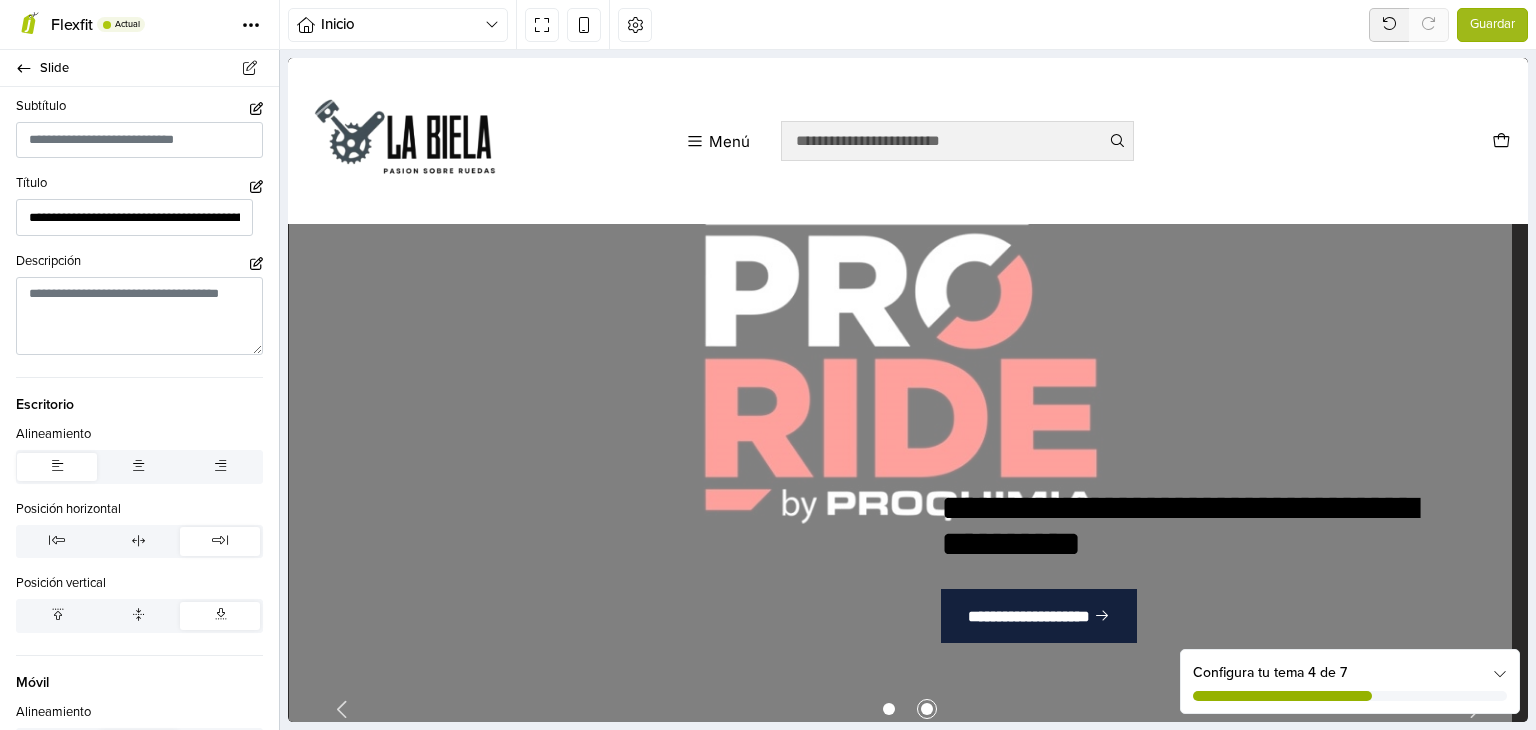 click at bounding box center (220, 616) 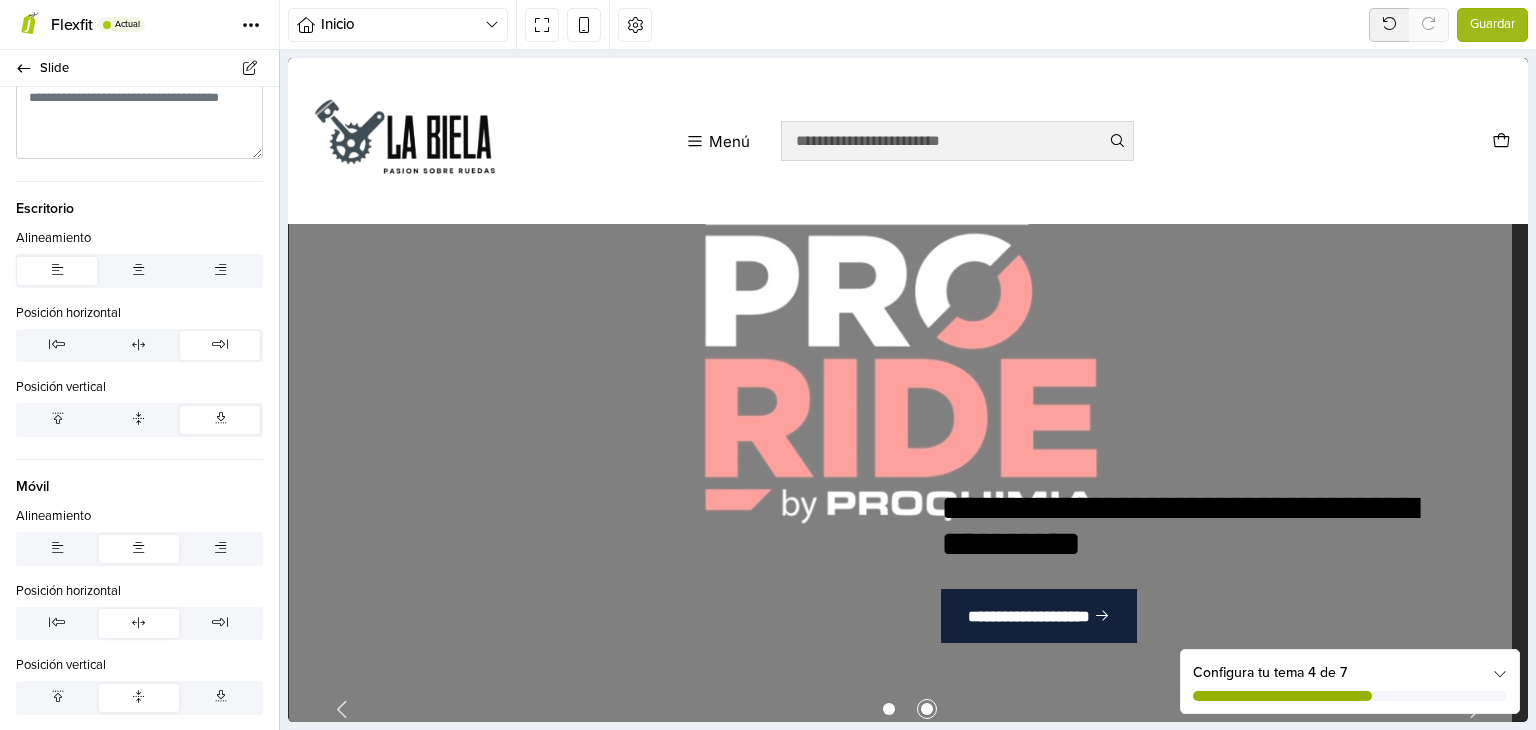 scroll, scrollTop: 1600, scrollLeft: 0, axis: vertical 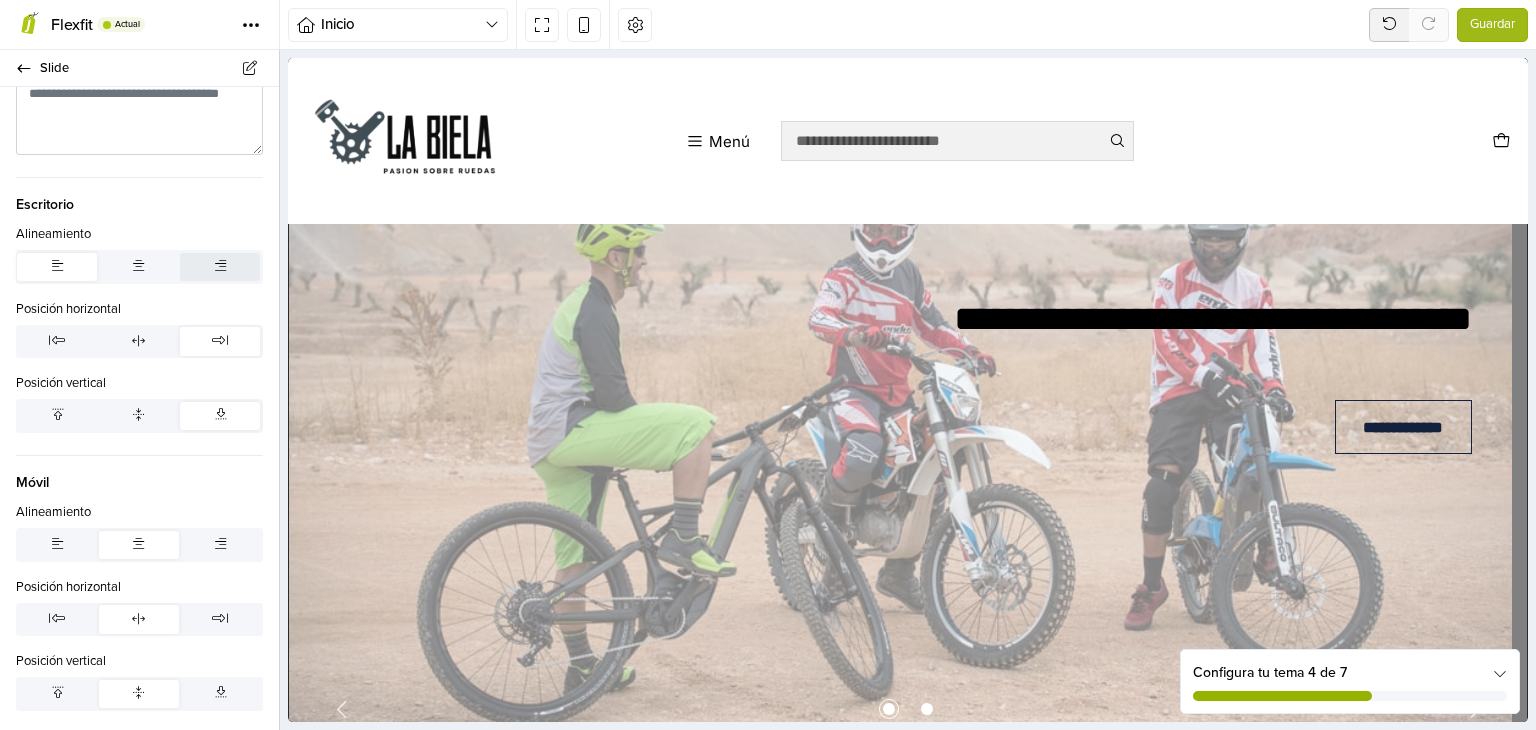 click at bounding box center [220, 267] 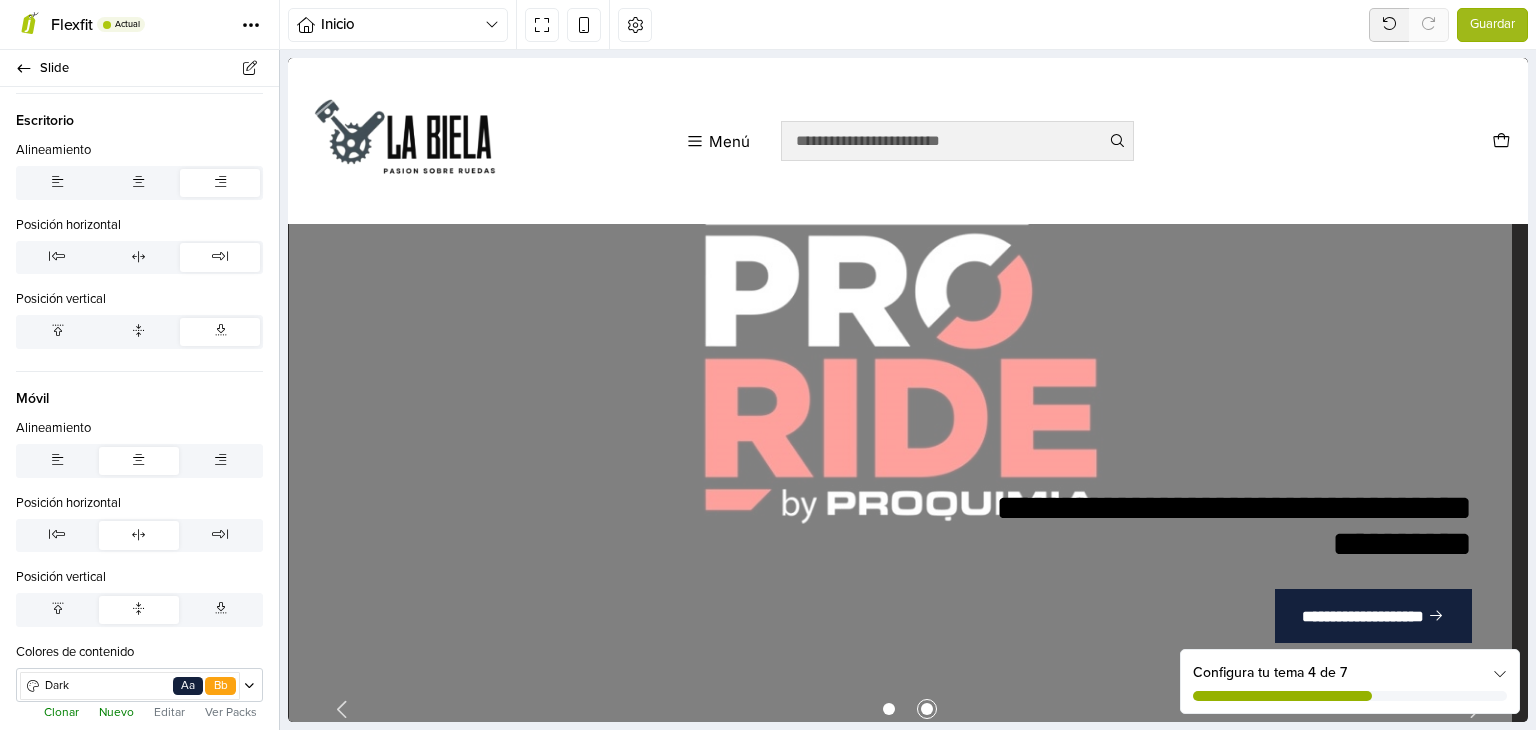 scroll, scrollTop: 1696, scrollLeft: 0, axis: vertical 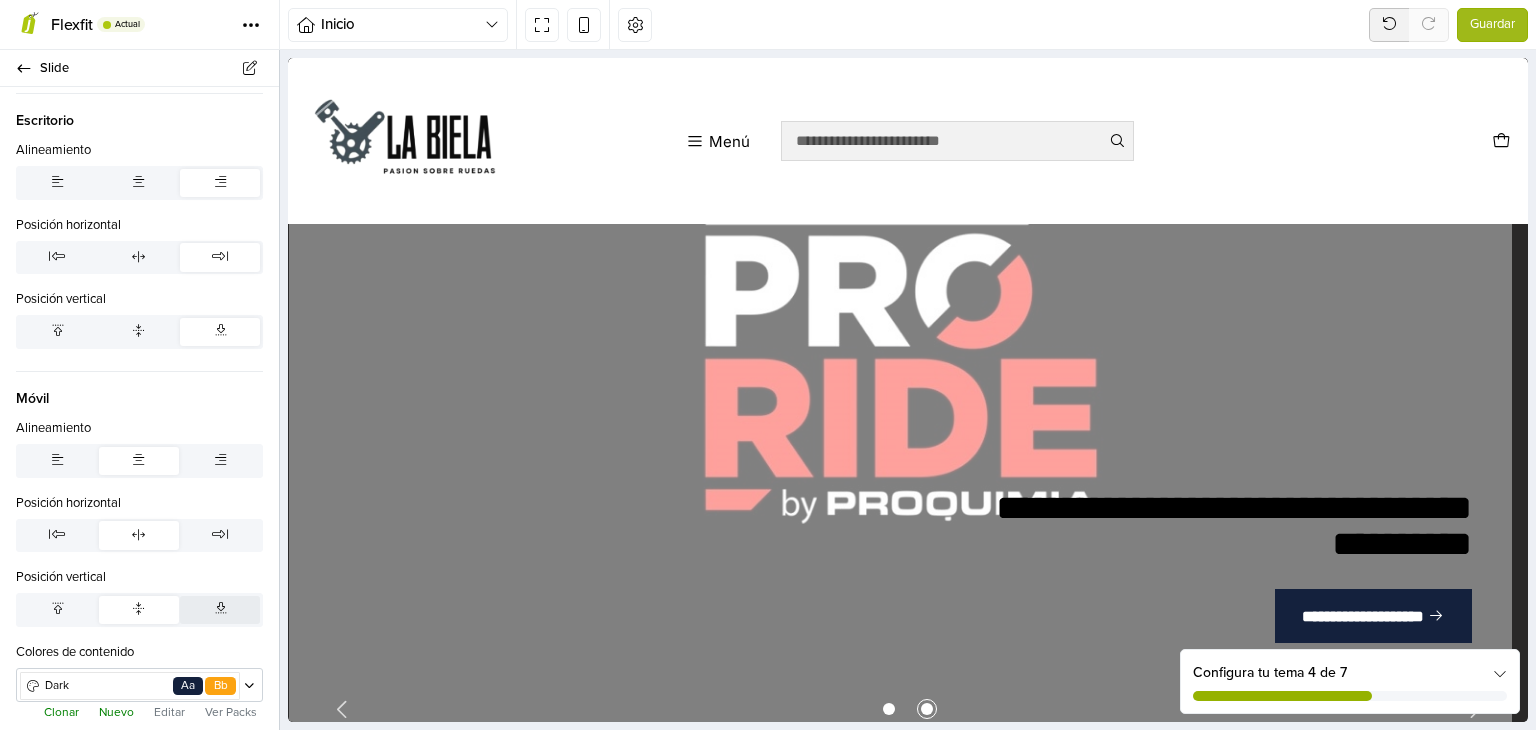 click at bounding box center [220, 610] 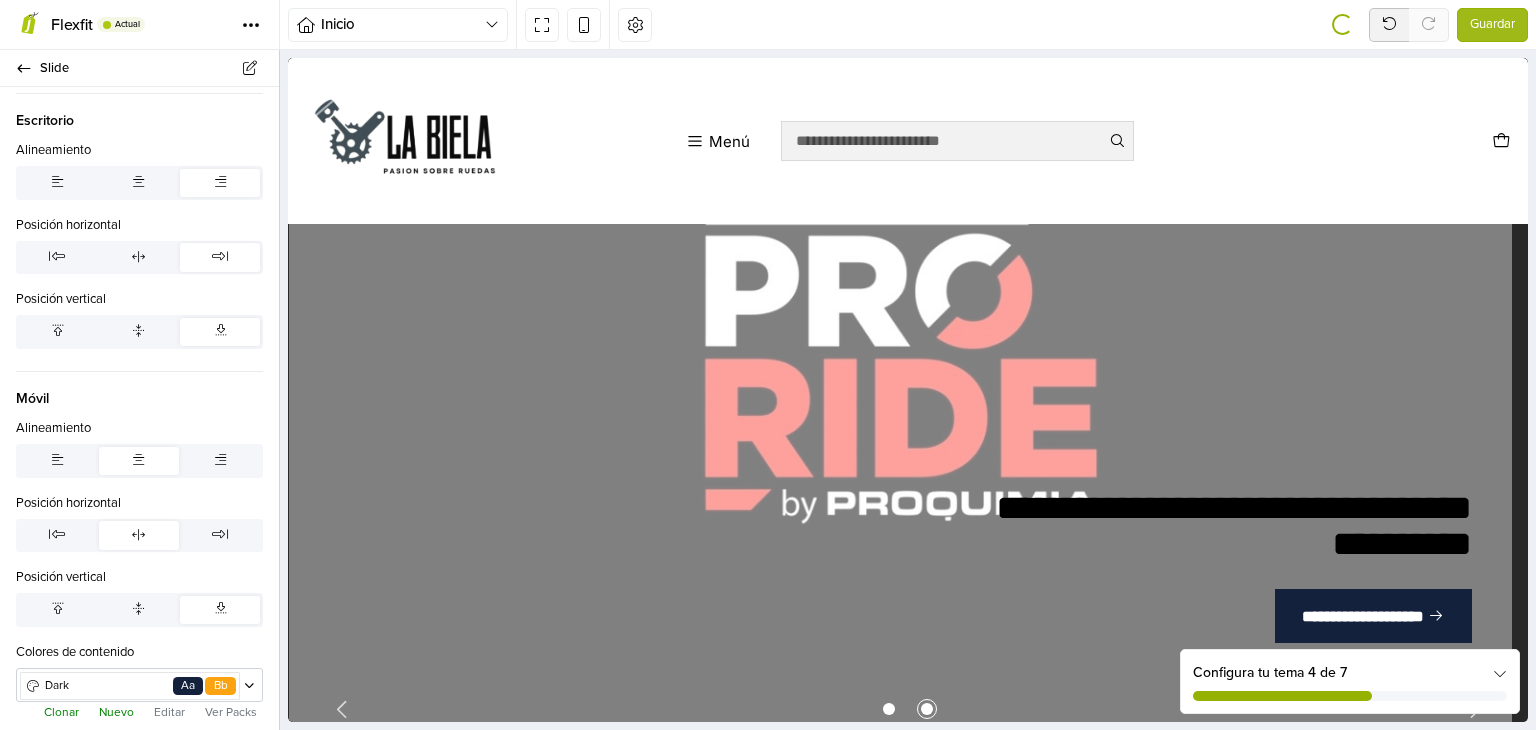 click at bounding box center (220, 610) 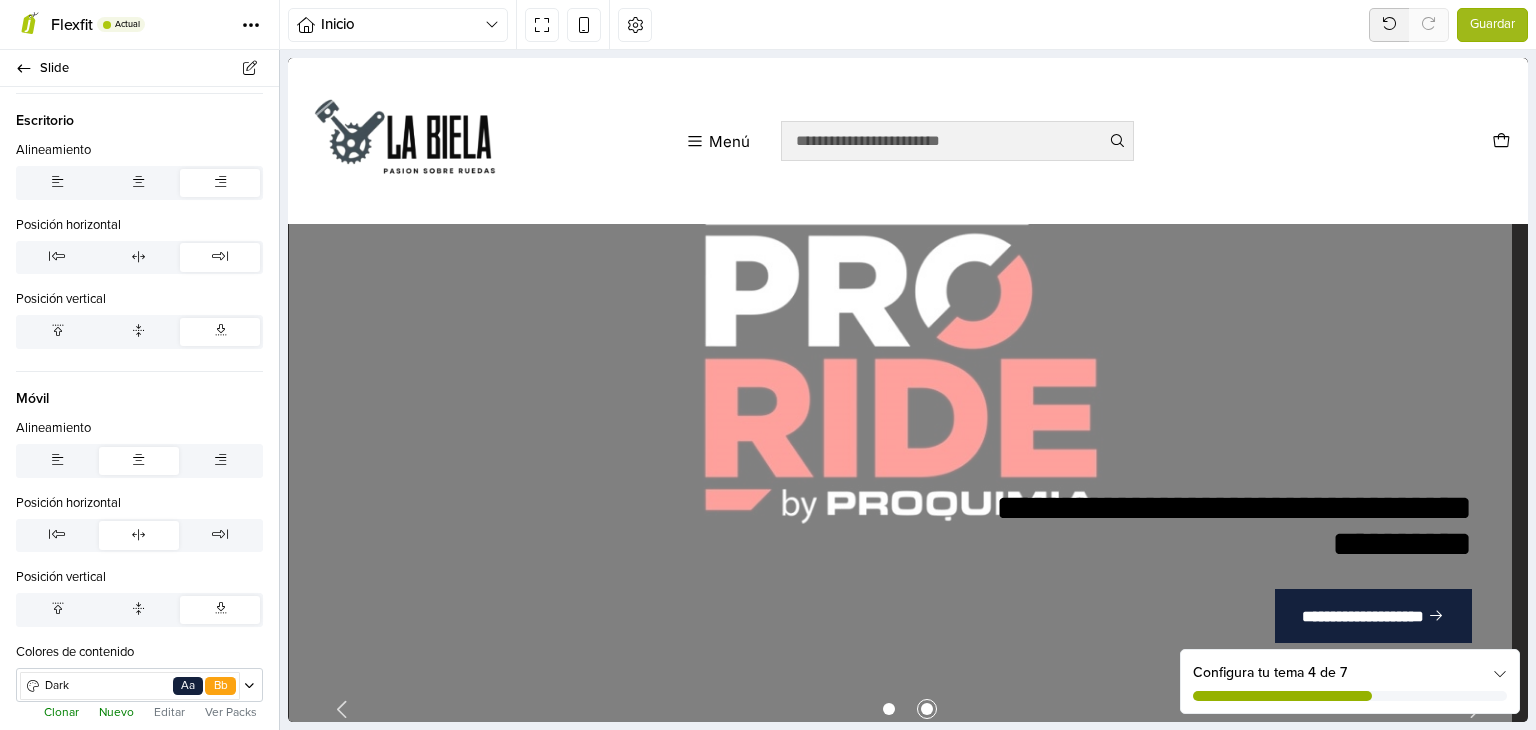 click at bounding box center (220, 610) 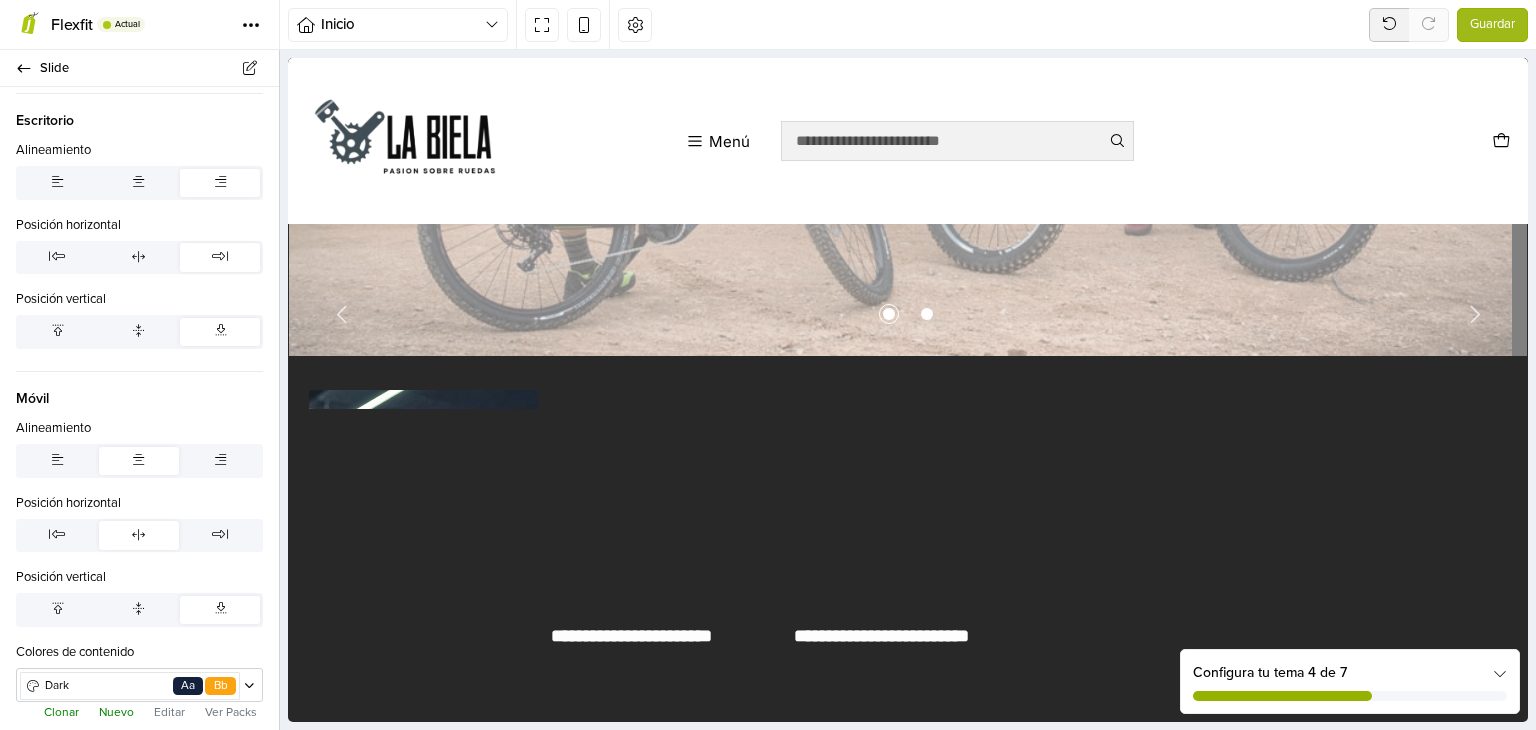 scroll, scrollTop: 649, scrollLeft: 0, axis: vertical 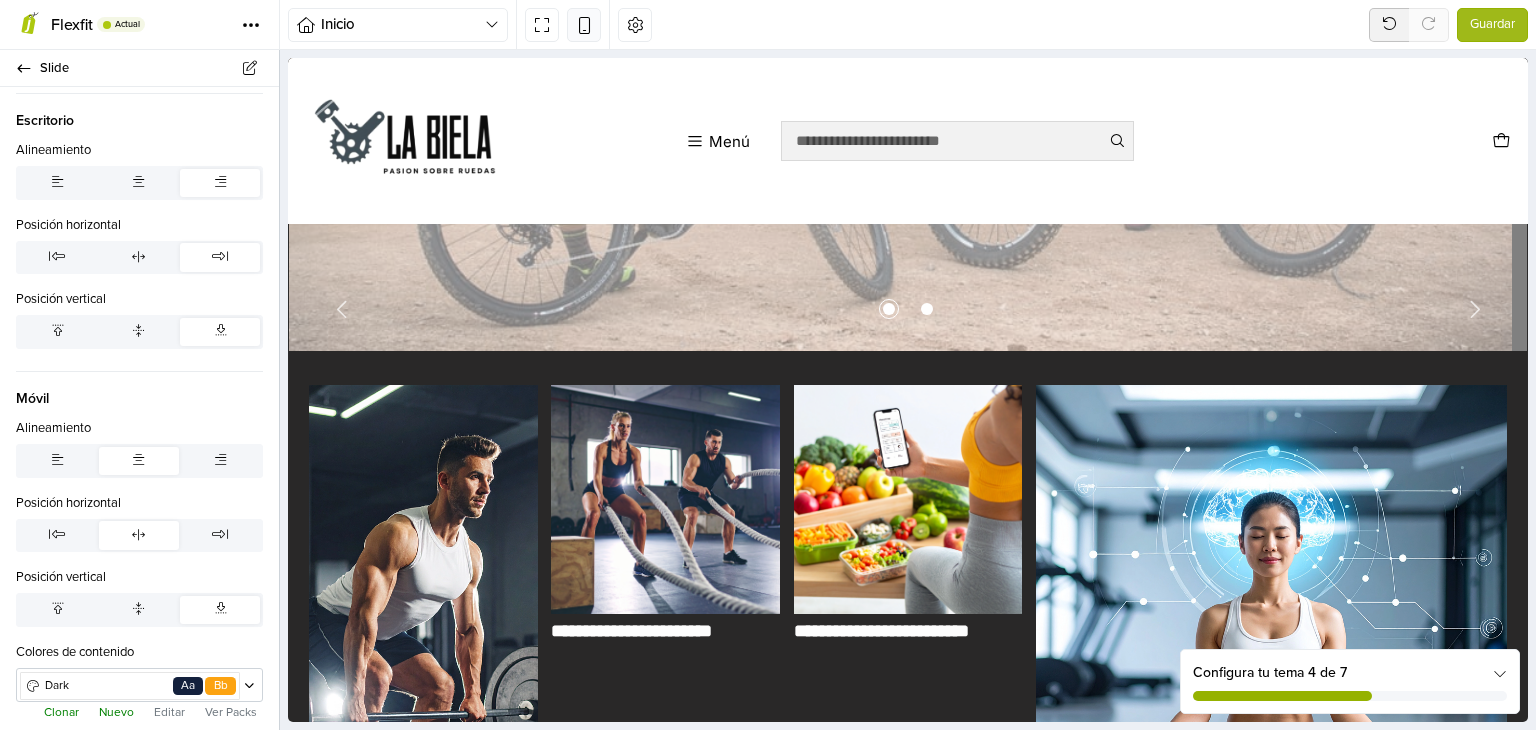 click at bounding box center (584, 25) 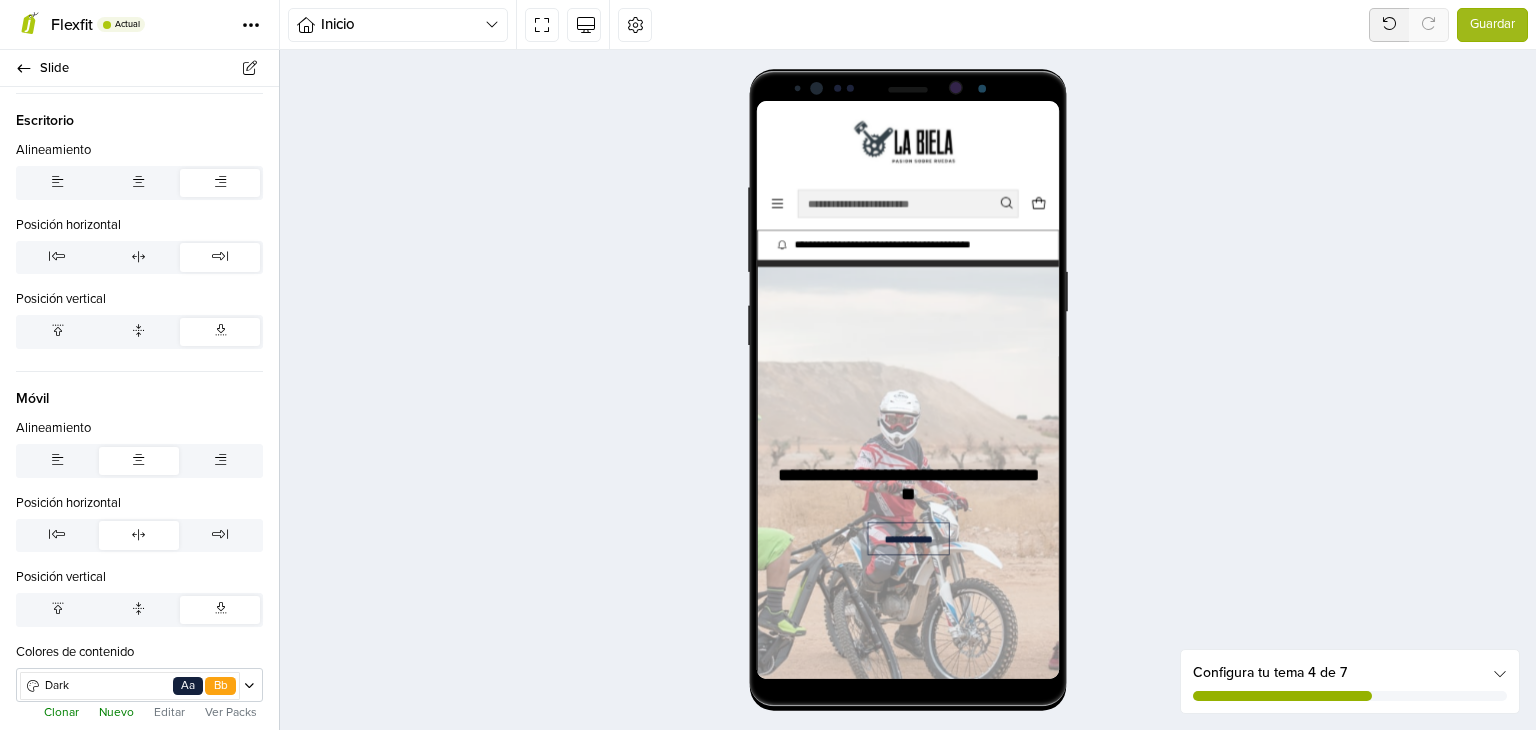 scroll, scrollTop: 0, scrollLeft: 0, axis: both 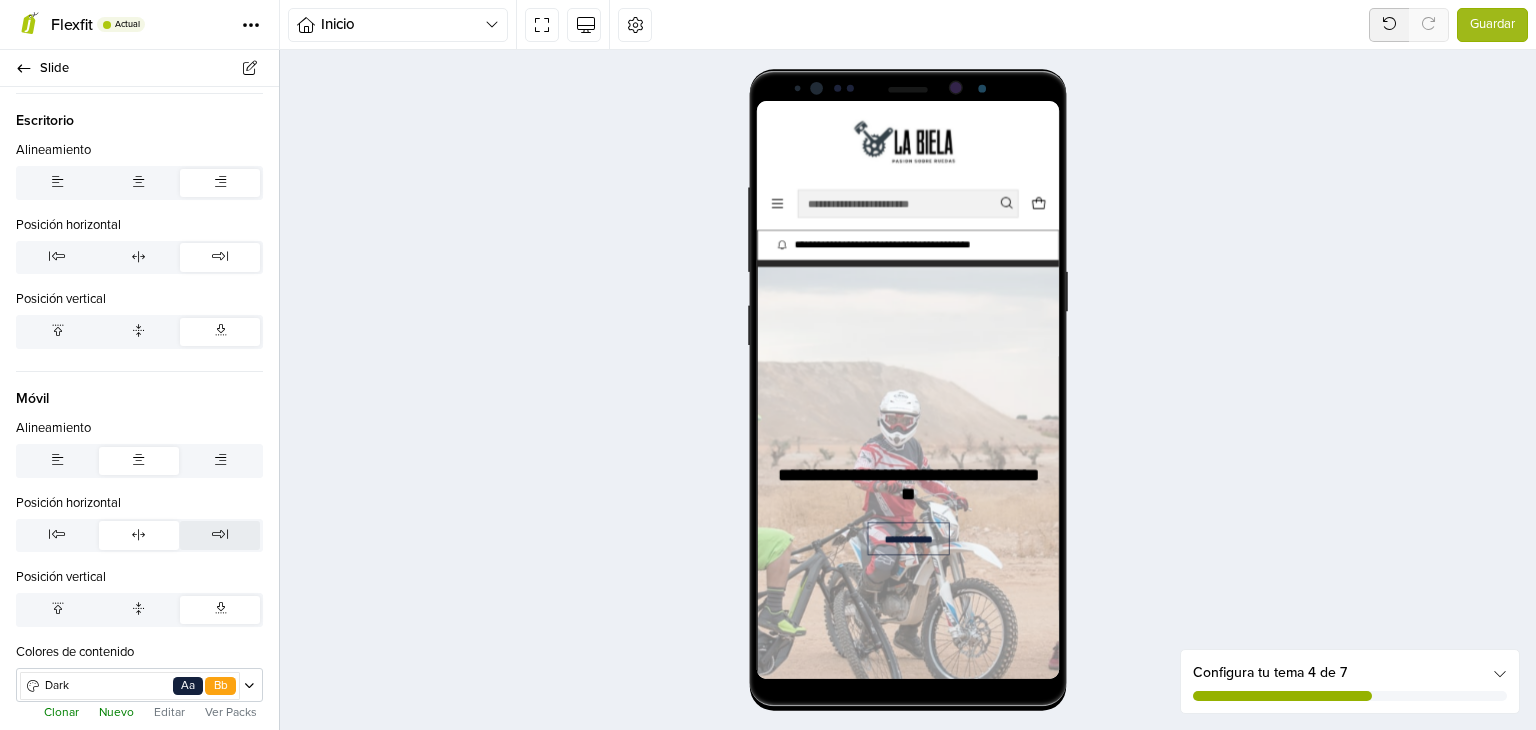 click at bounding box center (220, 534) 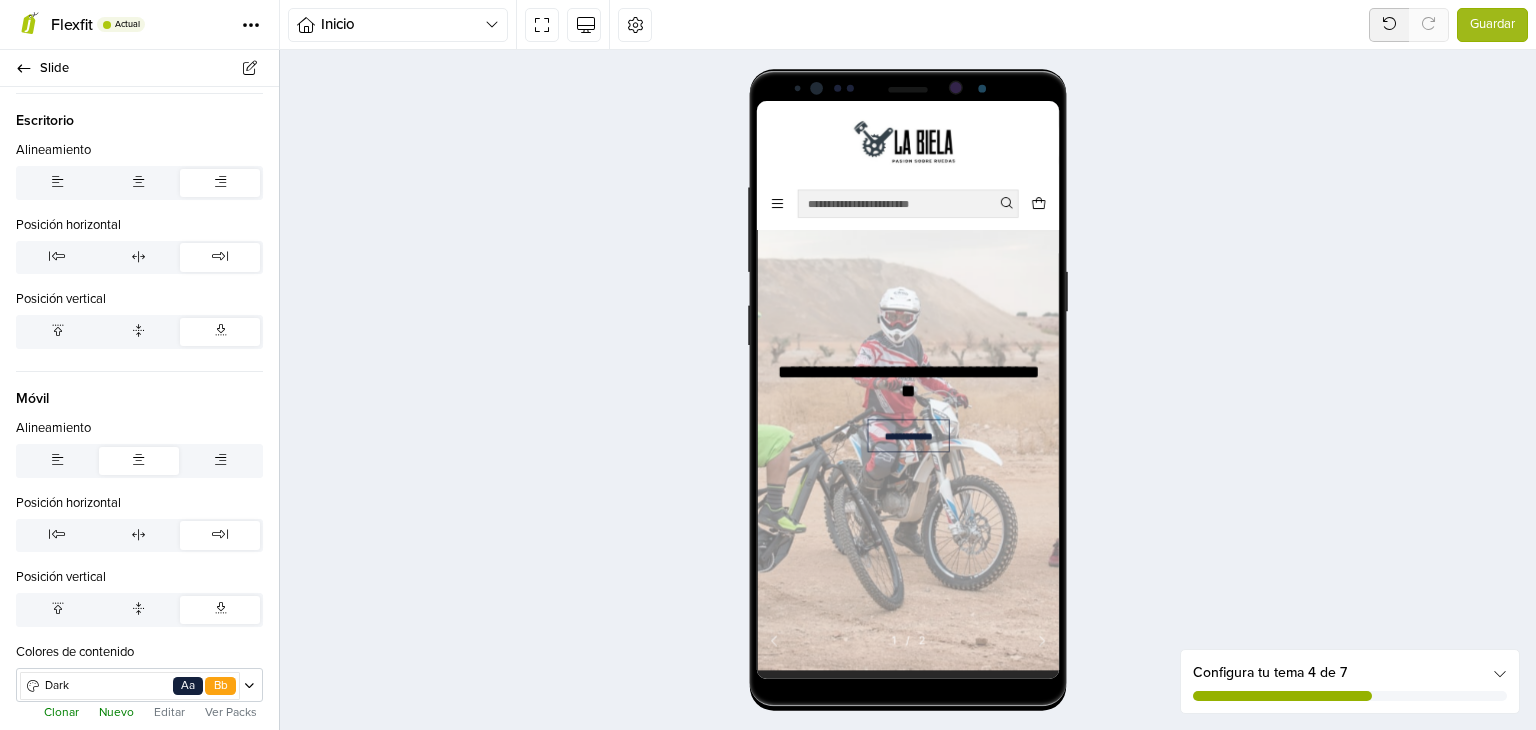 scroll, scrollTop: 184, scrollLeft: 0, axis: vertical 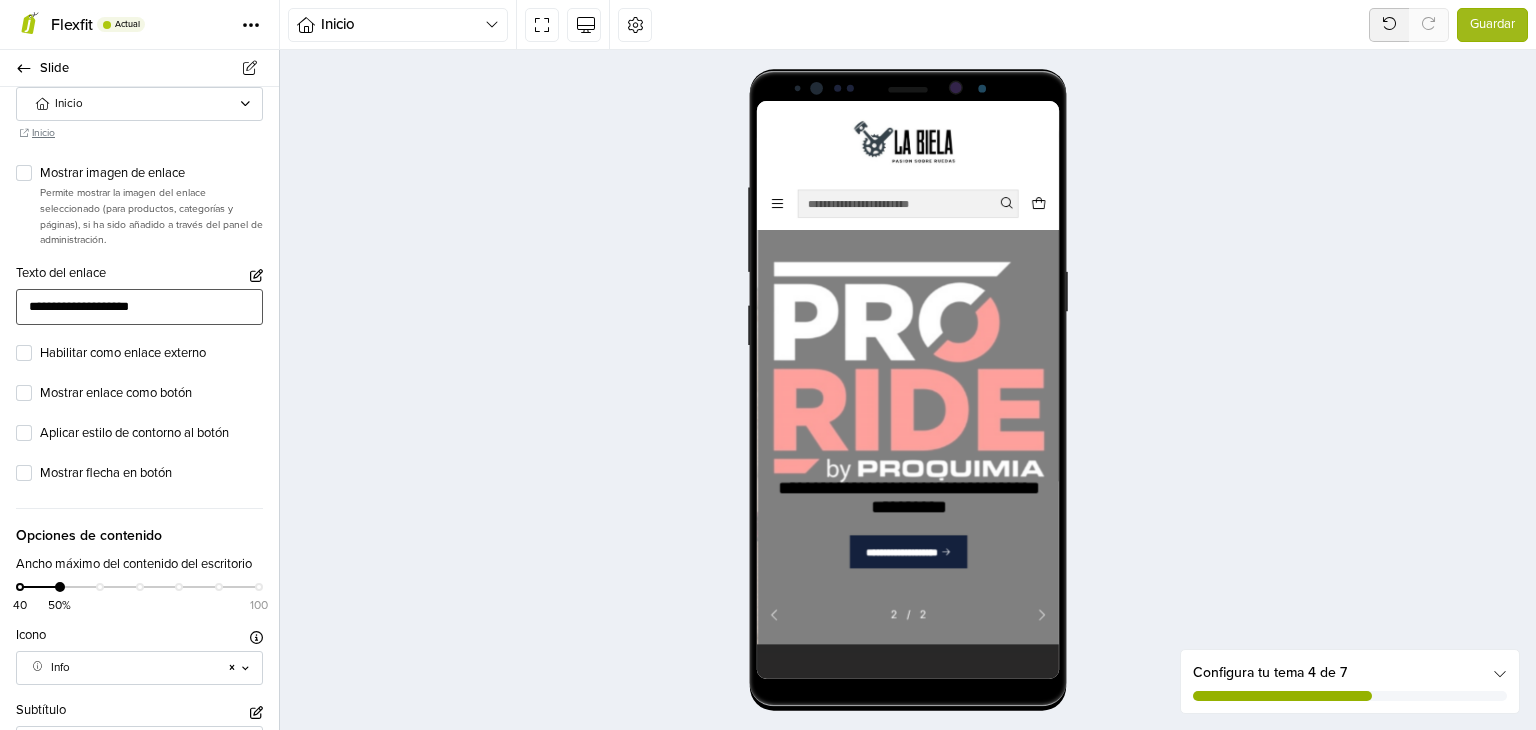 drag, startPoint x: 152, startPoint y: 301, endPoint x: 21, endPoint y: 309, distance: 131.24405 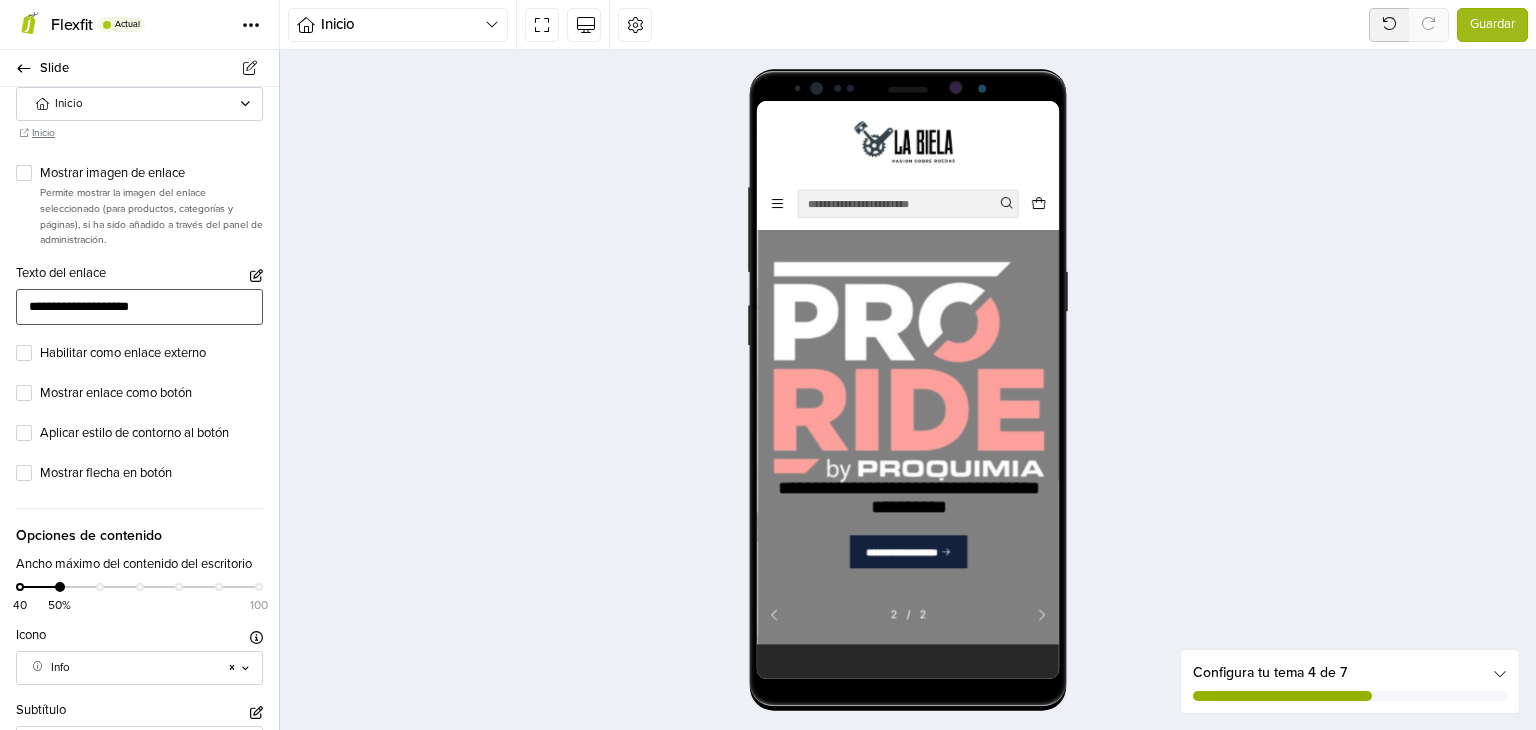 click on "**********" at bounding box center (139, 307) 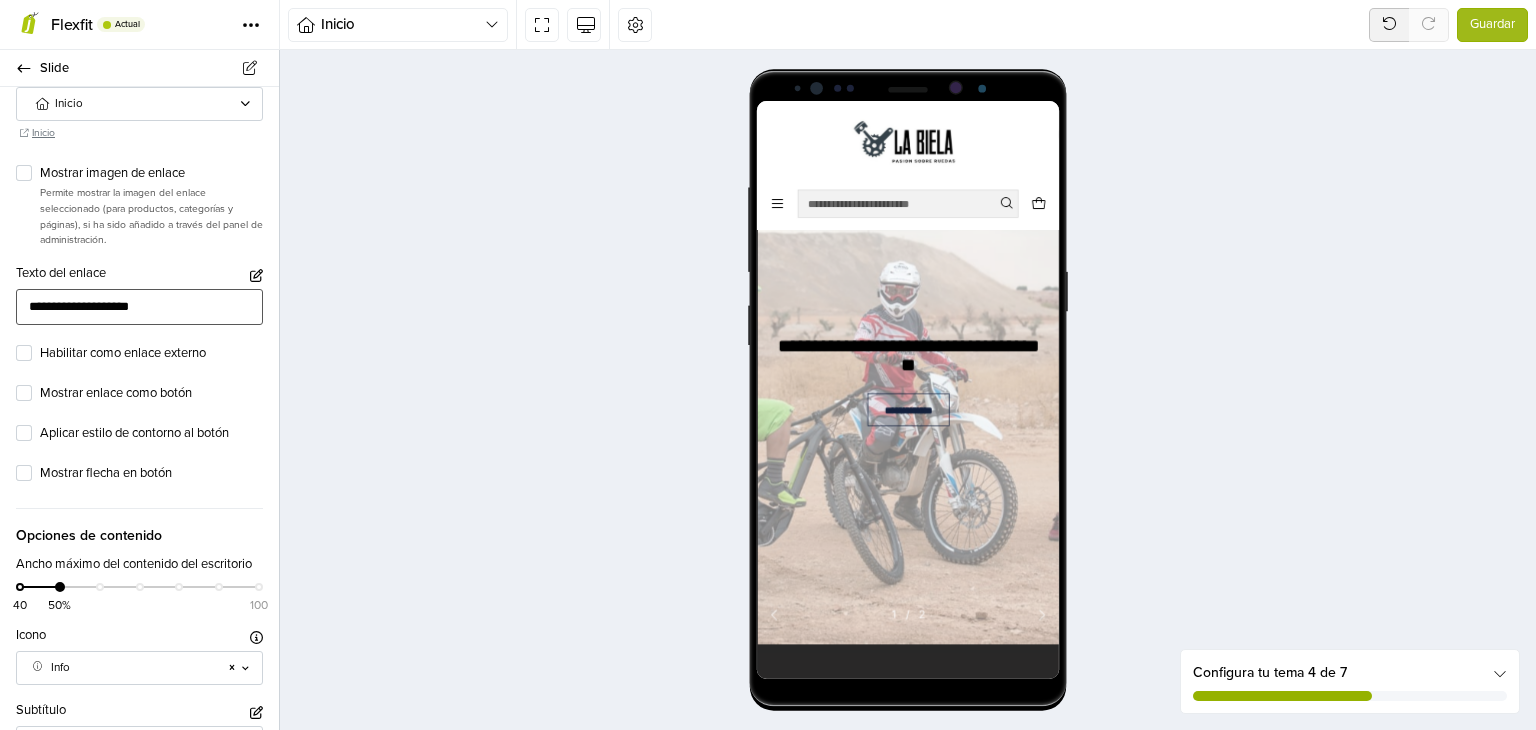click on "**********" at bounding box center [139, 307] 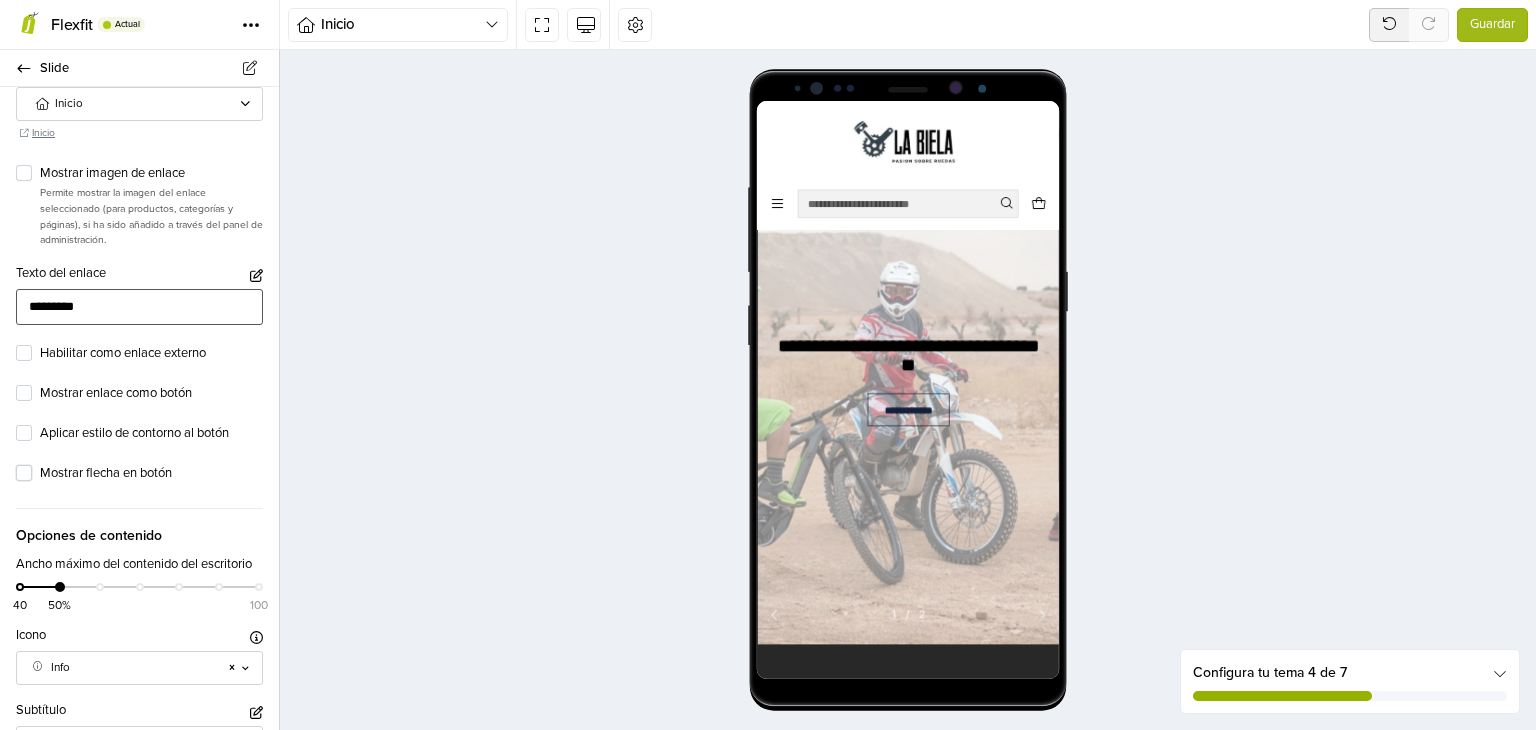 type on "********" 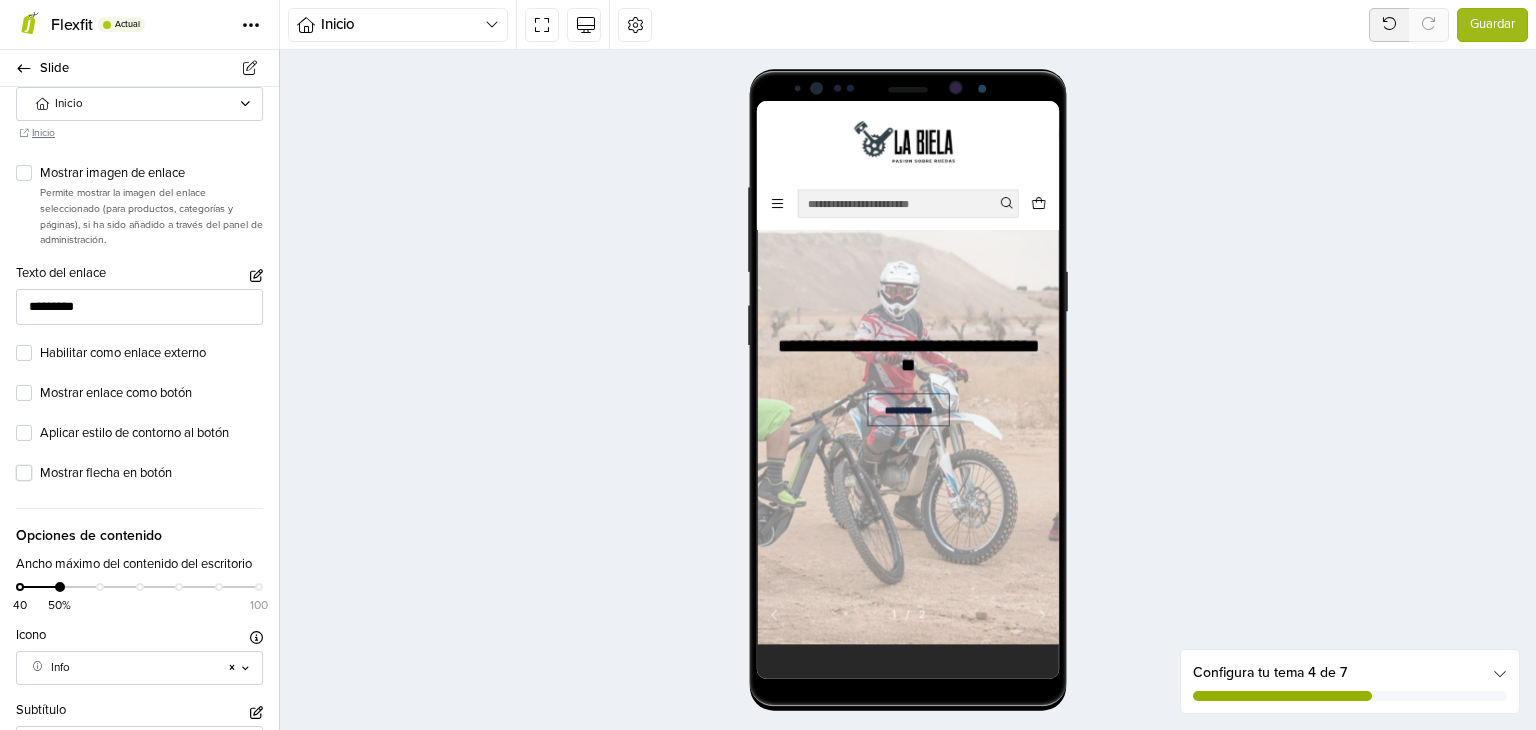 click on "Mostrar flecha en botón" at bounding box center [151, 474] 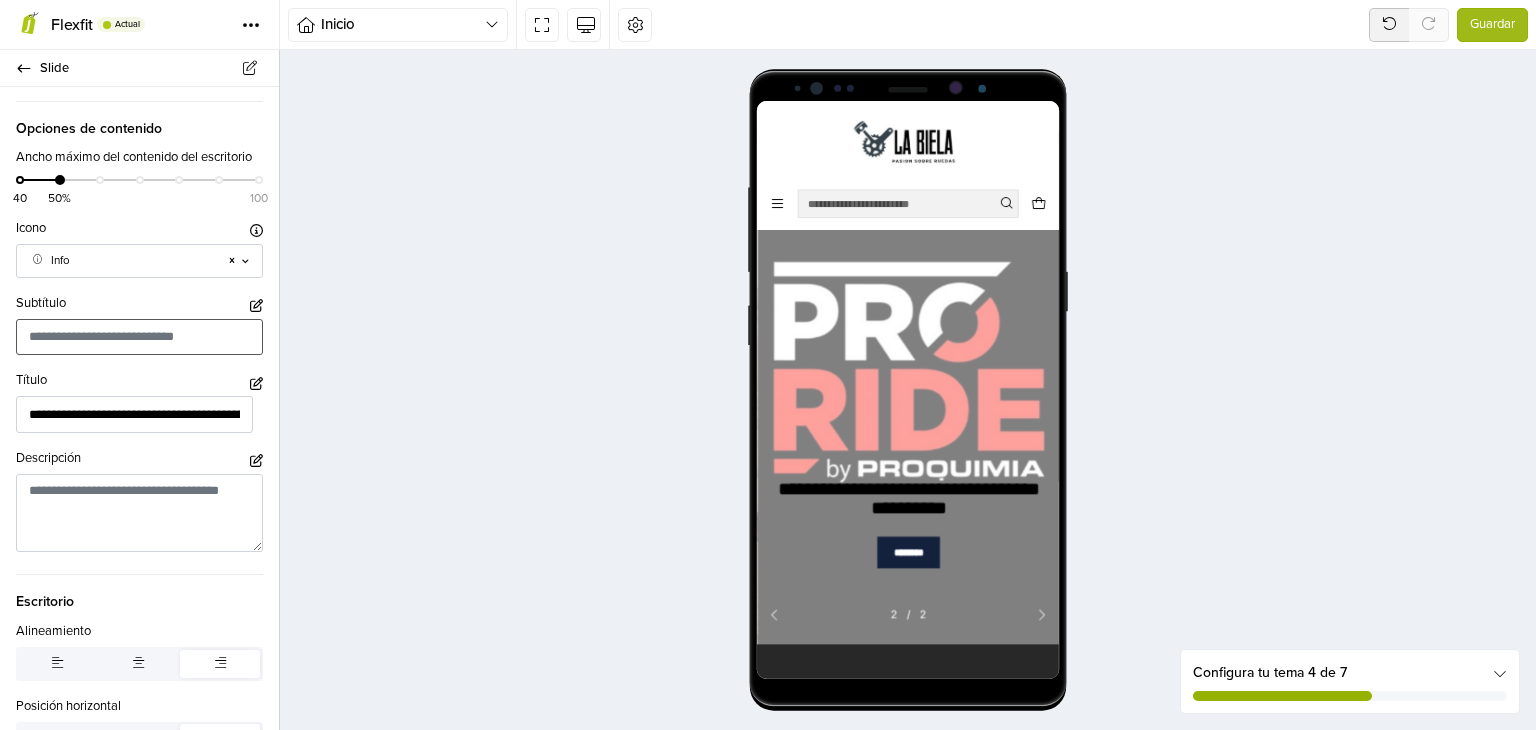 scroll, scrollTop: 1196, scrollLeft: 0, axis: vertical 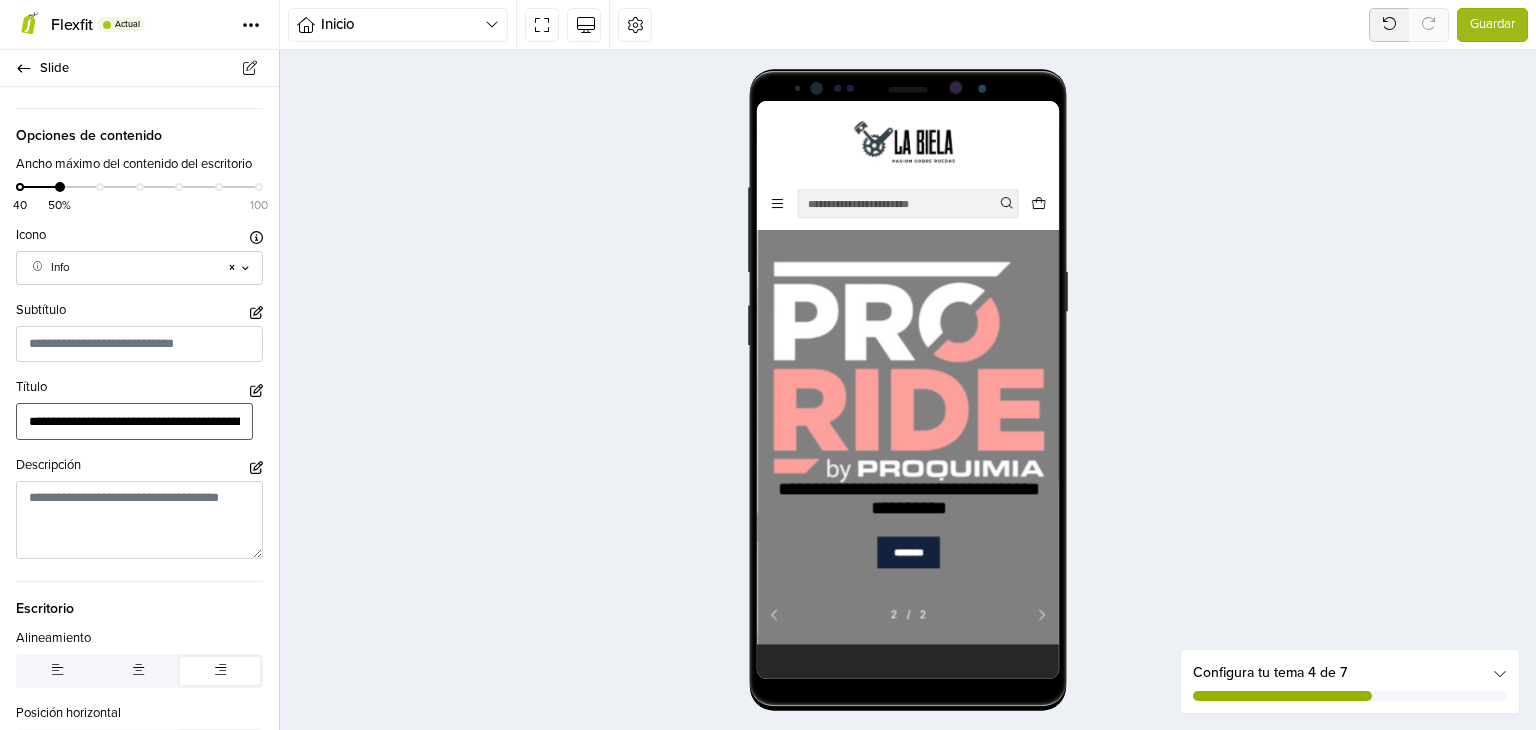 drag, startPoint x: 148, startPoint y: 441, endPoint x: 0, endPoint y: 424, distance: 148.97314 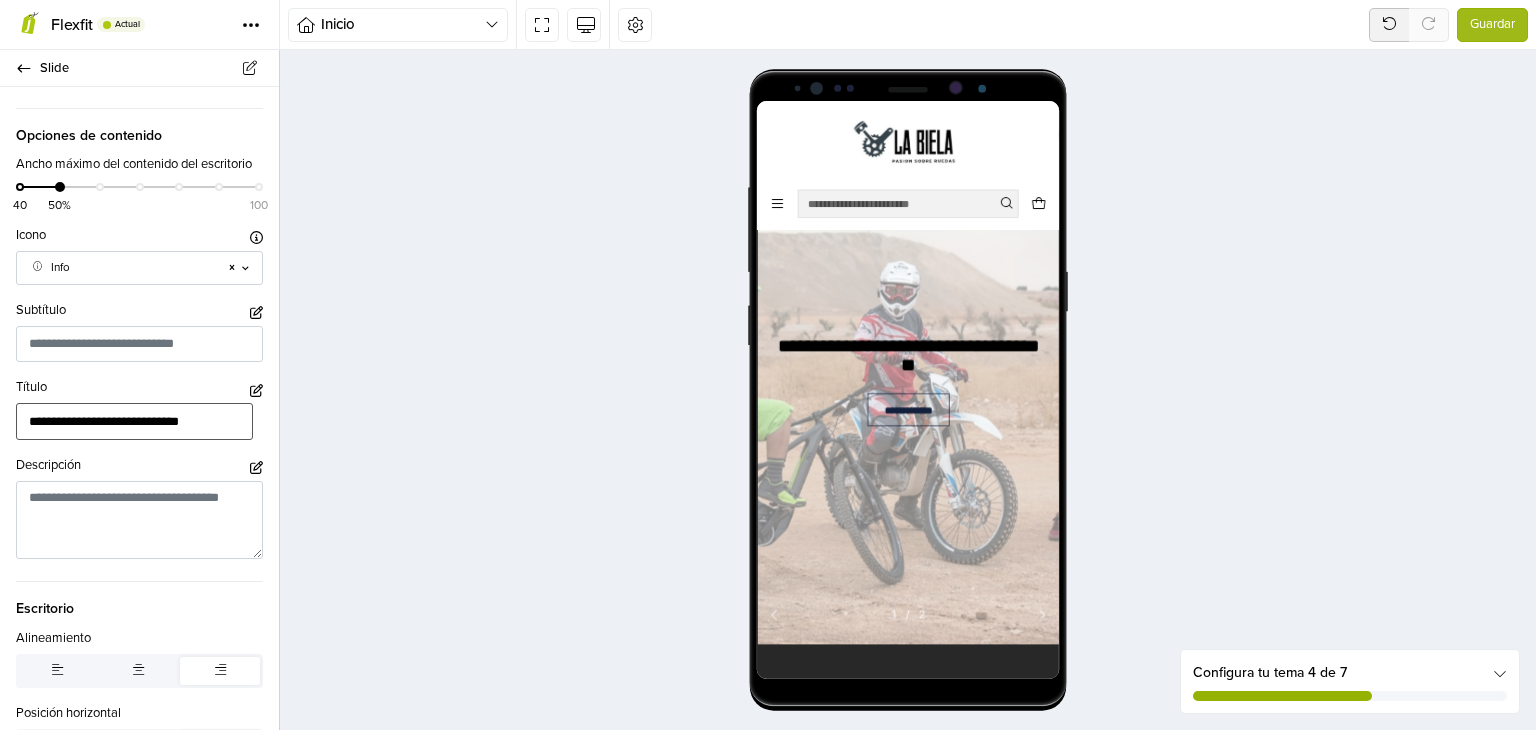 drag, startPoint x: 159, startPoint y: 433, endPoint x: 0, endPoint y: 433, distance: 159 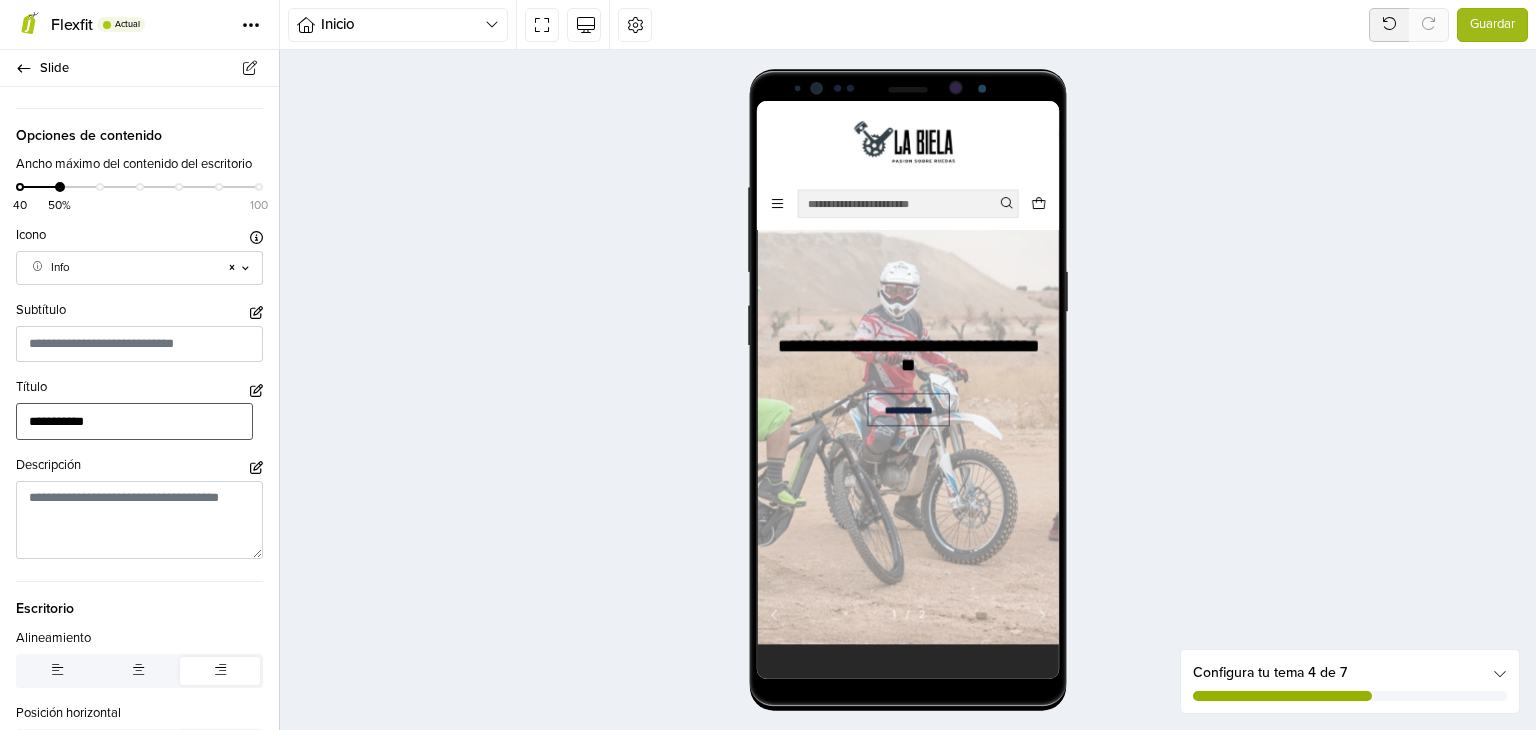 drag, startPoint x: 160, startPoint y: 435, endPoint x: 0, endPoint y: 436, distance: 160.00313 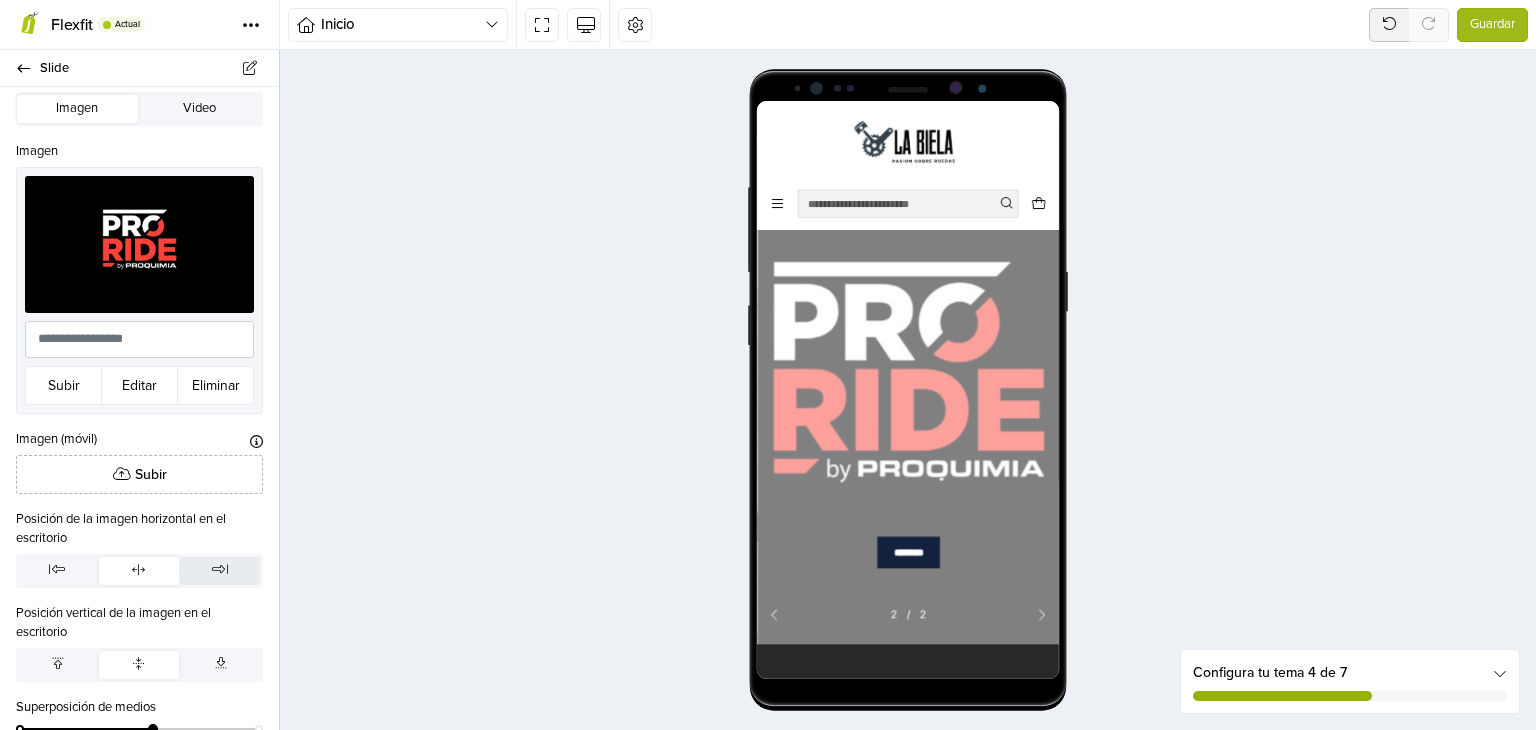 scroll, scrollTop: 0, scrollLeft: 0, axis: both 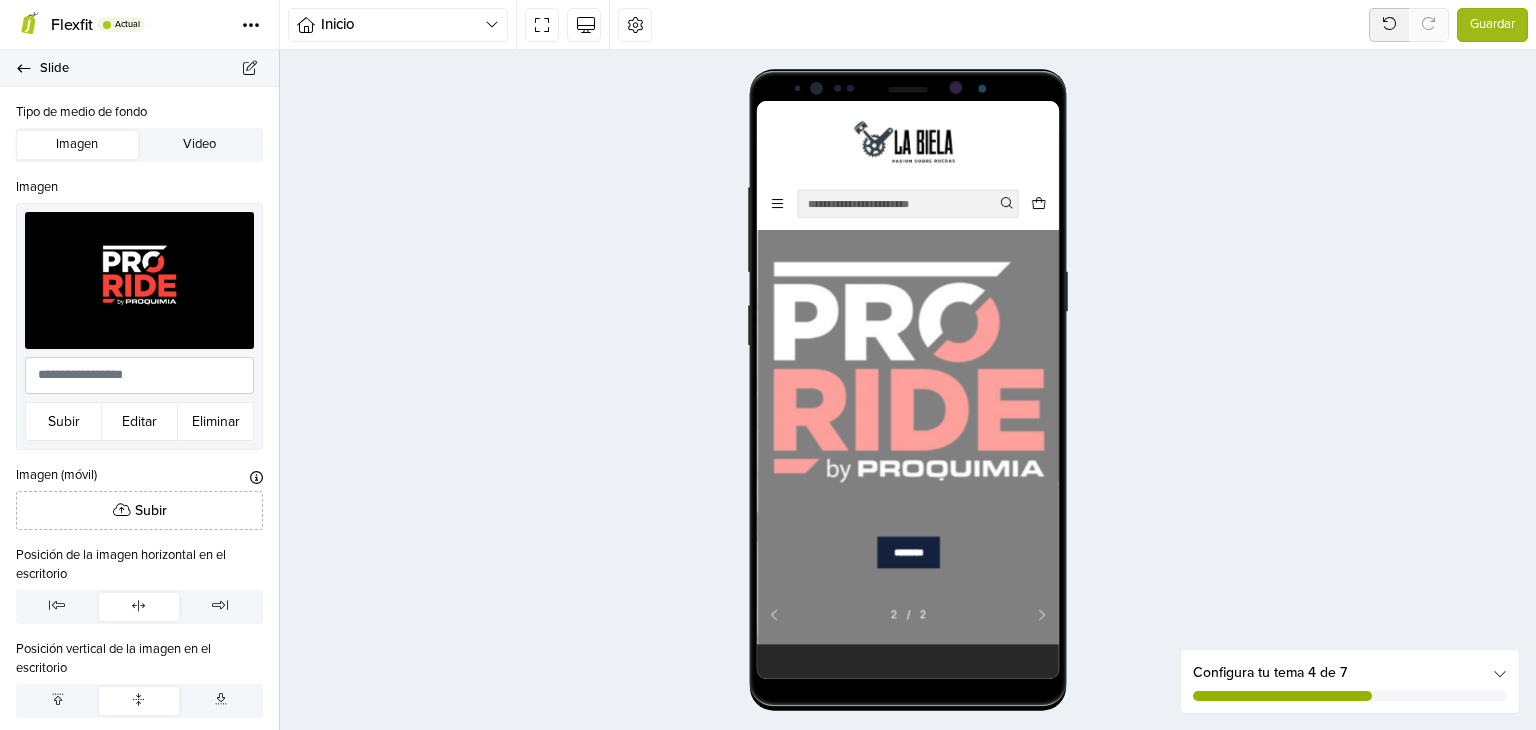 type 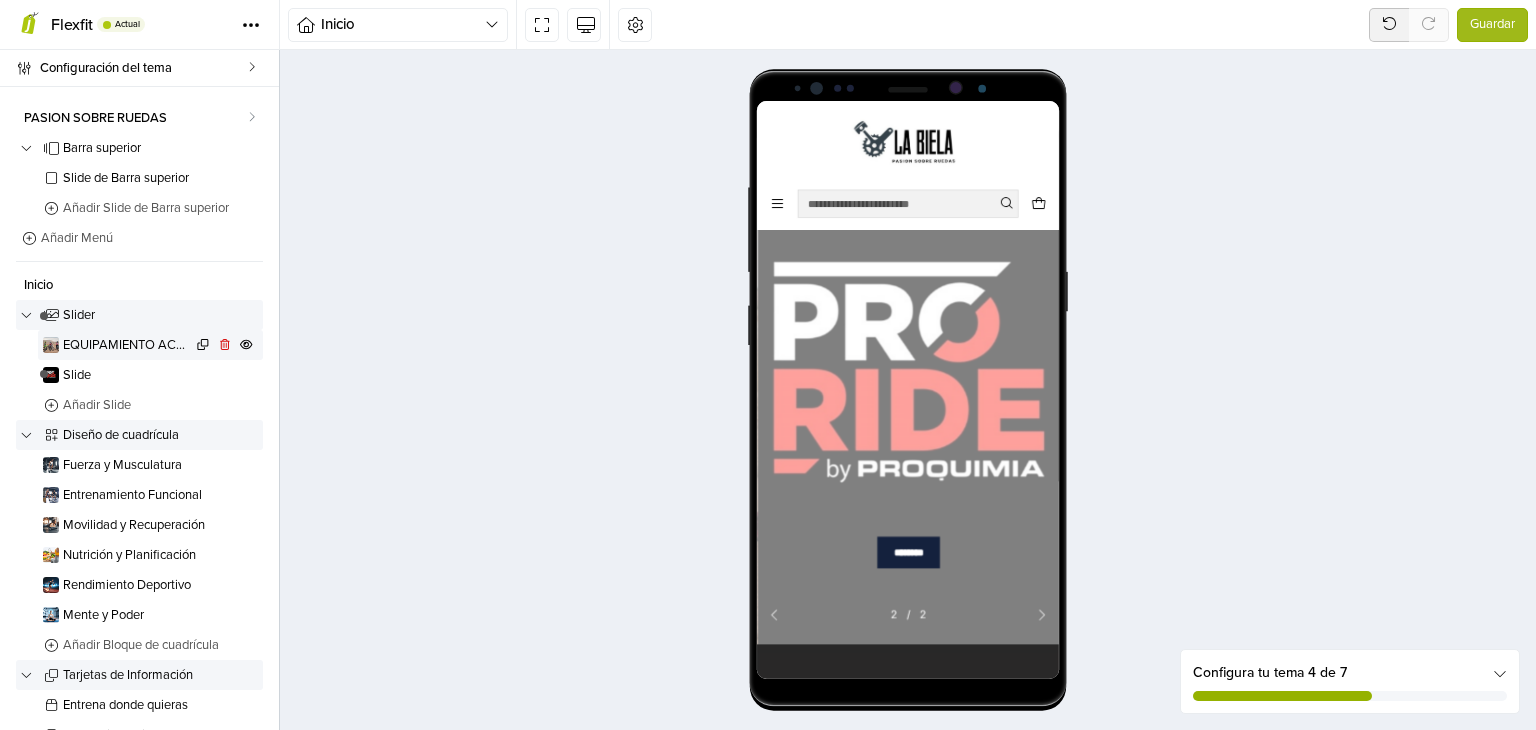 click on "EQUIPAMIENTO ACCESORIOS Y LUBRICACION" at bounding box center (127, 345) 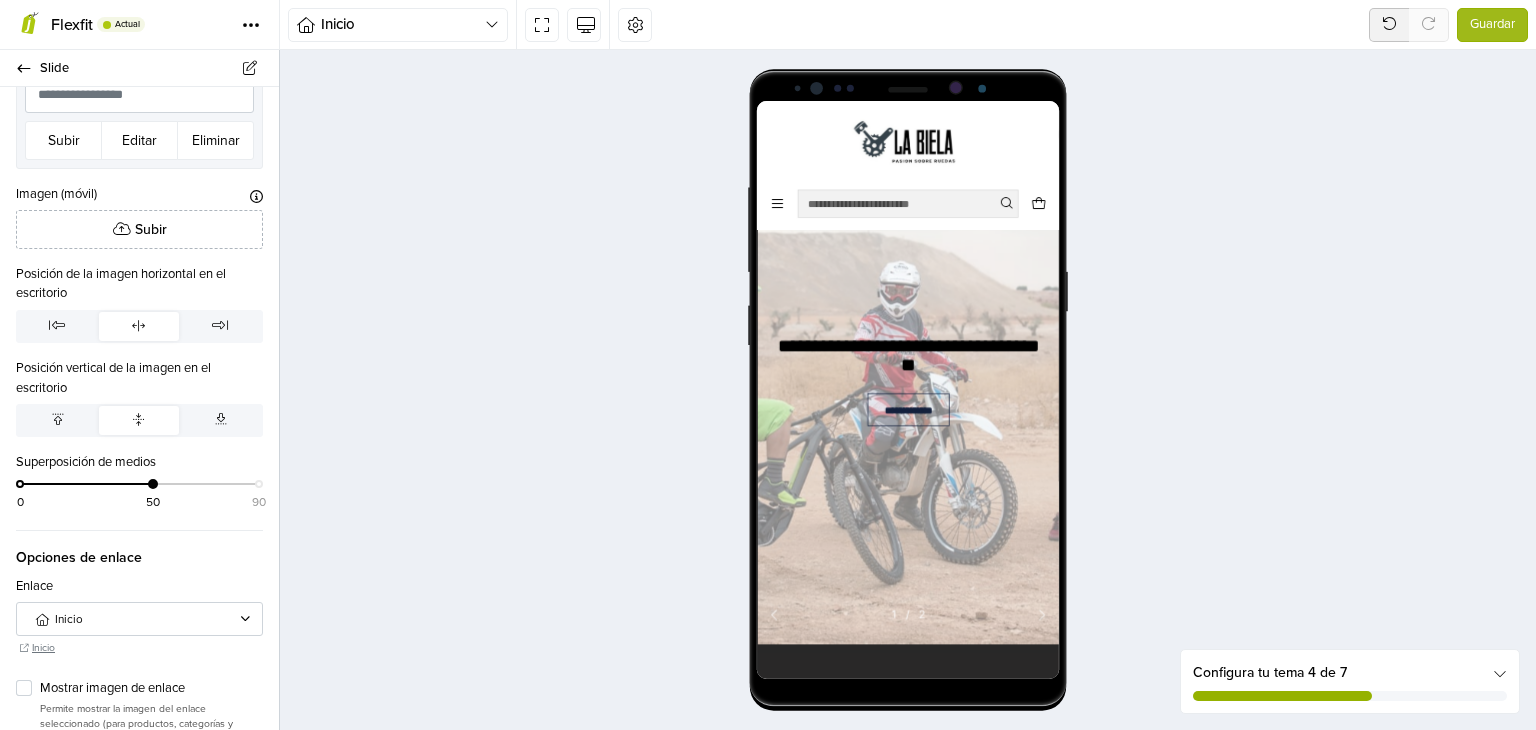 scroll, scrollTop: 300, scrollLeft: 0, axis: vertical 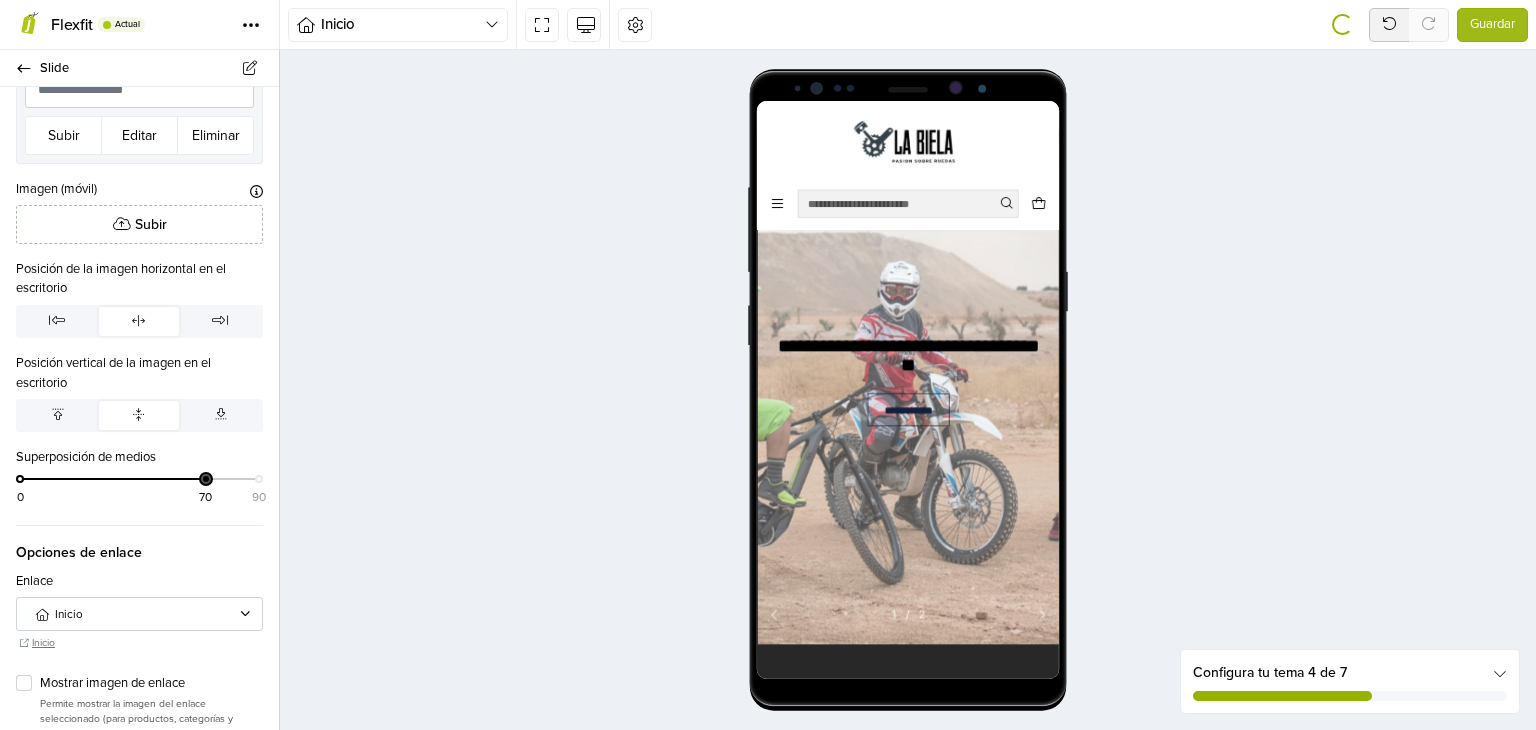 drag, startPoint x: 147, startPoint y: 474, endPoint x: 196, endPoint y: 475, distance: 49.010204 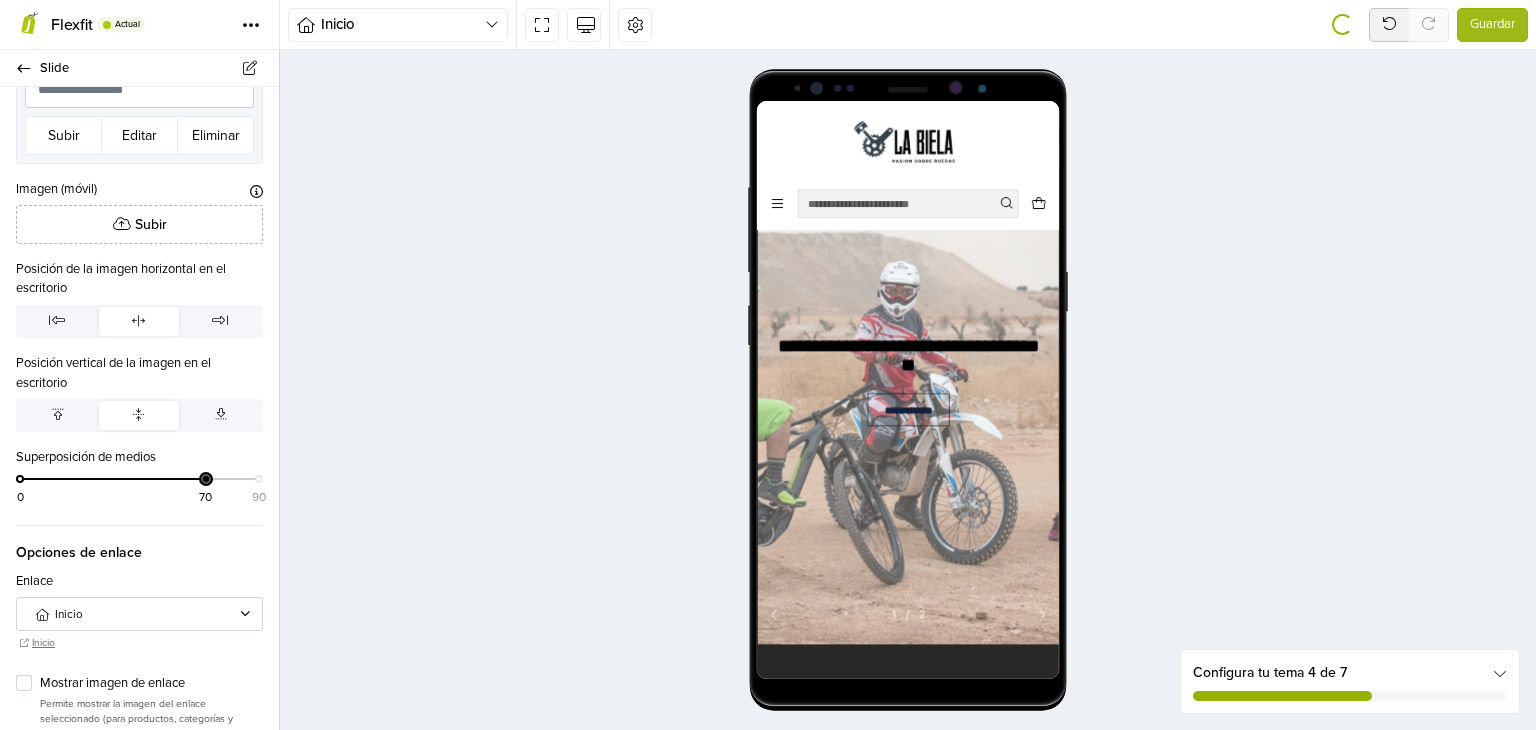 click at bounding box center (206, 479) 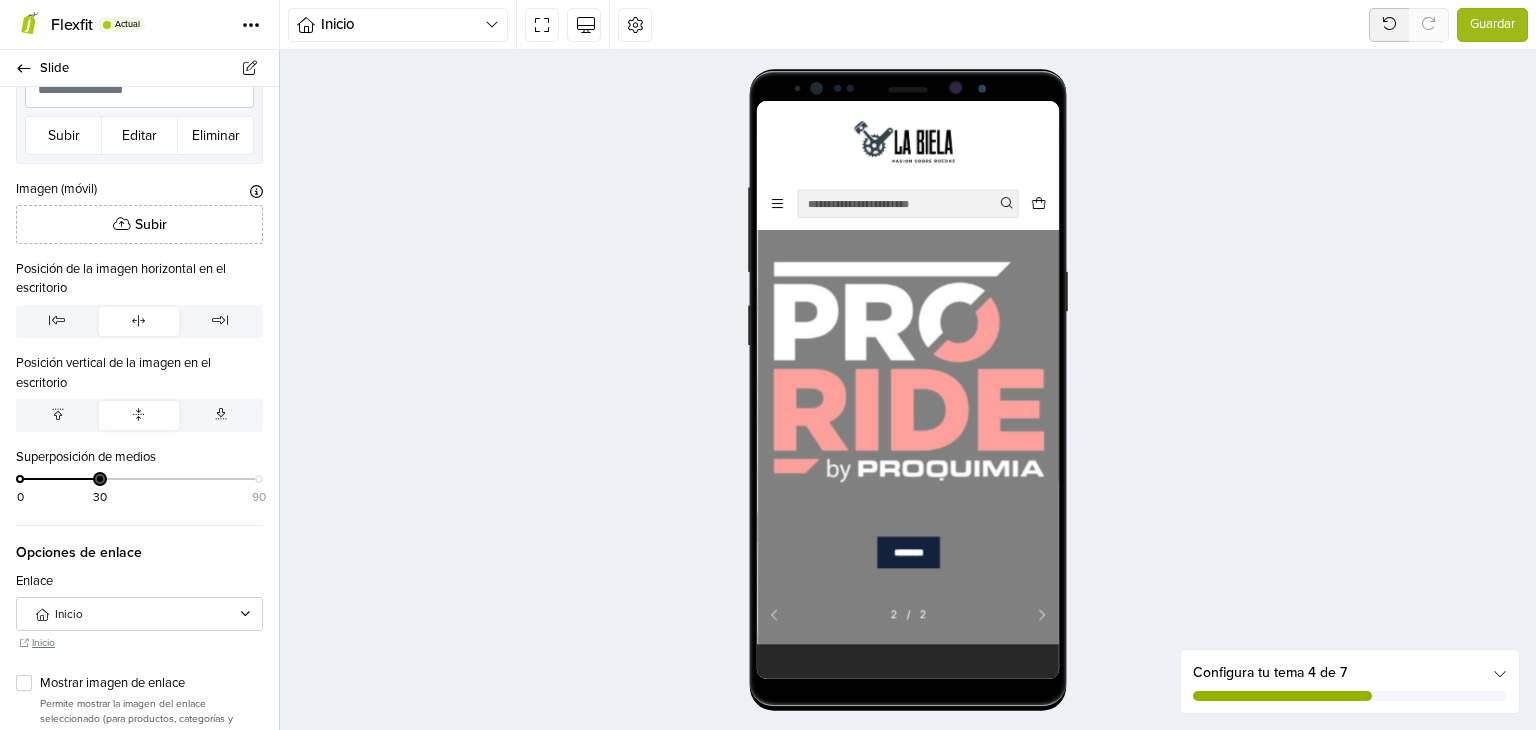 drag, startPoint x: 197, startPoint y: 477, endPoint x: 92, endPoint y: 477, distance: 105 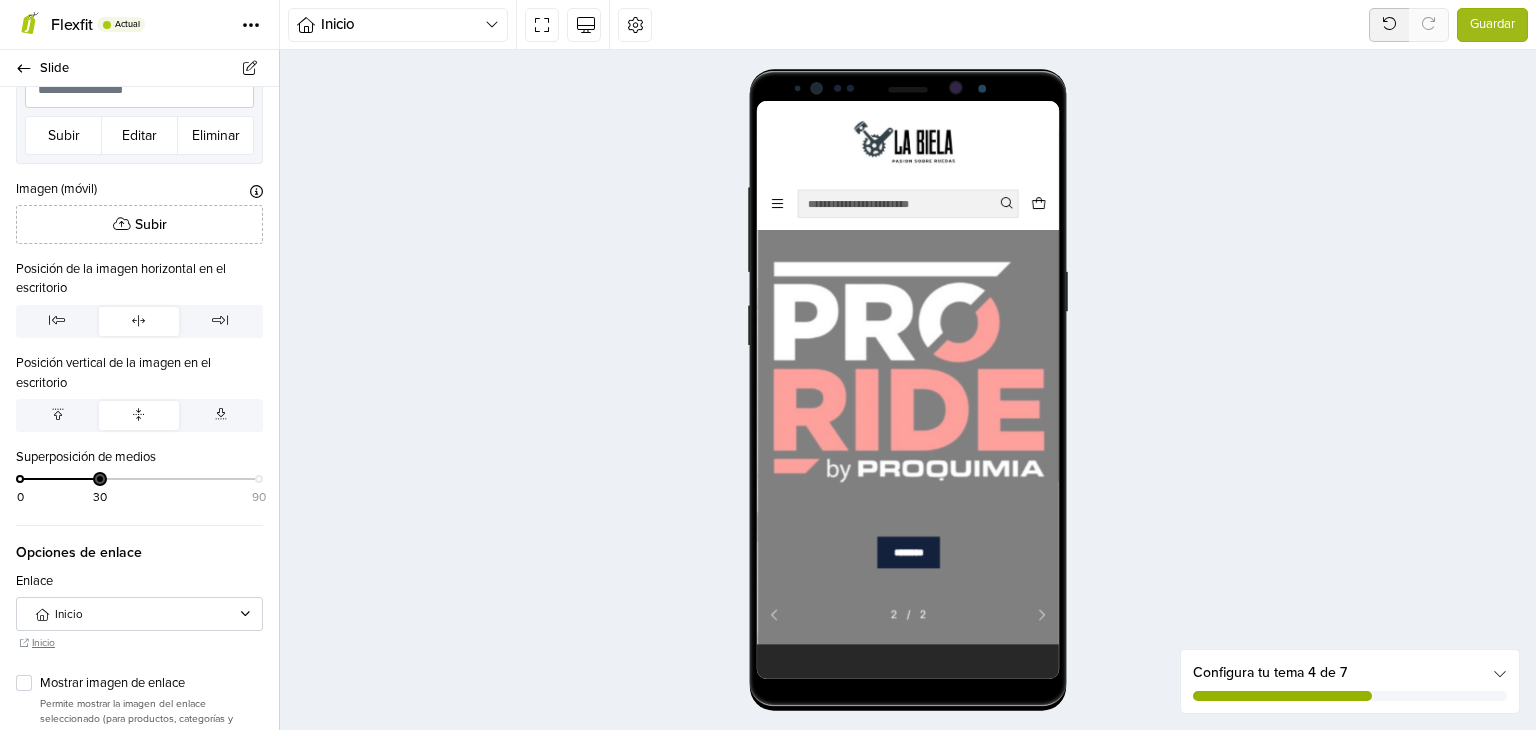 click on "0 30 90" at bounding box center [139, 487] 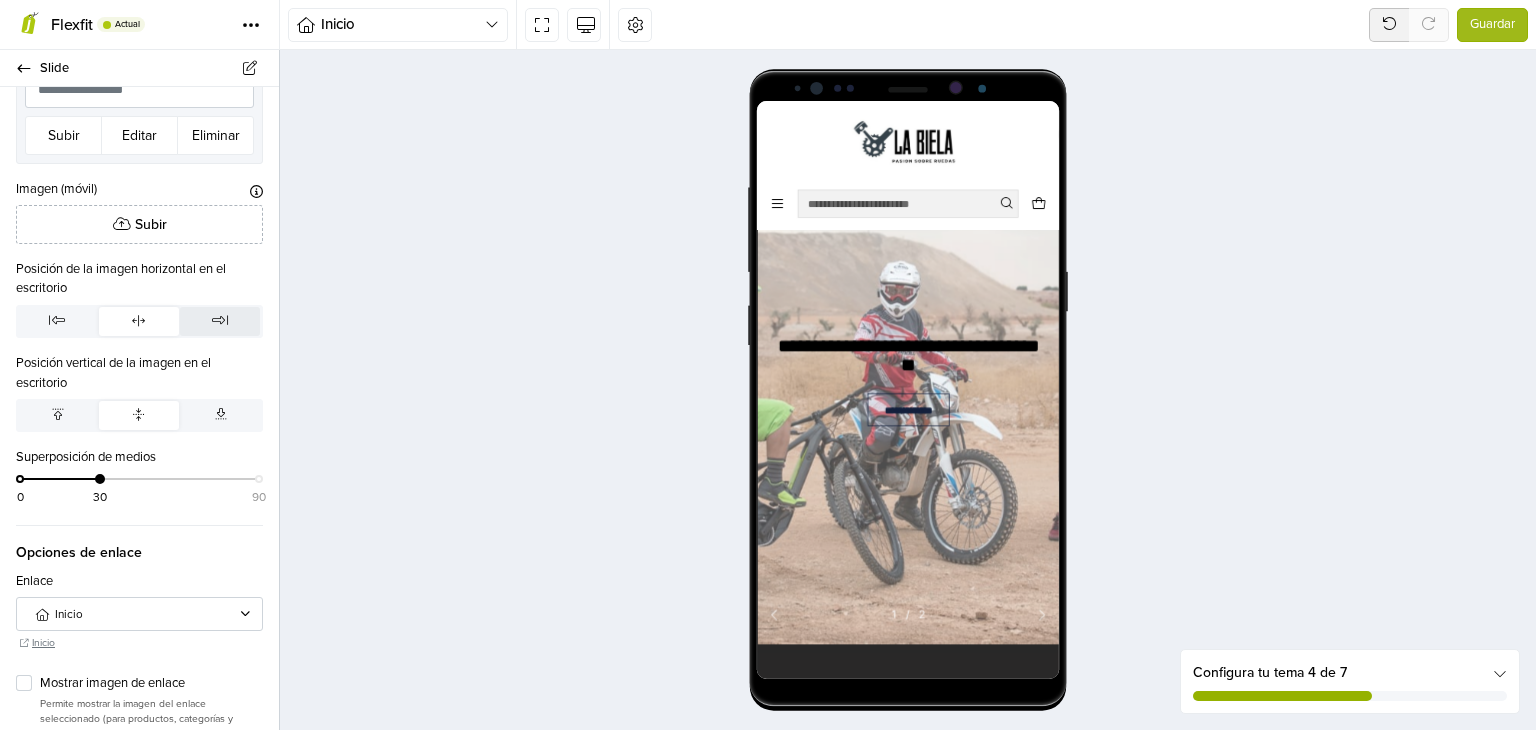 click at bounding box center [220, 321] 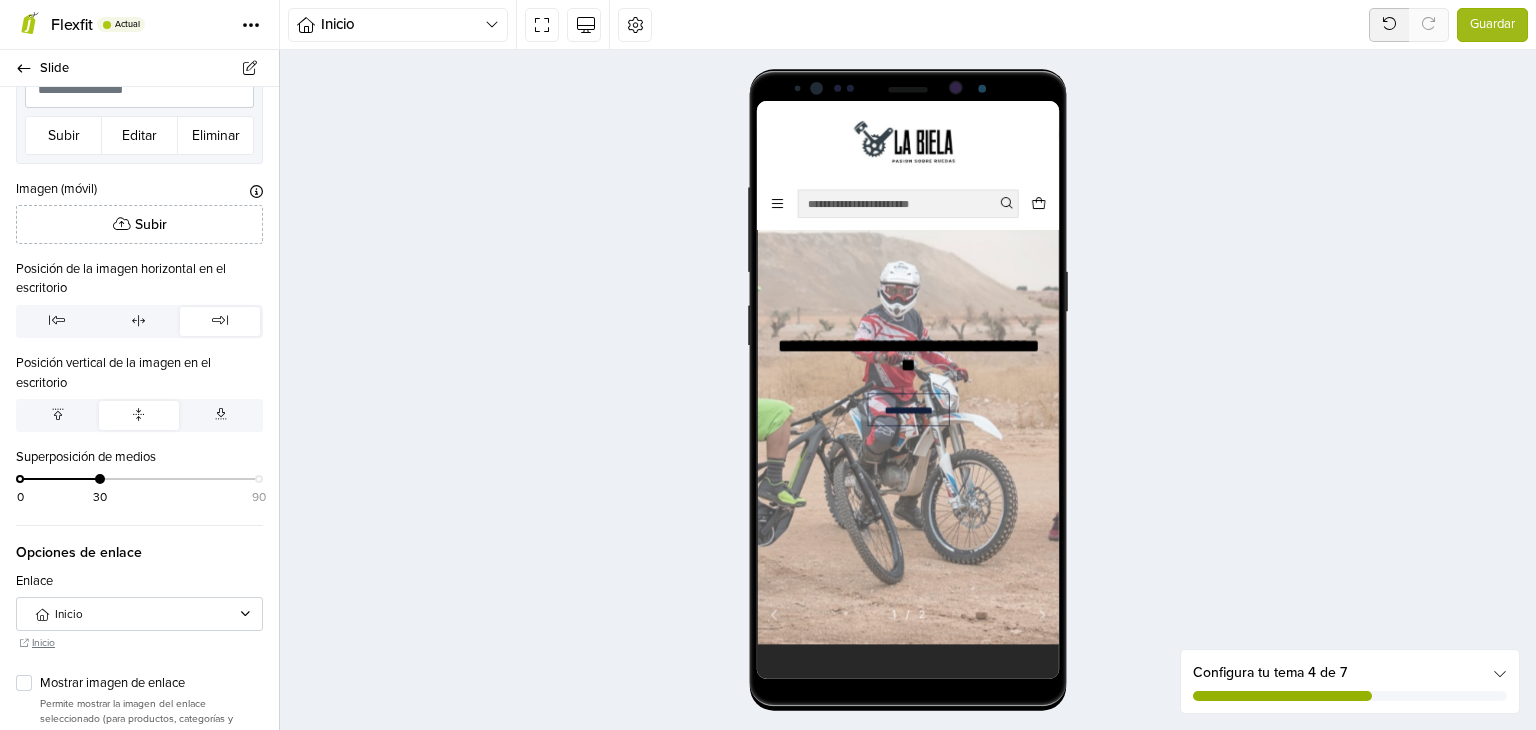 click at bounding box center [139, 415] 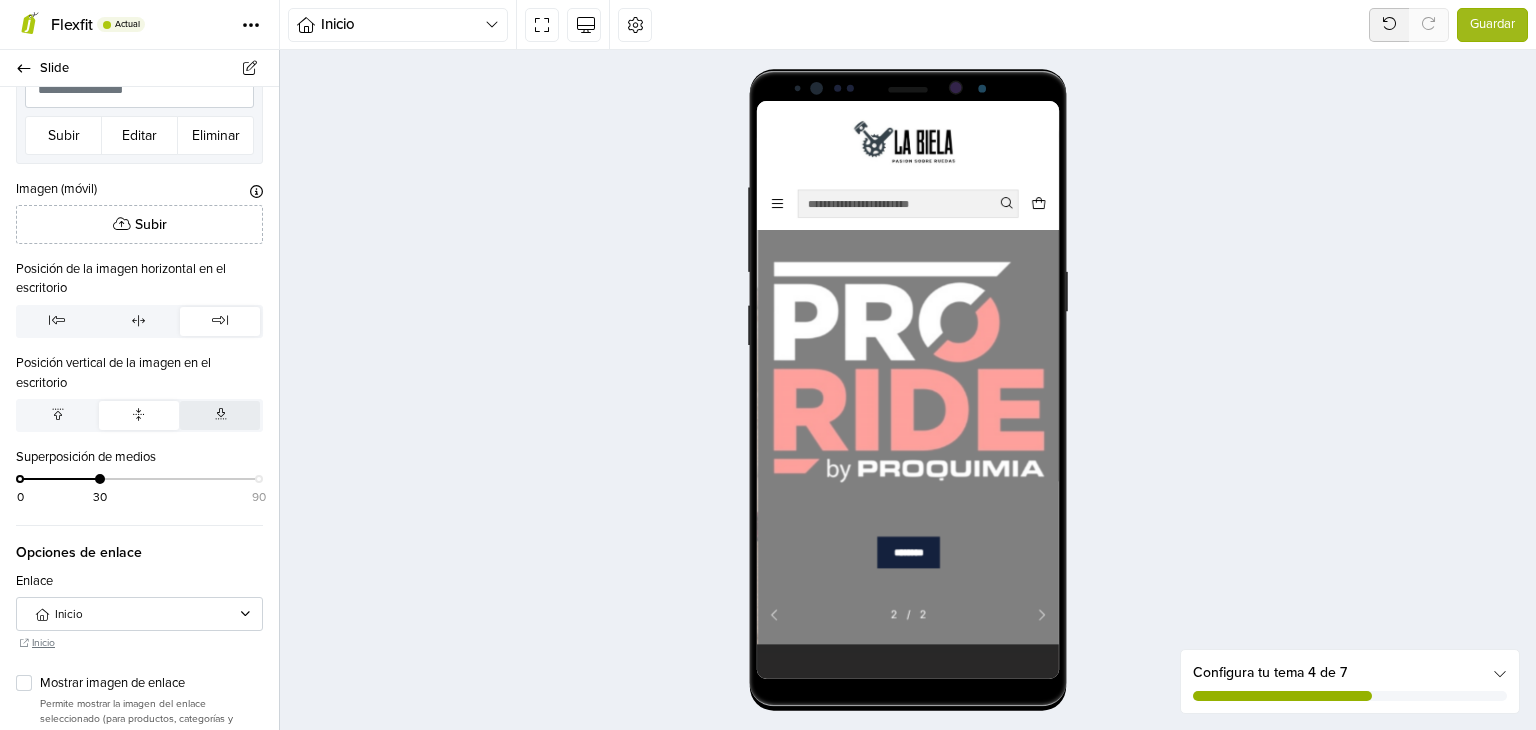 click at bounding box center [220, 415] 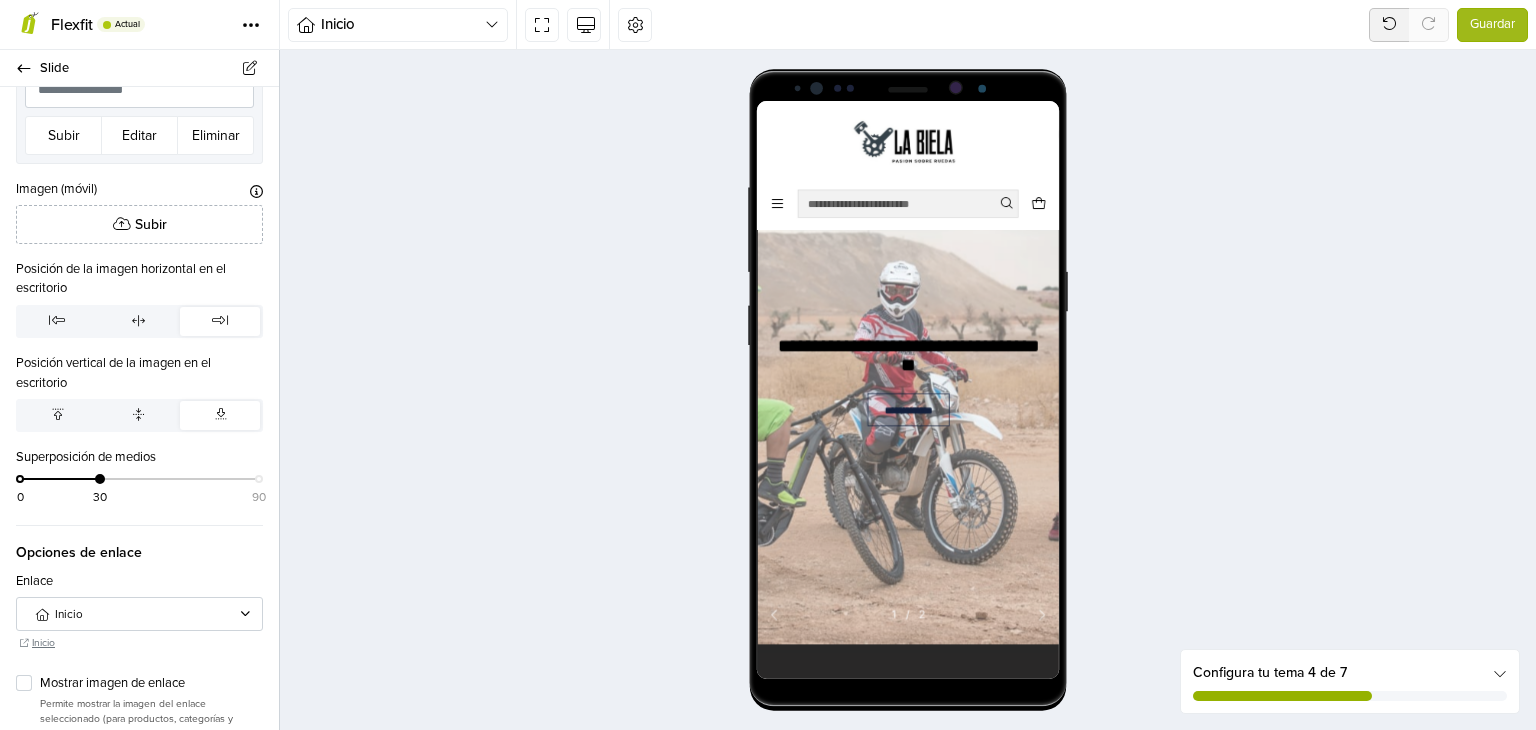click at bounding box center [220, 415] 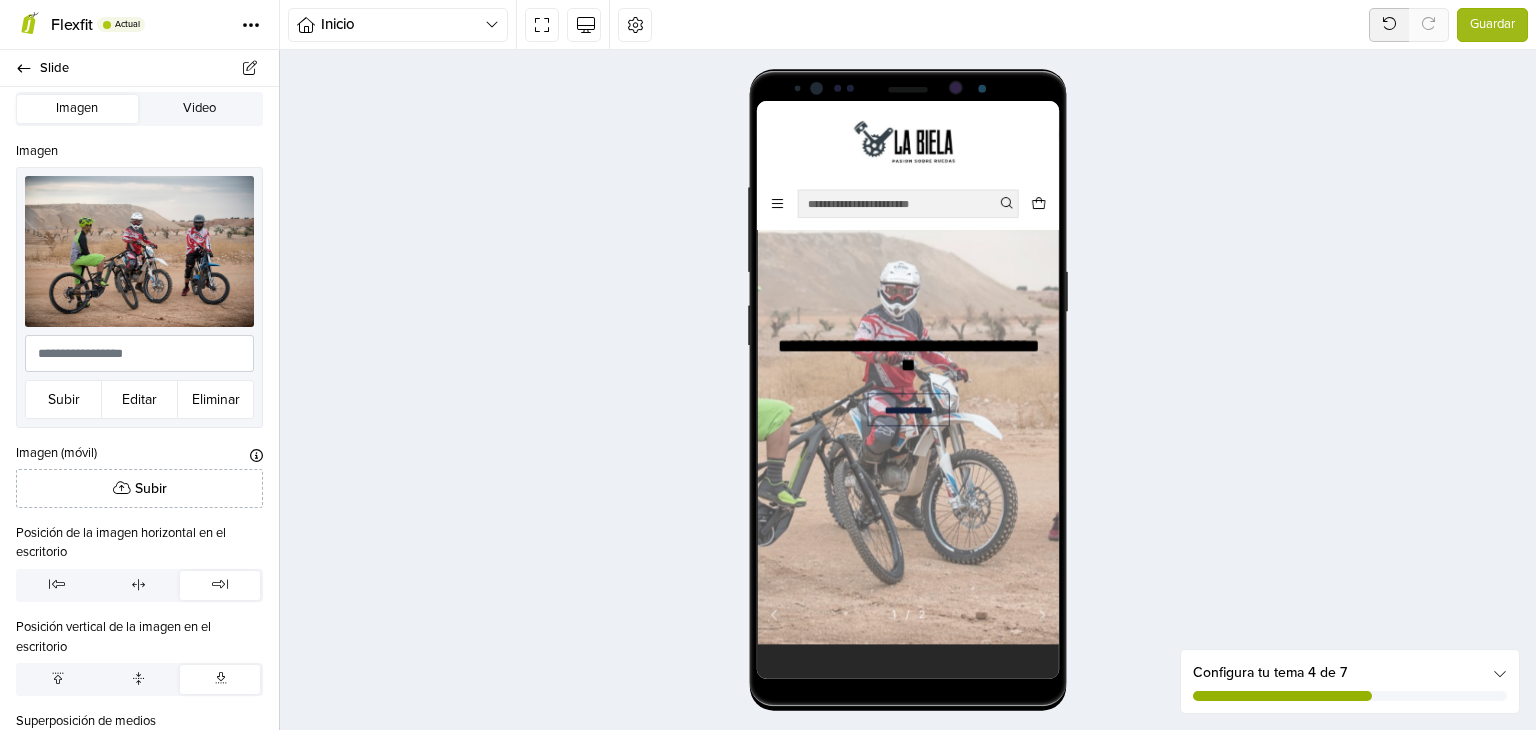 scroll, scrollTop: 100, scrollLeft: 0, axis: vertical 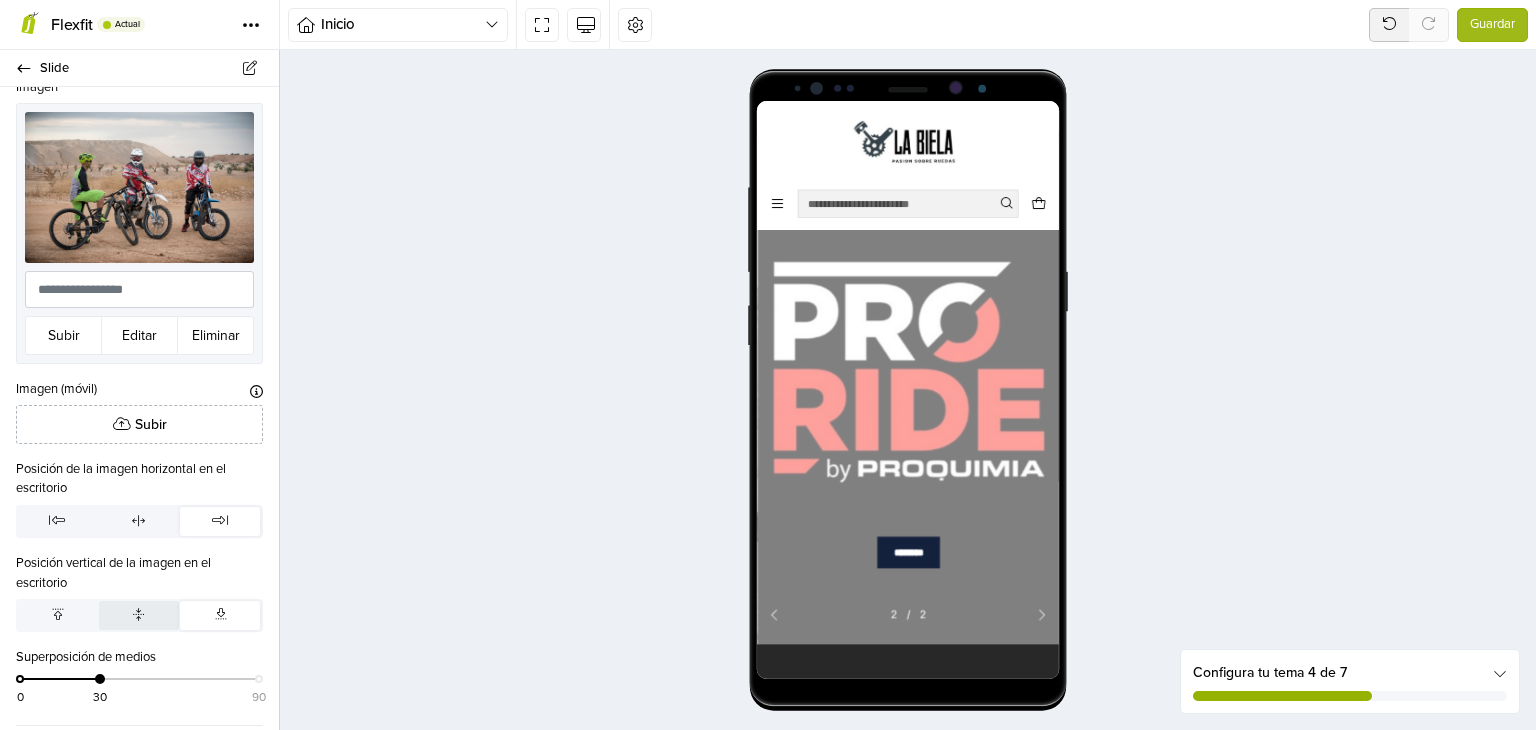 click at bounding box center [138, 614] 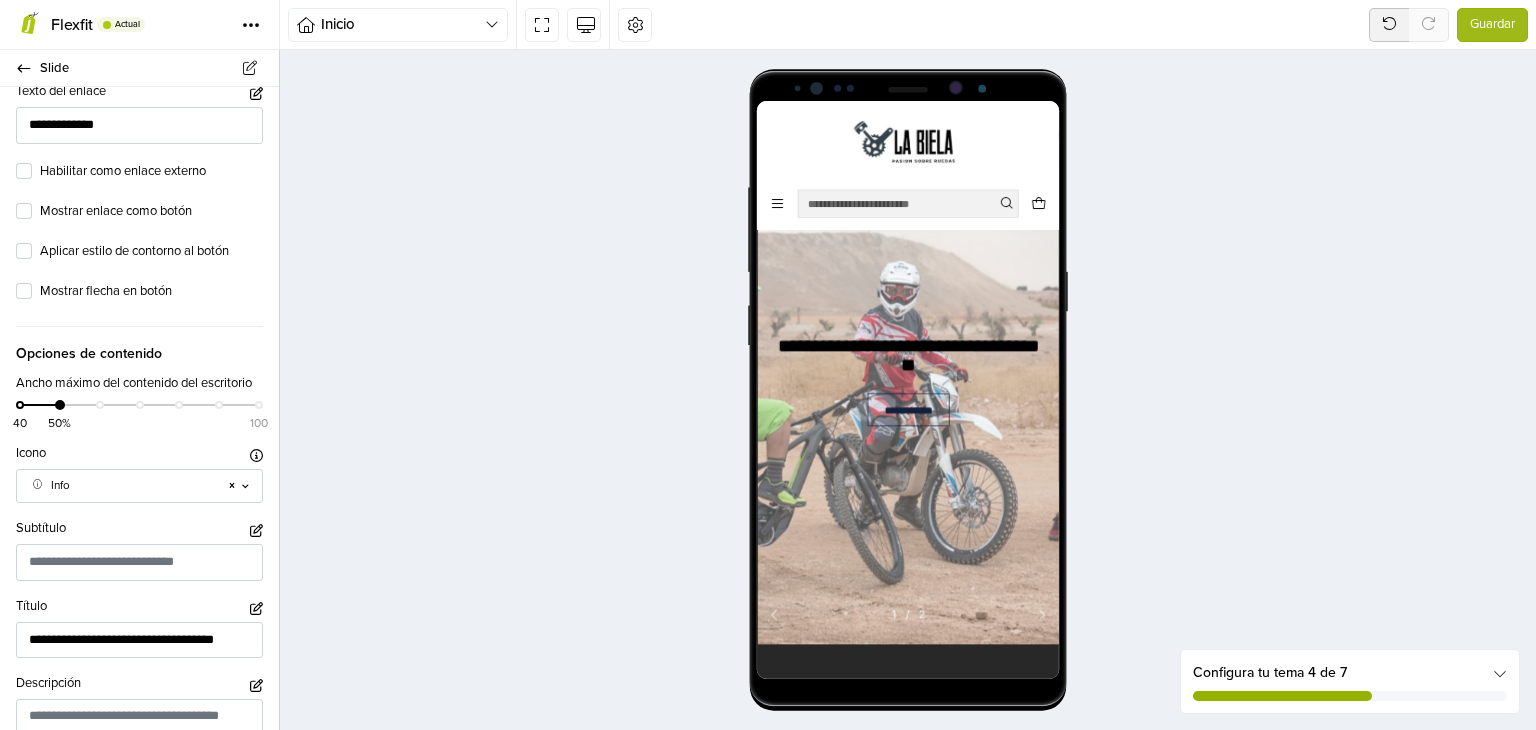 scroll, scrollTop: 1000, scrollLeft: 0, axis: vertical 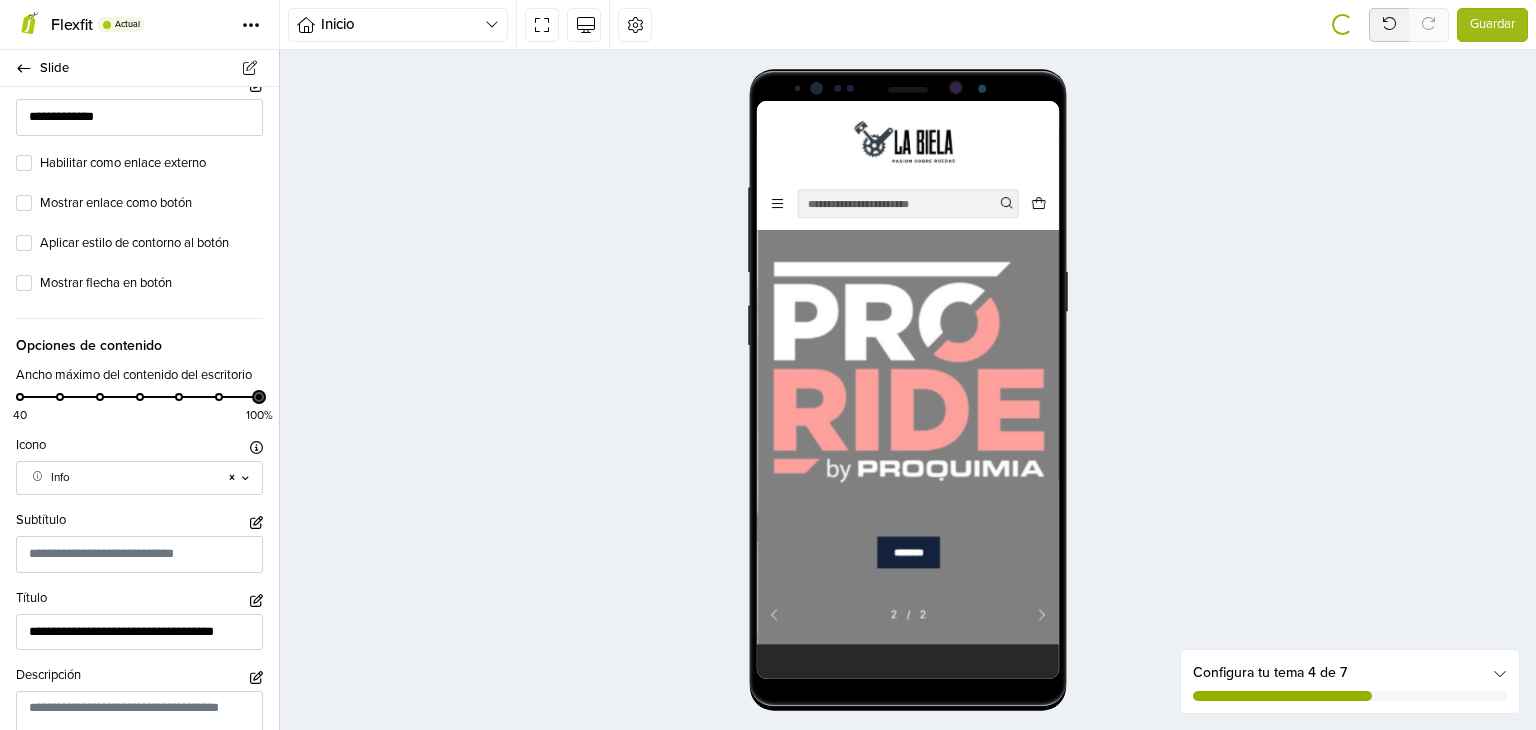 drag, startPoint x: 53, startPoint y: 414, endPoint x: 239, endPoint y: 405, distance: 186.21762 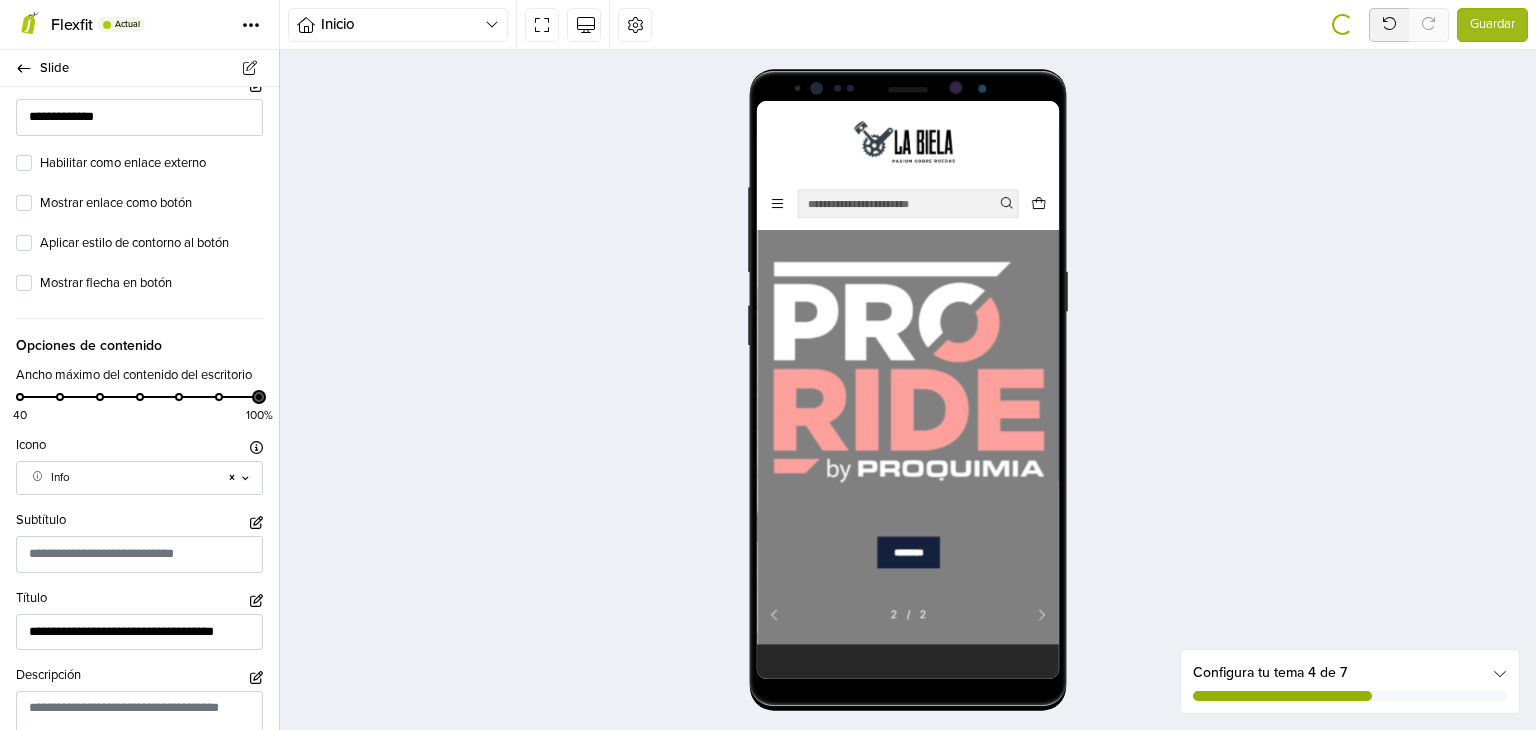 click on "40 100%" at bounding box center [139, 405] 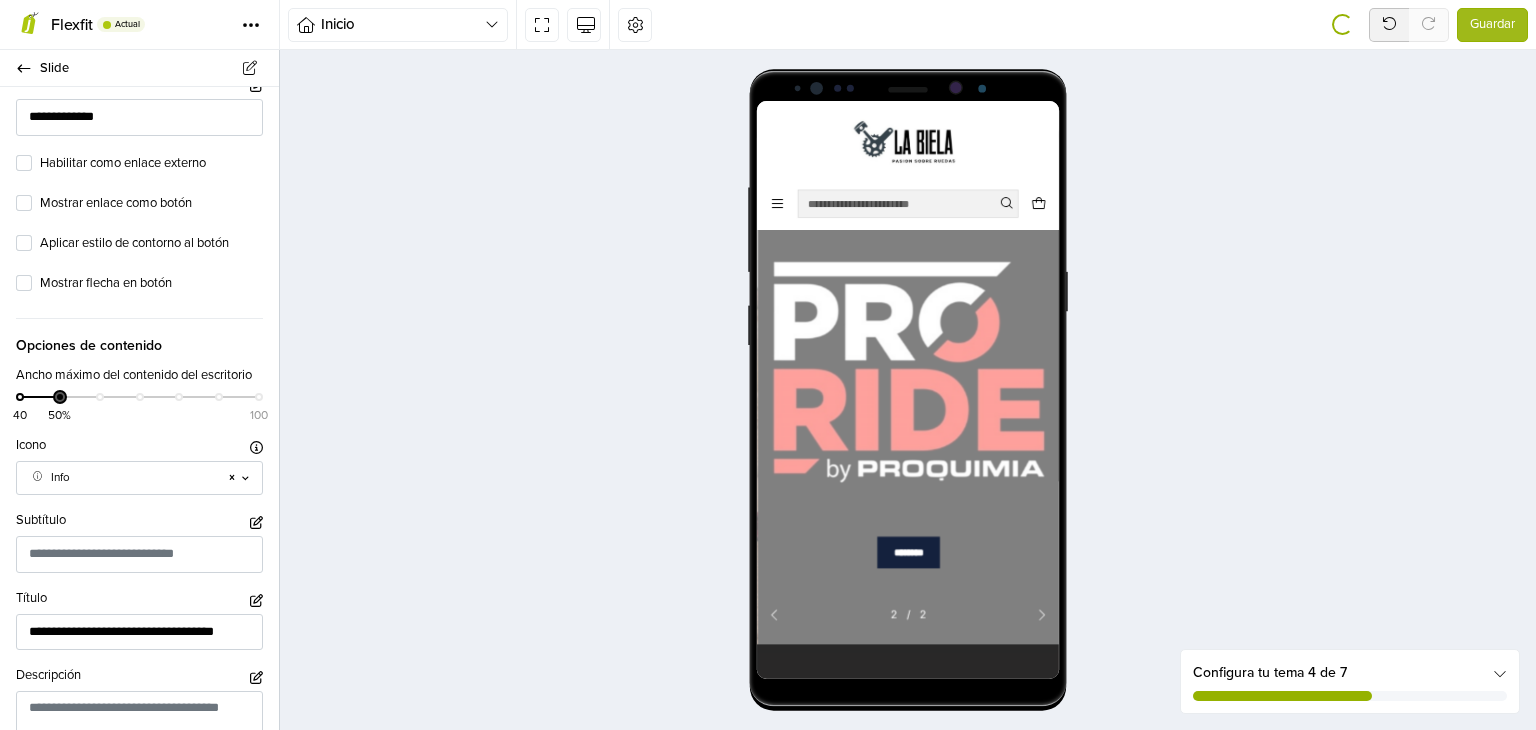 drag, startPoint x: 248, startPoint y: 412, endPoint x: 55, endPoint y: 423, distance: 193.31322 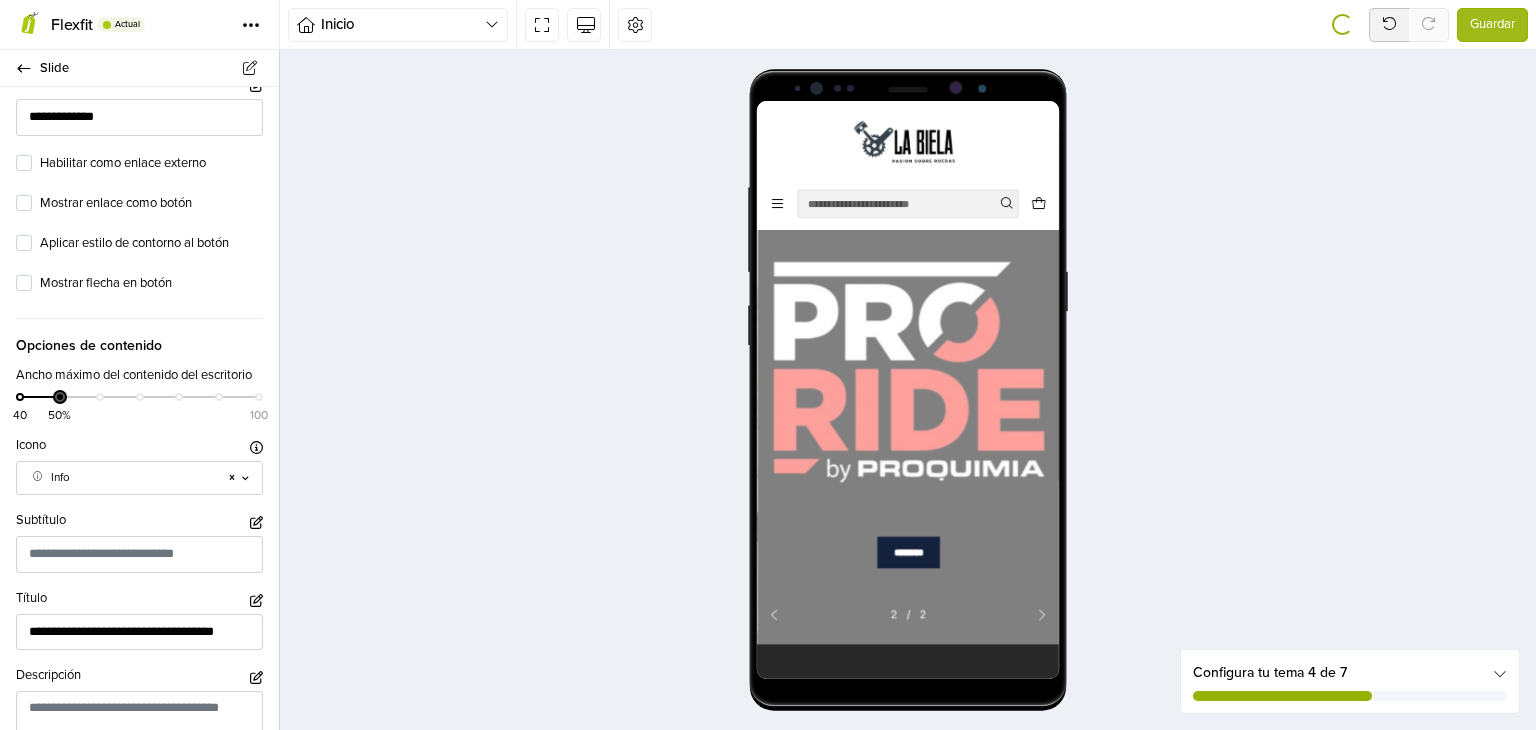 click on "40 50% 100" at bounding box center [139, 405] 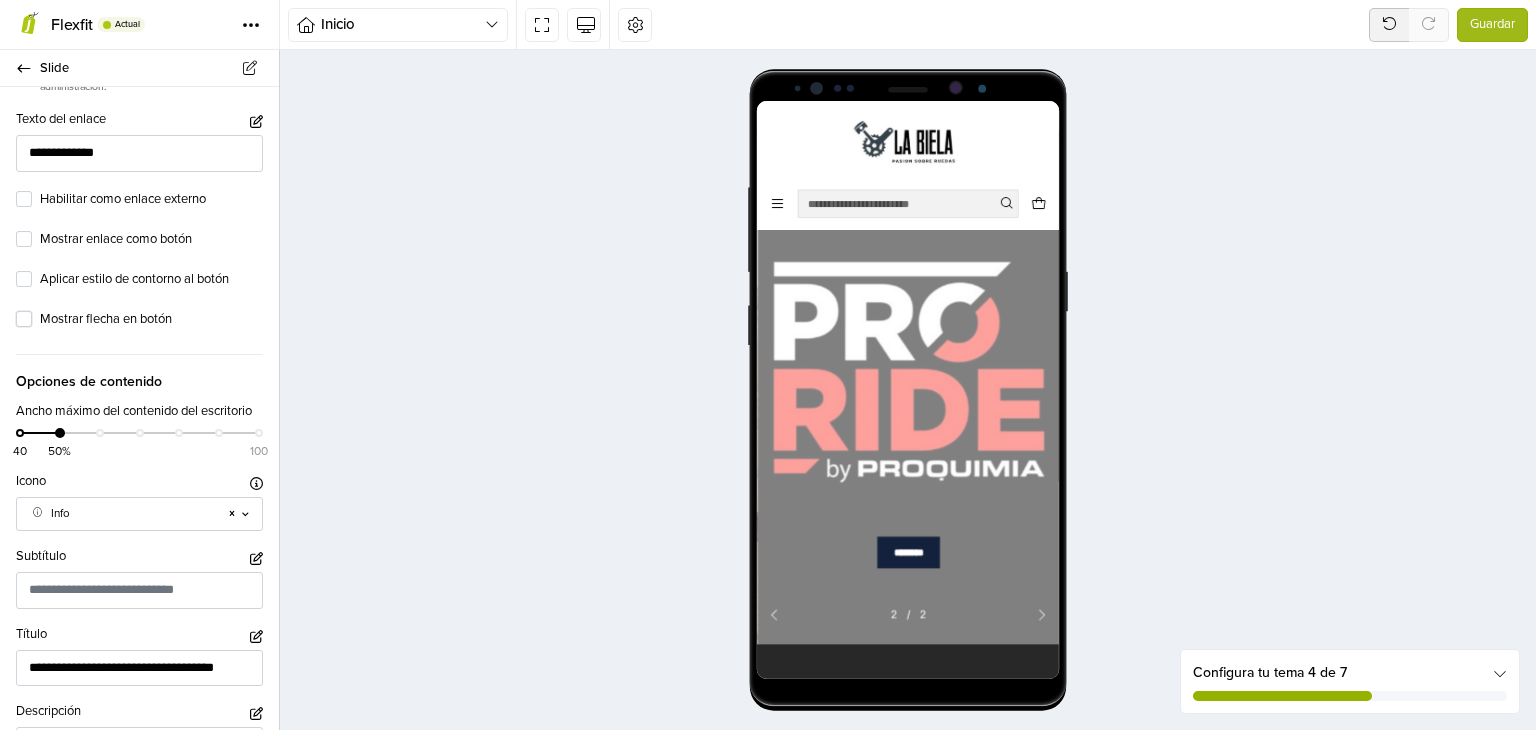 scroll, scrollTop: 800, scrollLeft: 0, axis: vertical 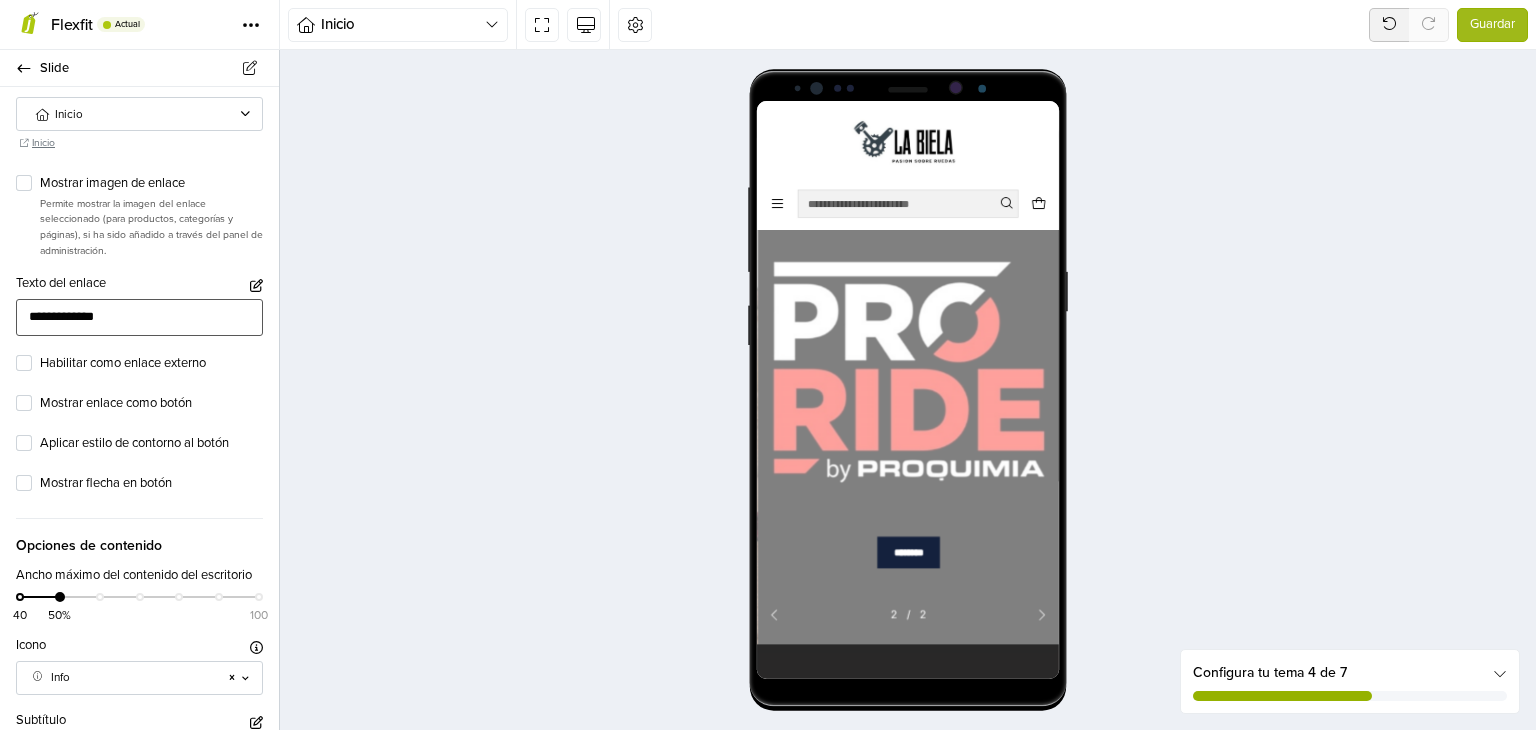 click on "**********" at bounding box center (139, 317) 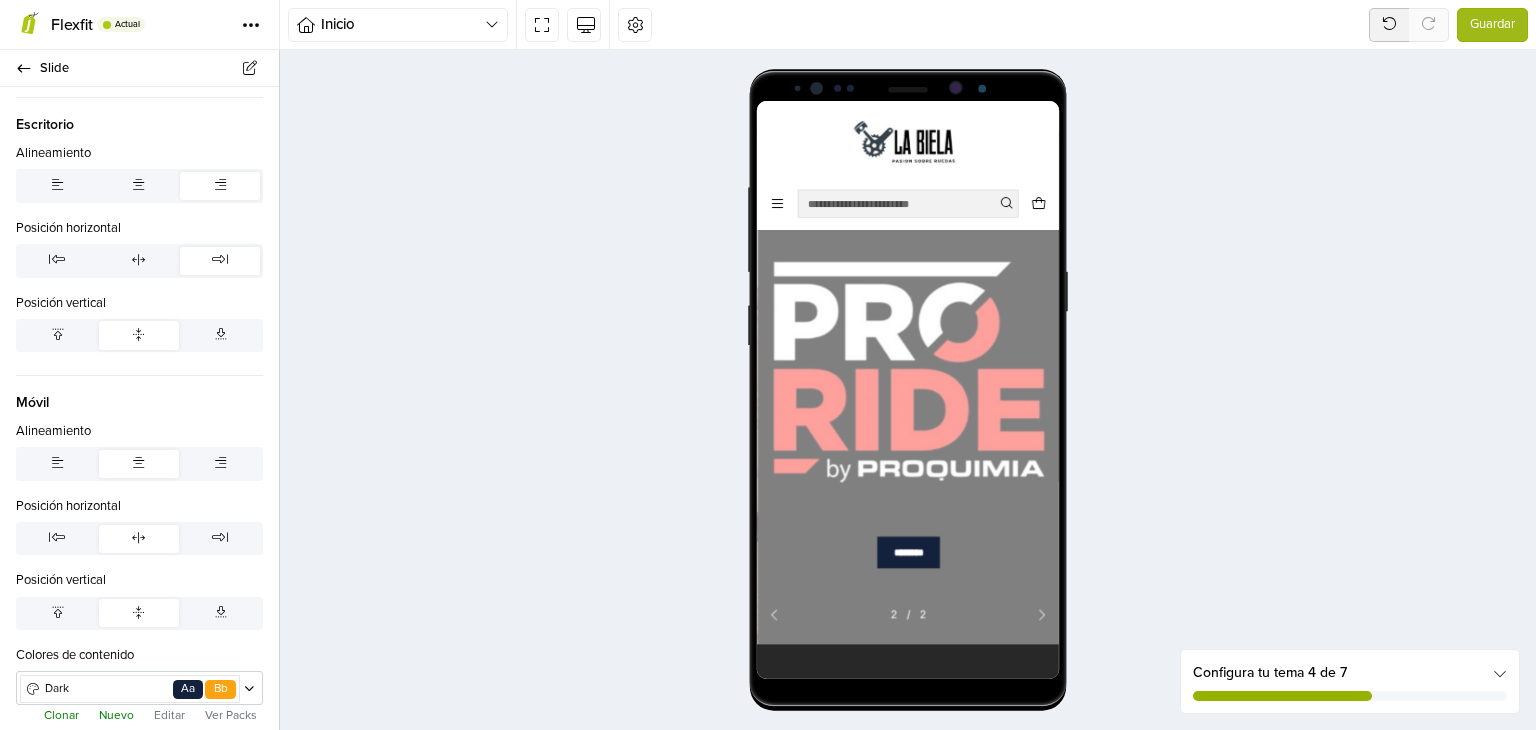 scroll, scrollTop: 1709, scrollLeft: 0, axis: vertical 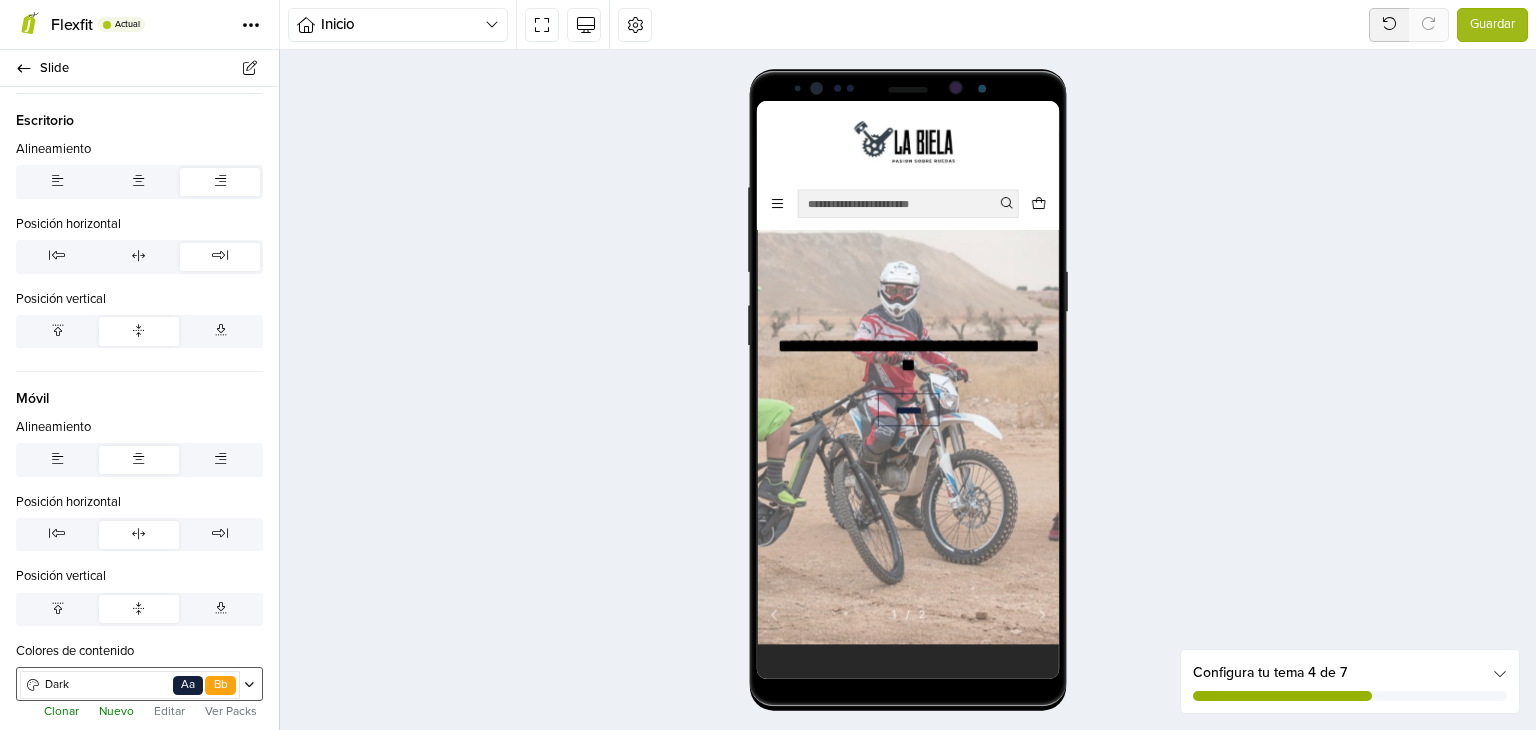 type on "*******" 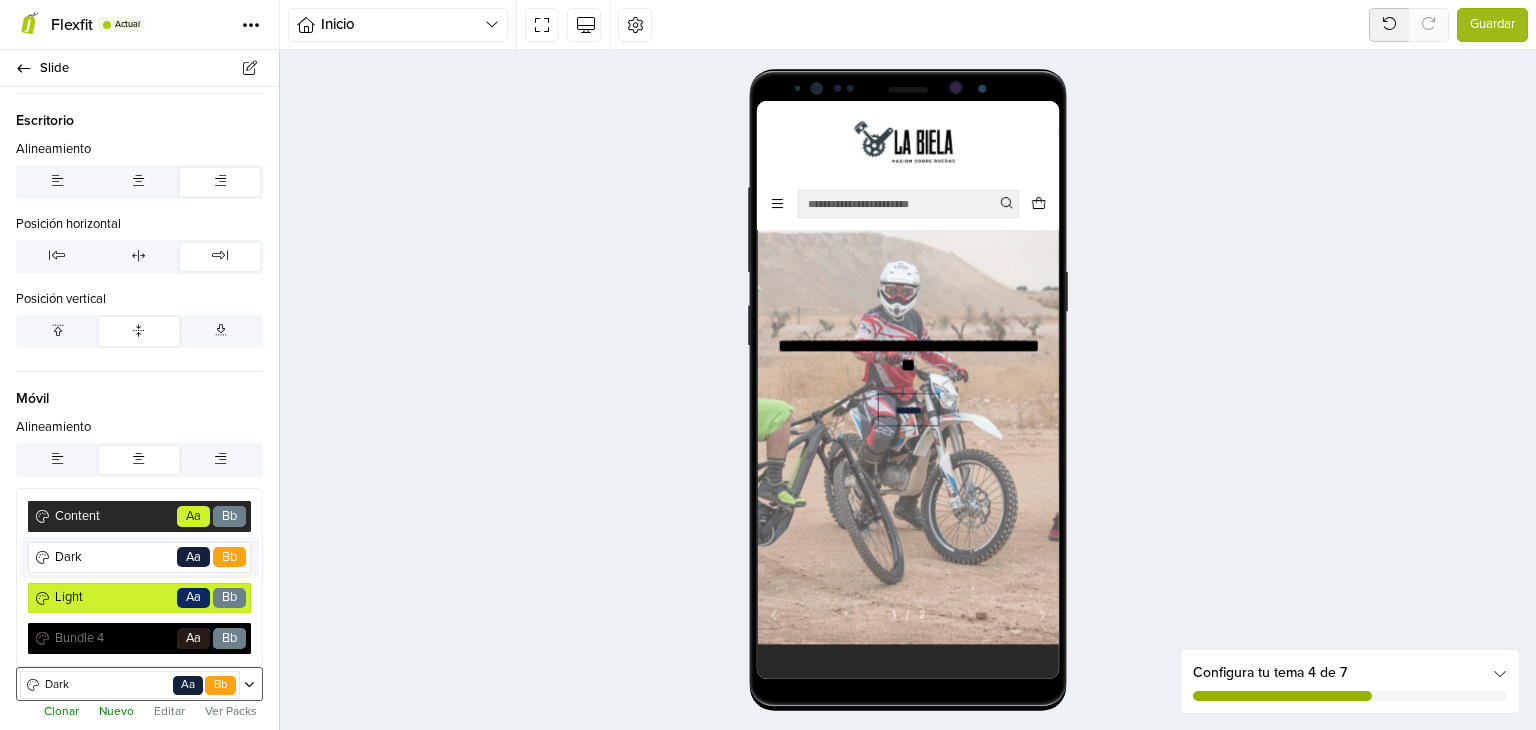 click on "Aa" at bounding box center (193, 557) 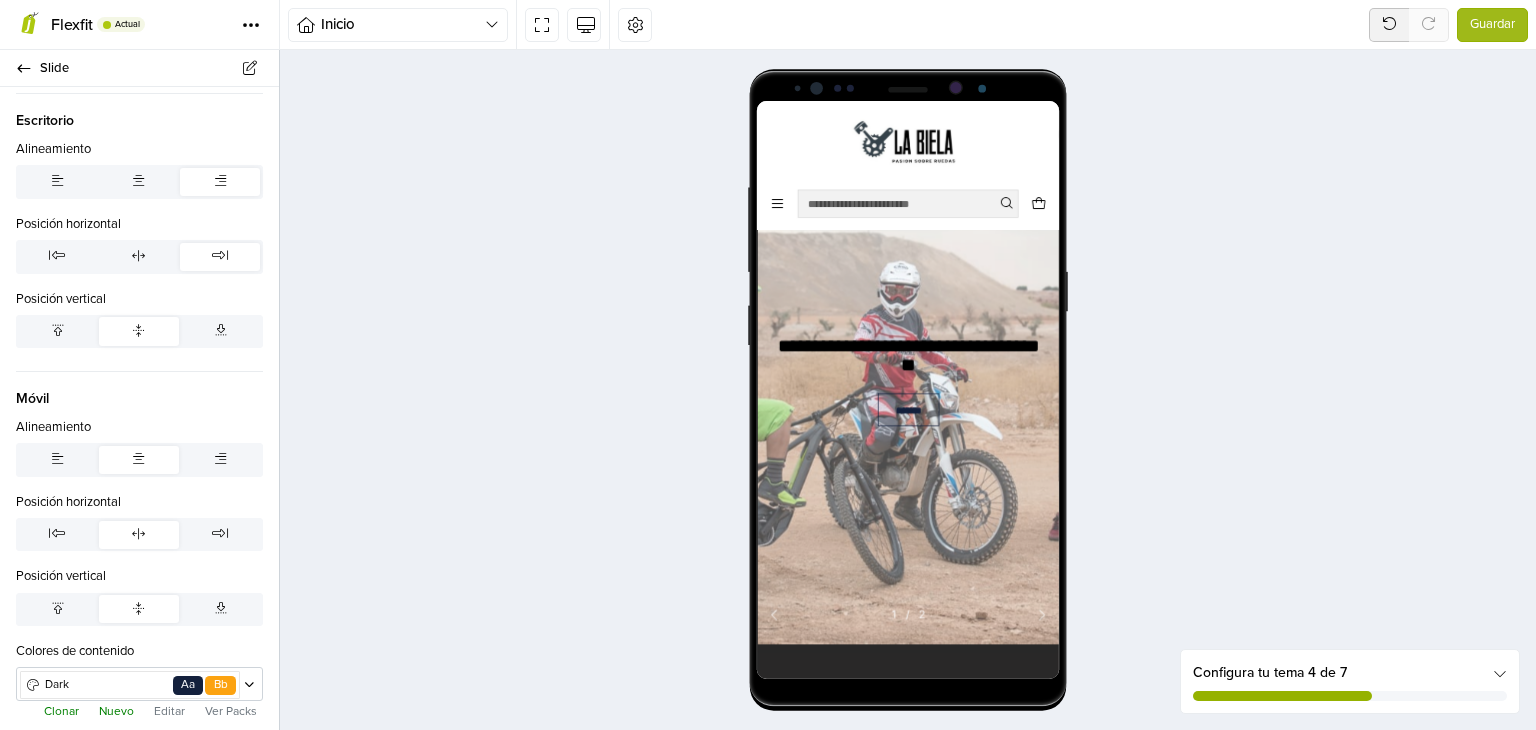 click on "Editar" at bounding box center (169, 711) 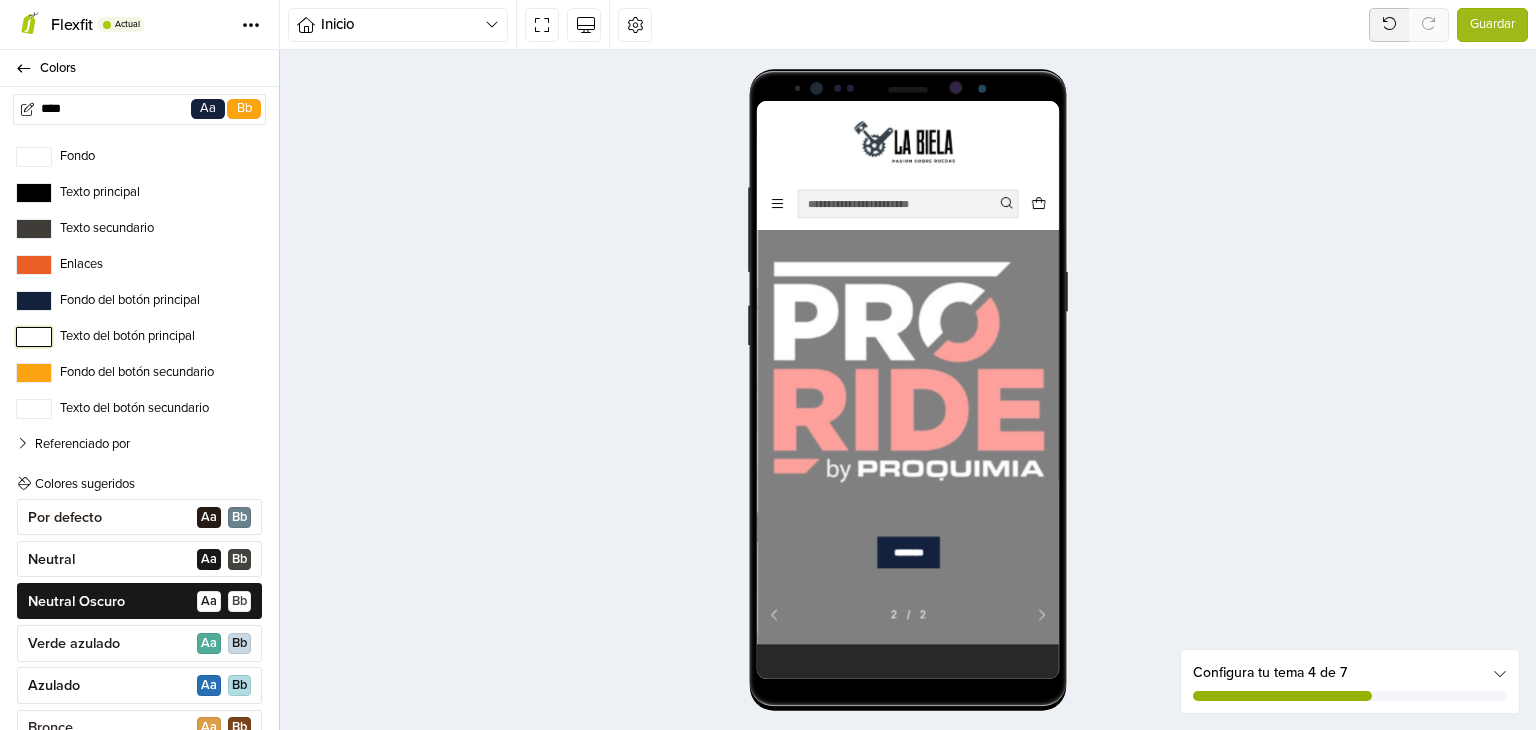 click on "Texto del botón principal" at bounding box center [34, 337] 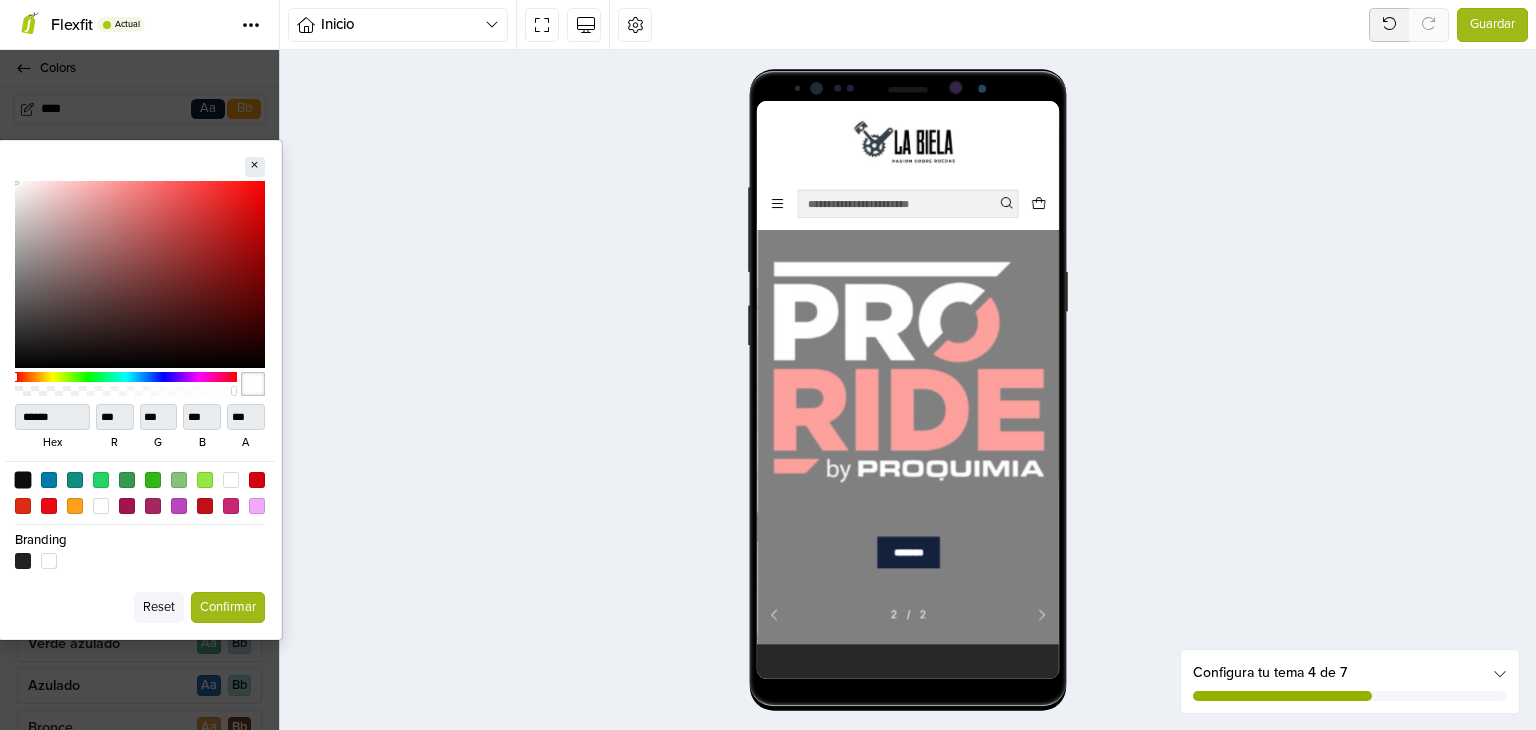 click at bounding box center [22, 480] 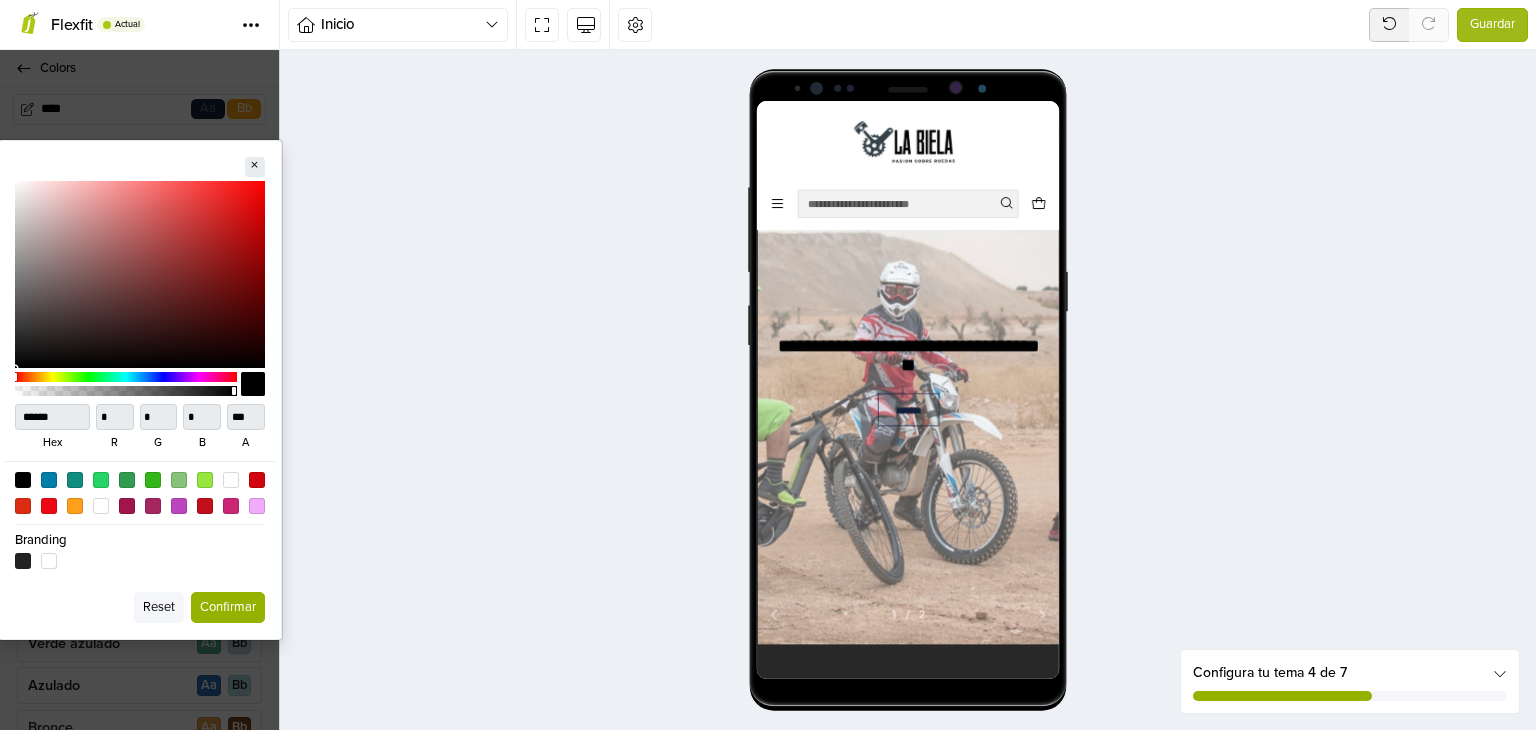 click on "Confirmar" at bounding box center [228, 608] 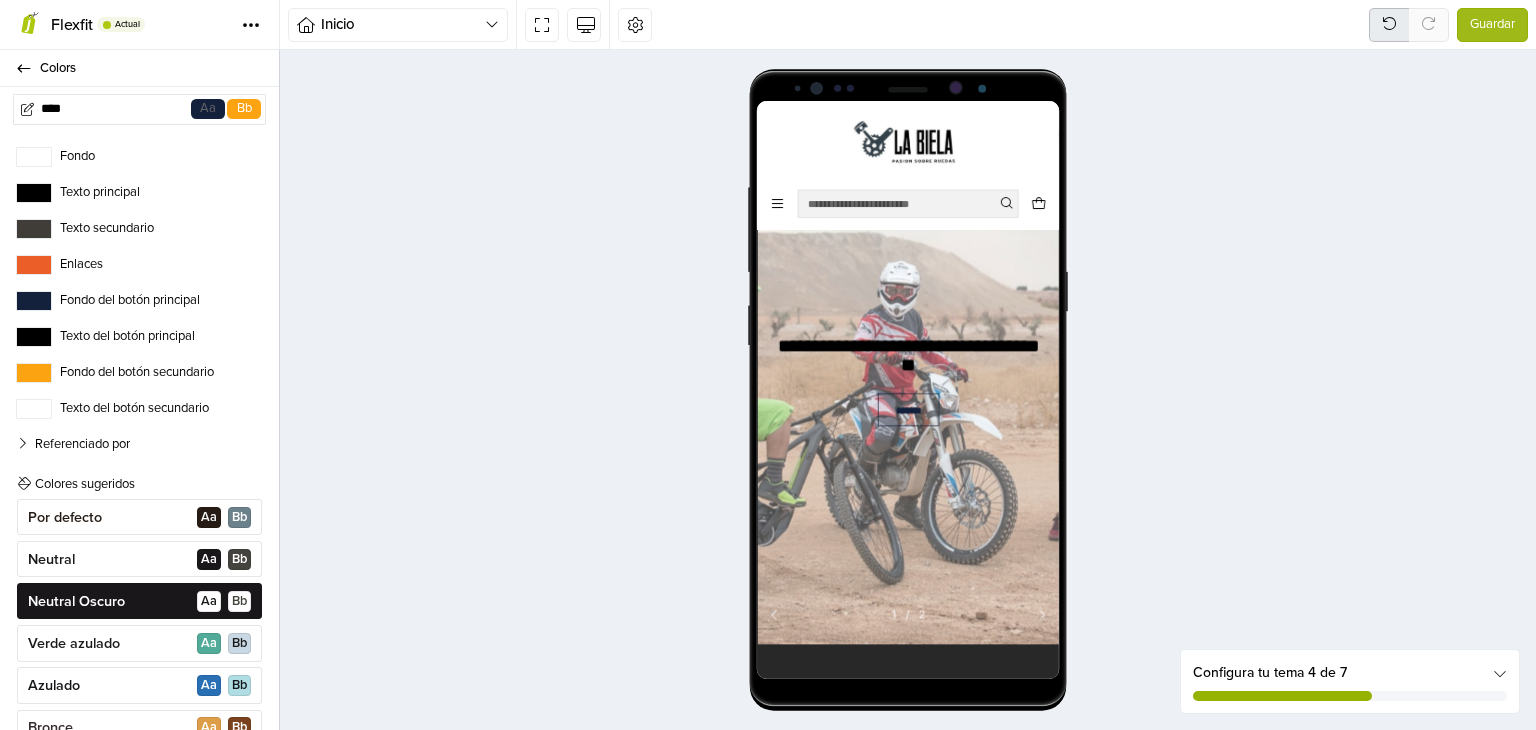 click at bounding box center [1389, 25] 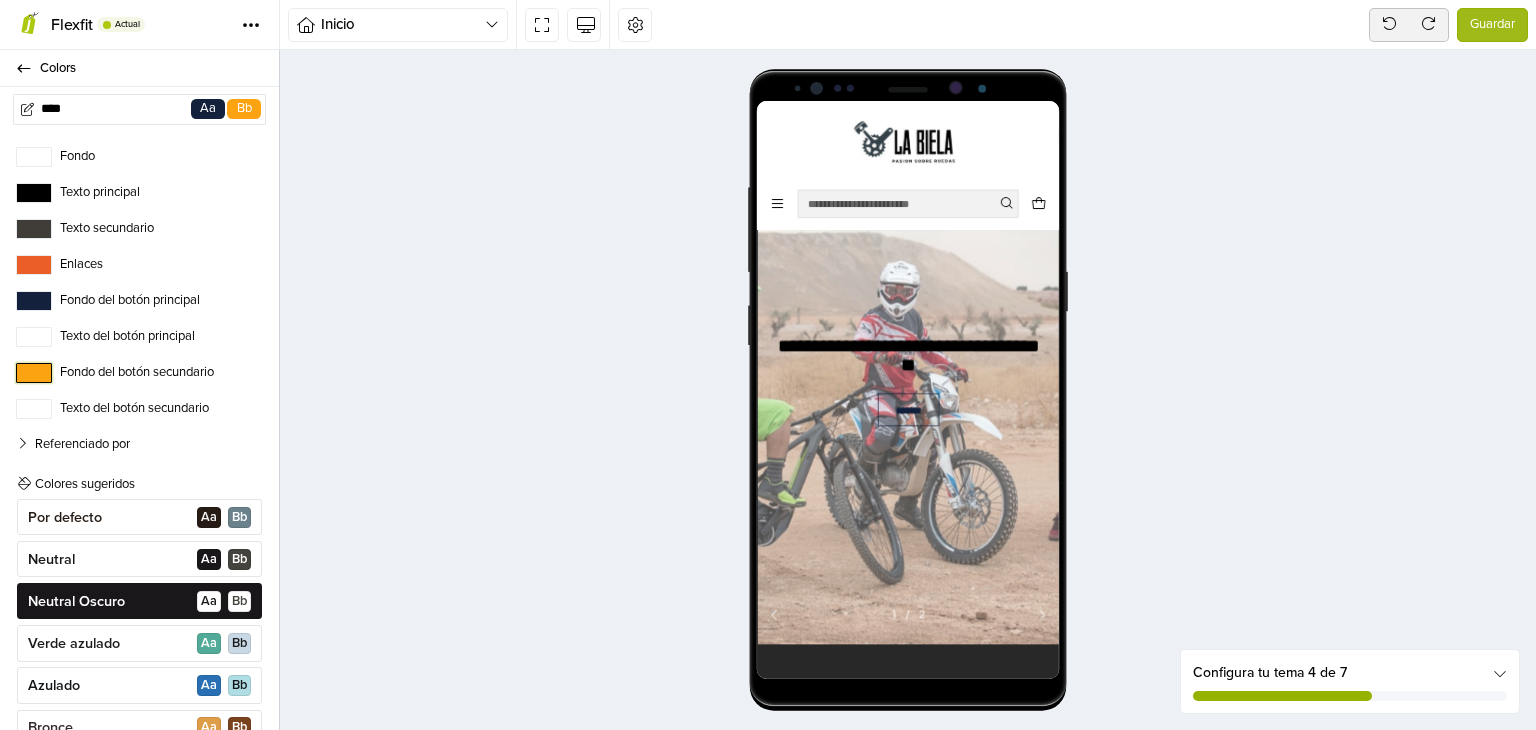 click on "Fondo del botón secundario" at bounding box center (34, 373) 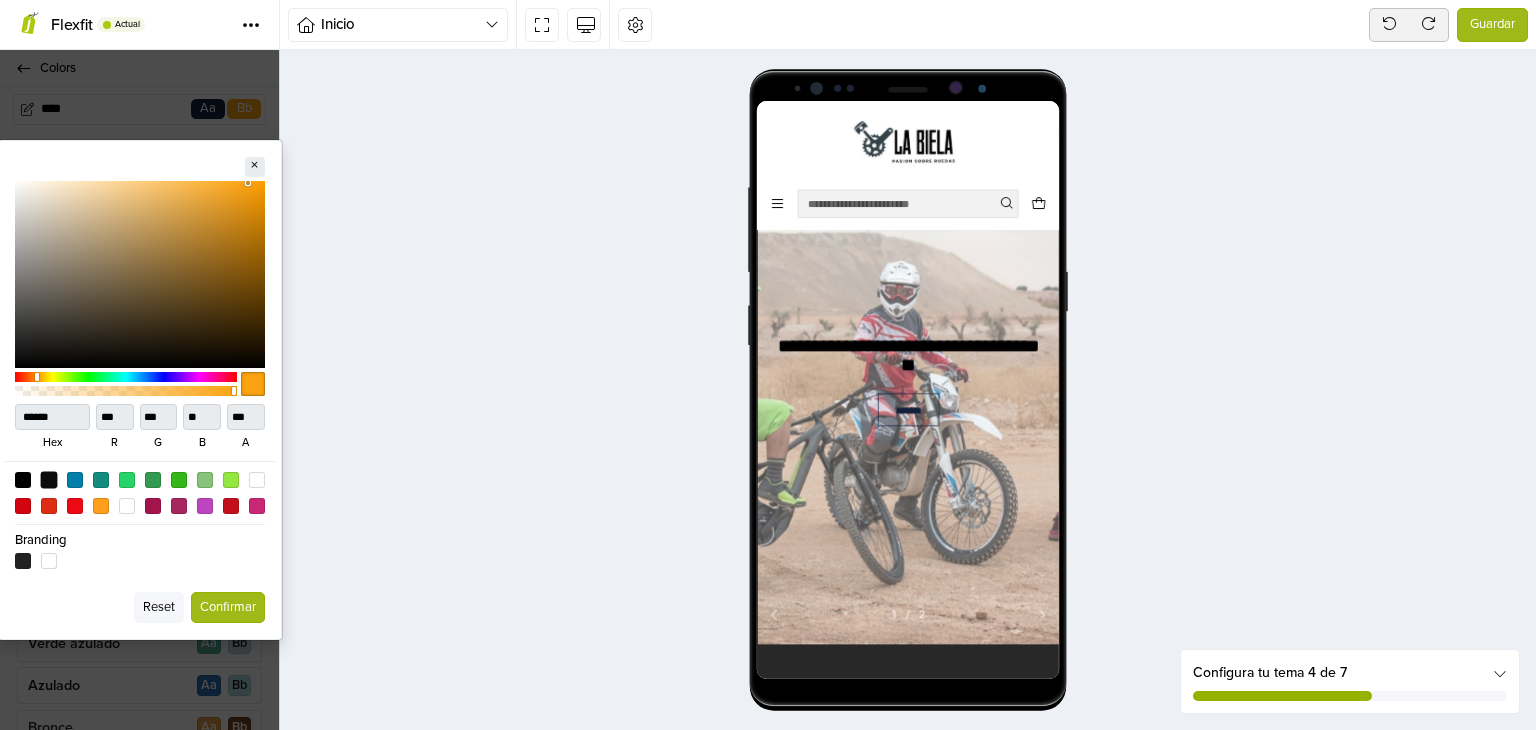 click at bounding box center [48, 480] 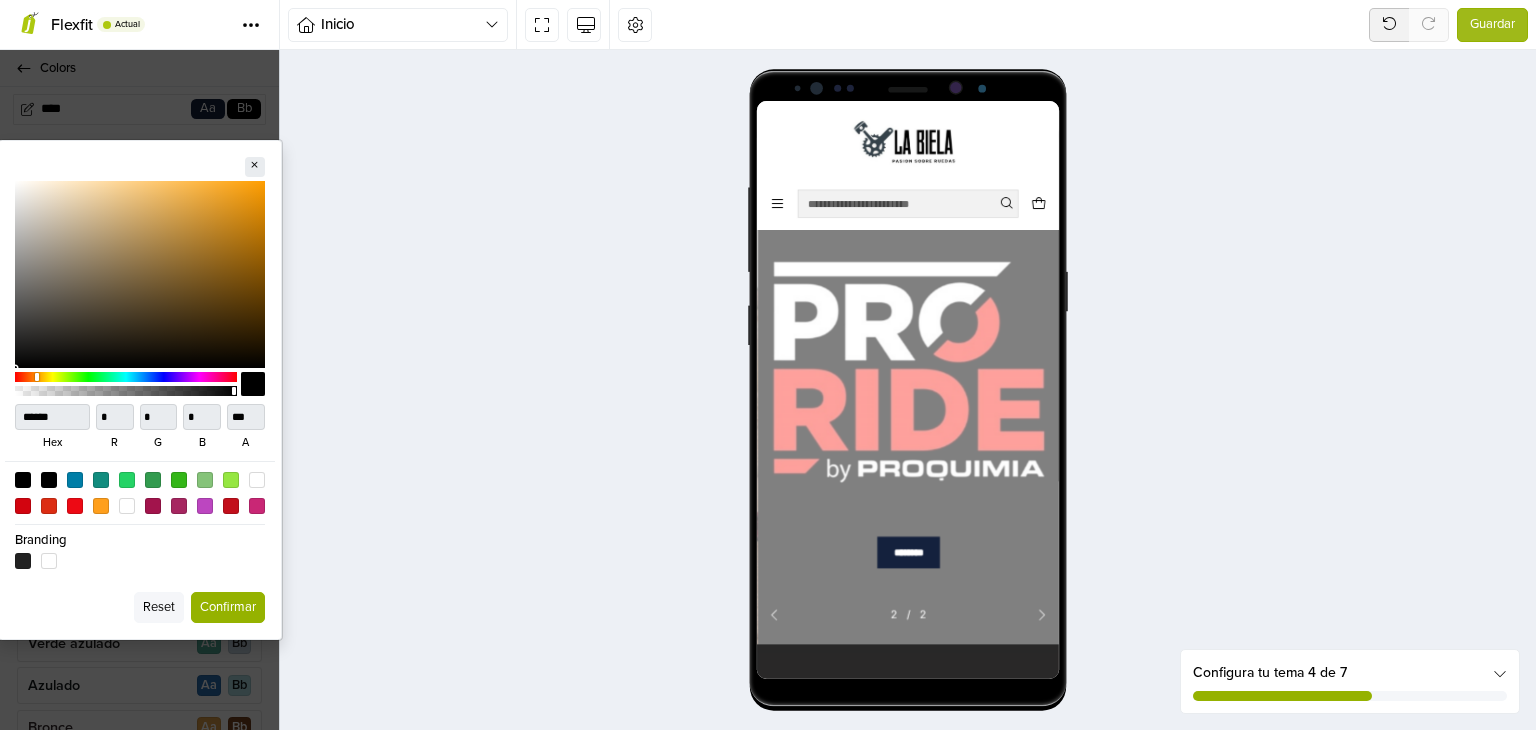 click on "Confirmar" at bounding box center (228, 608) 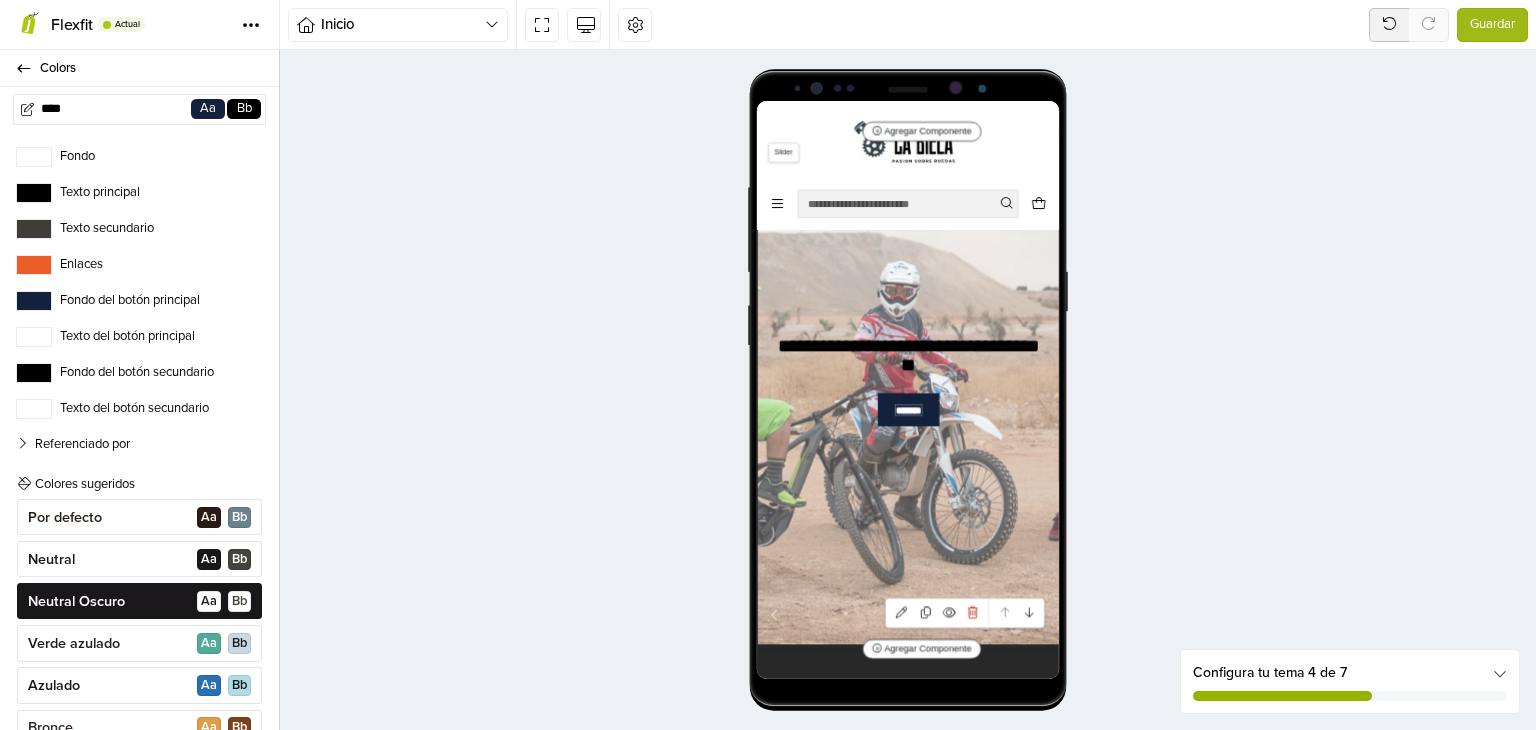 click on "*******" at bounding box center [971, 540] 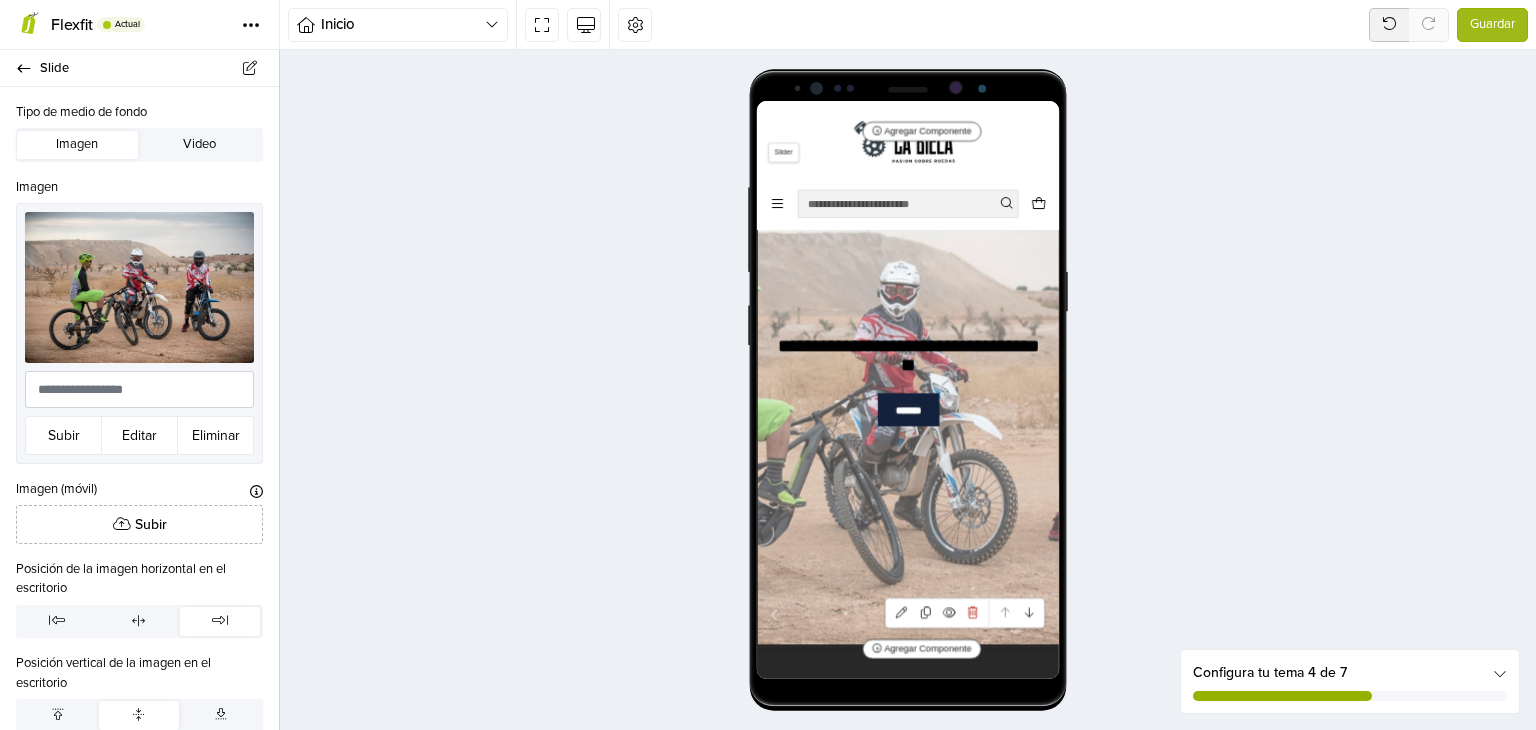 click on "*******" at bounding box center [971, 539] 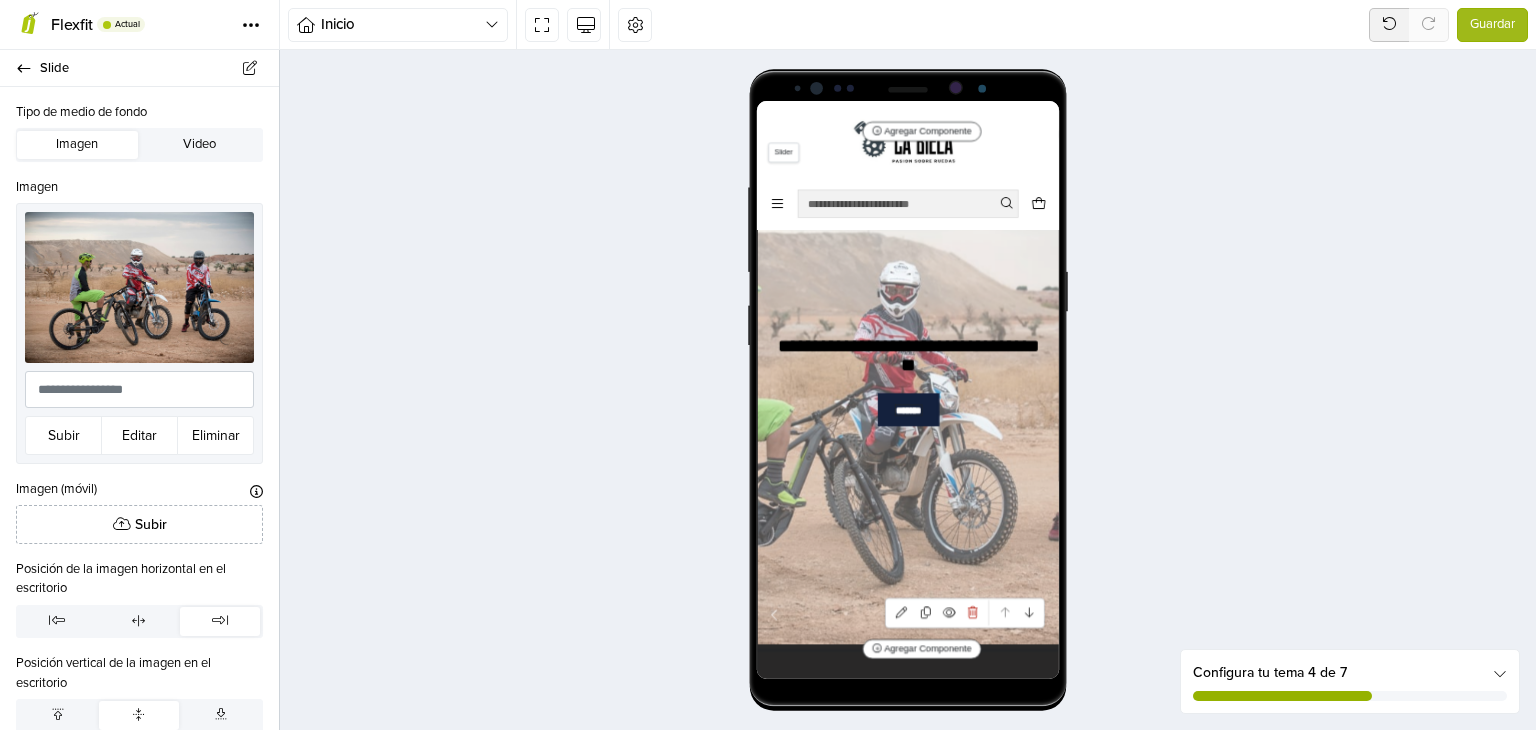 click on "*******" at bounding box center [971, 539] 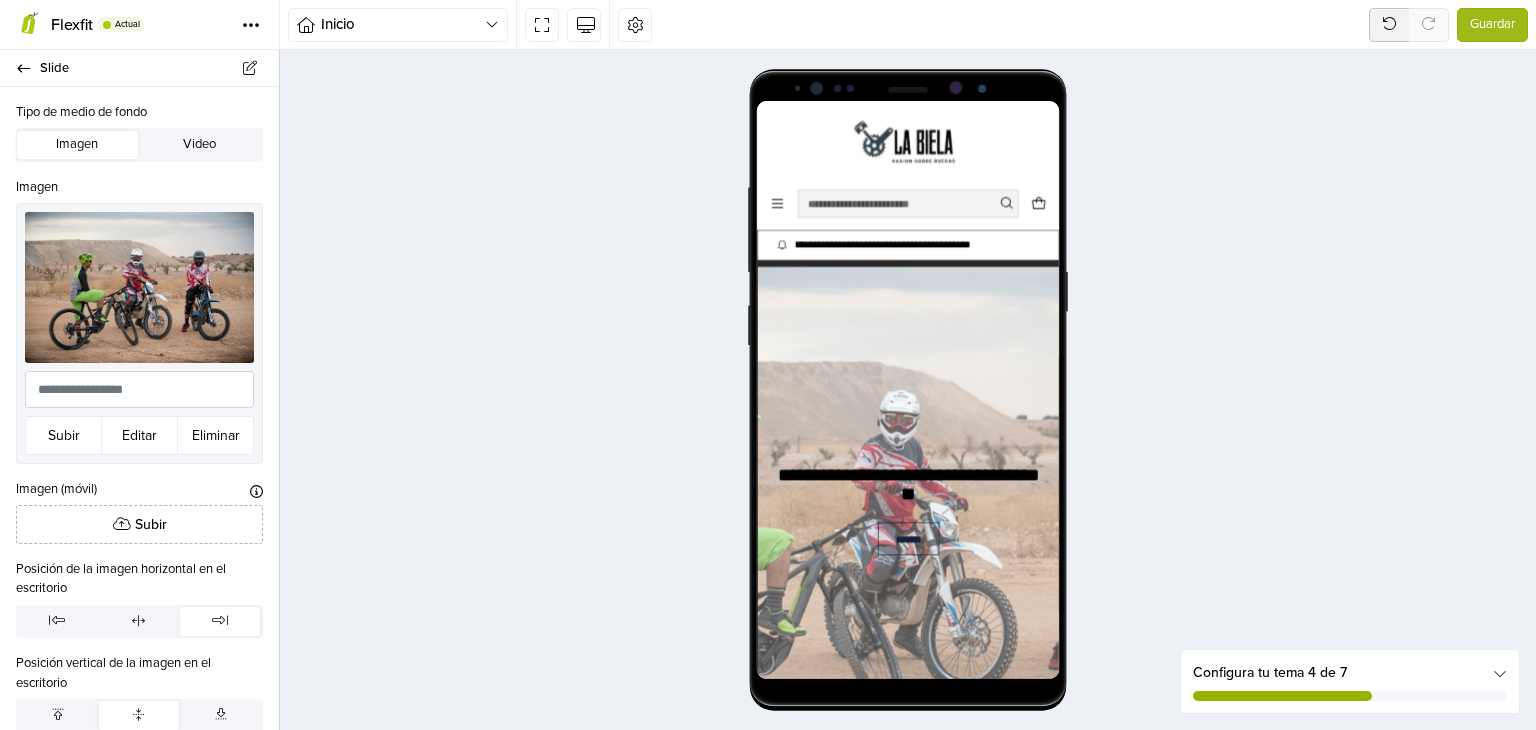 scroll, scrollTop: 0, scrollLeft: 0, axis: both 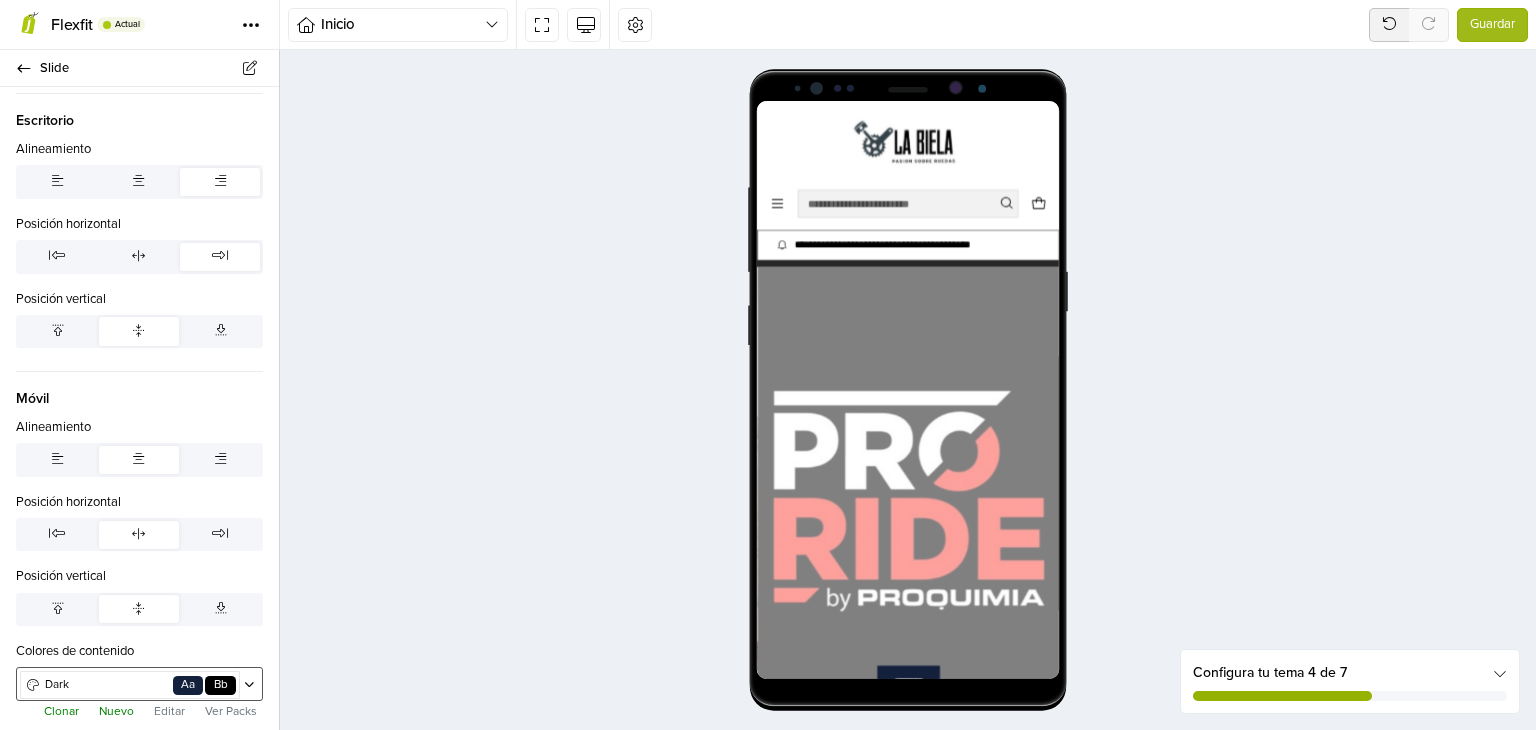 click 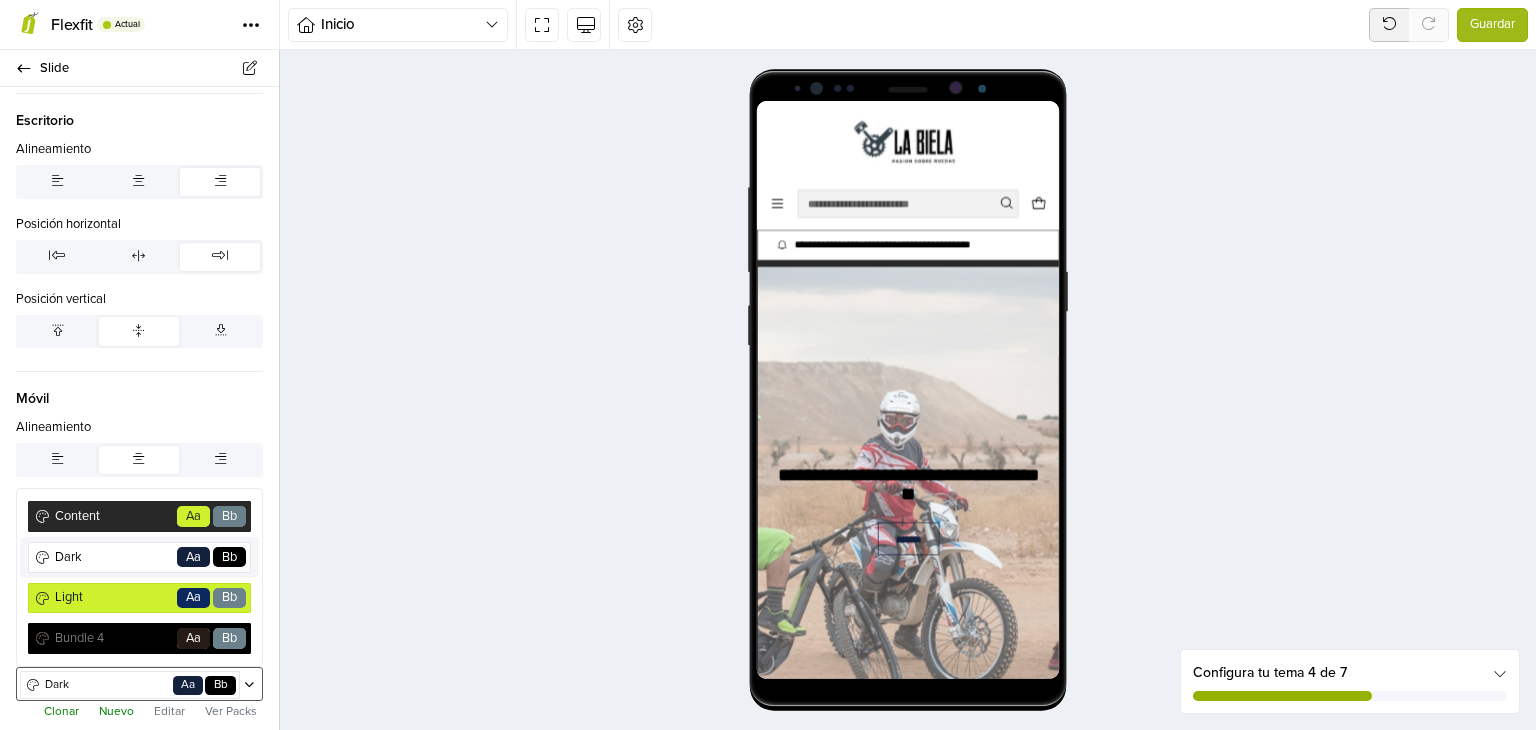 click on "Dark" at bounding box center [113, 557] 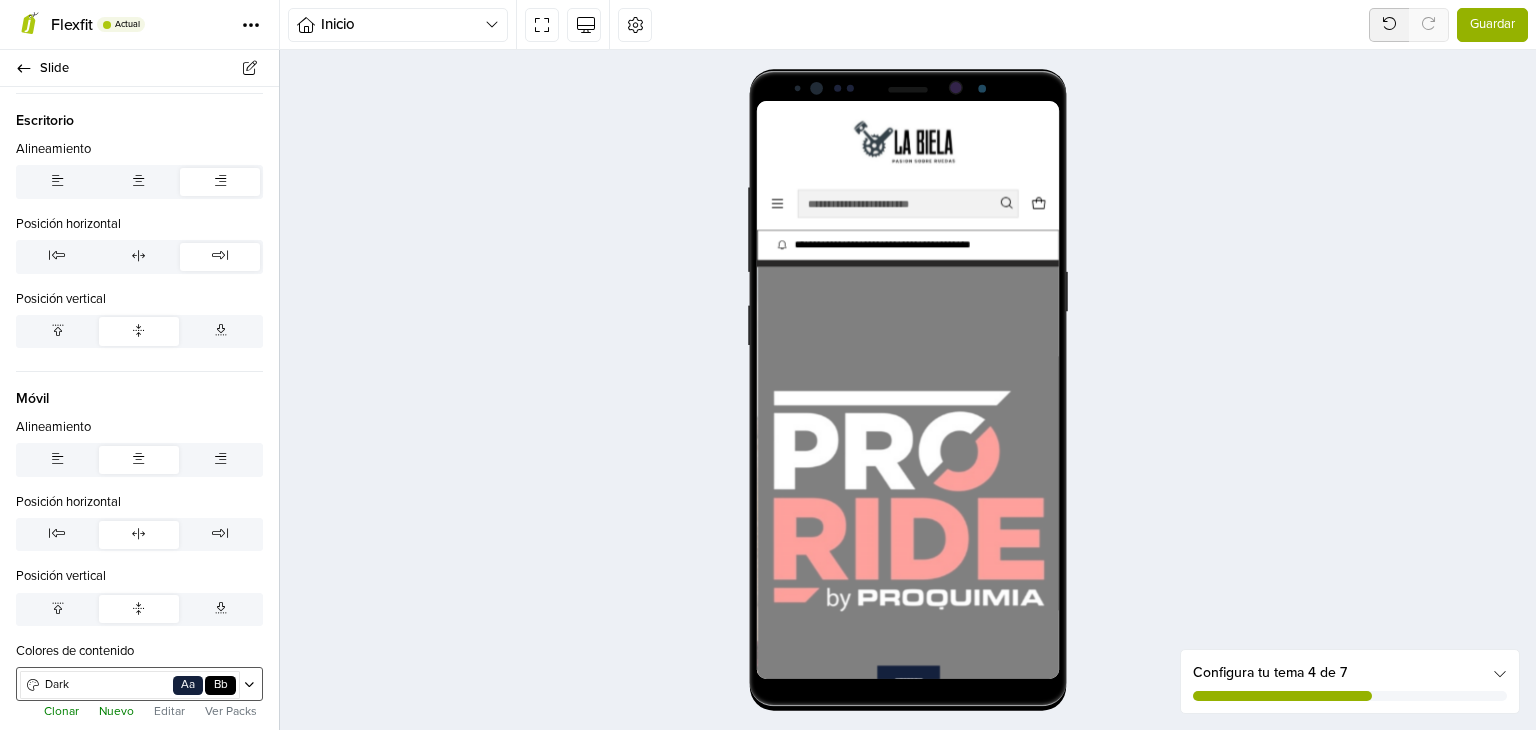 click on "Guardar" at bounding box center [1492, 25] 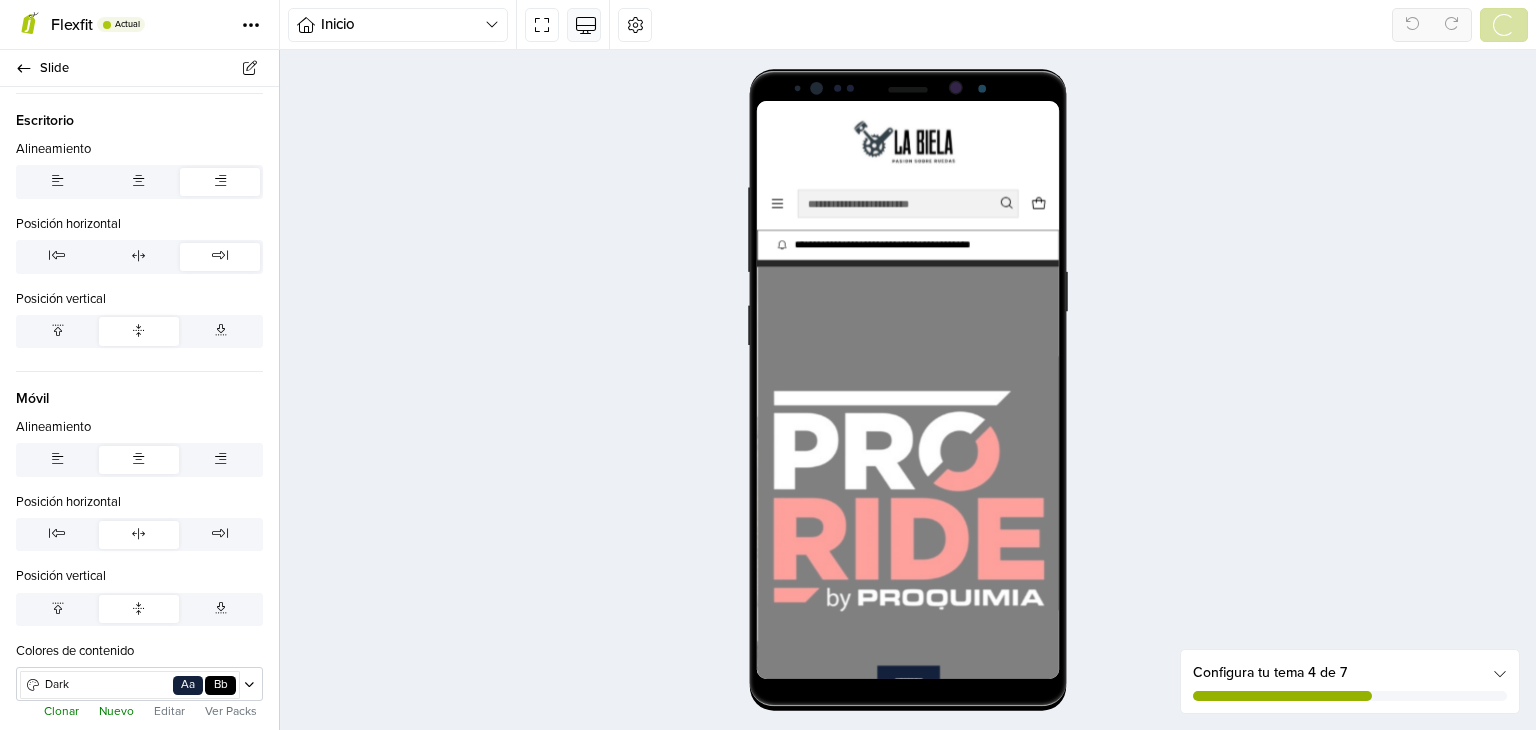 click at bounding box center [584, 24] 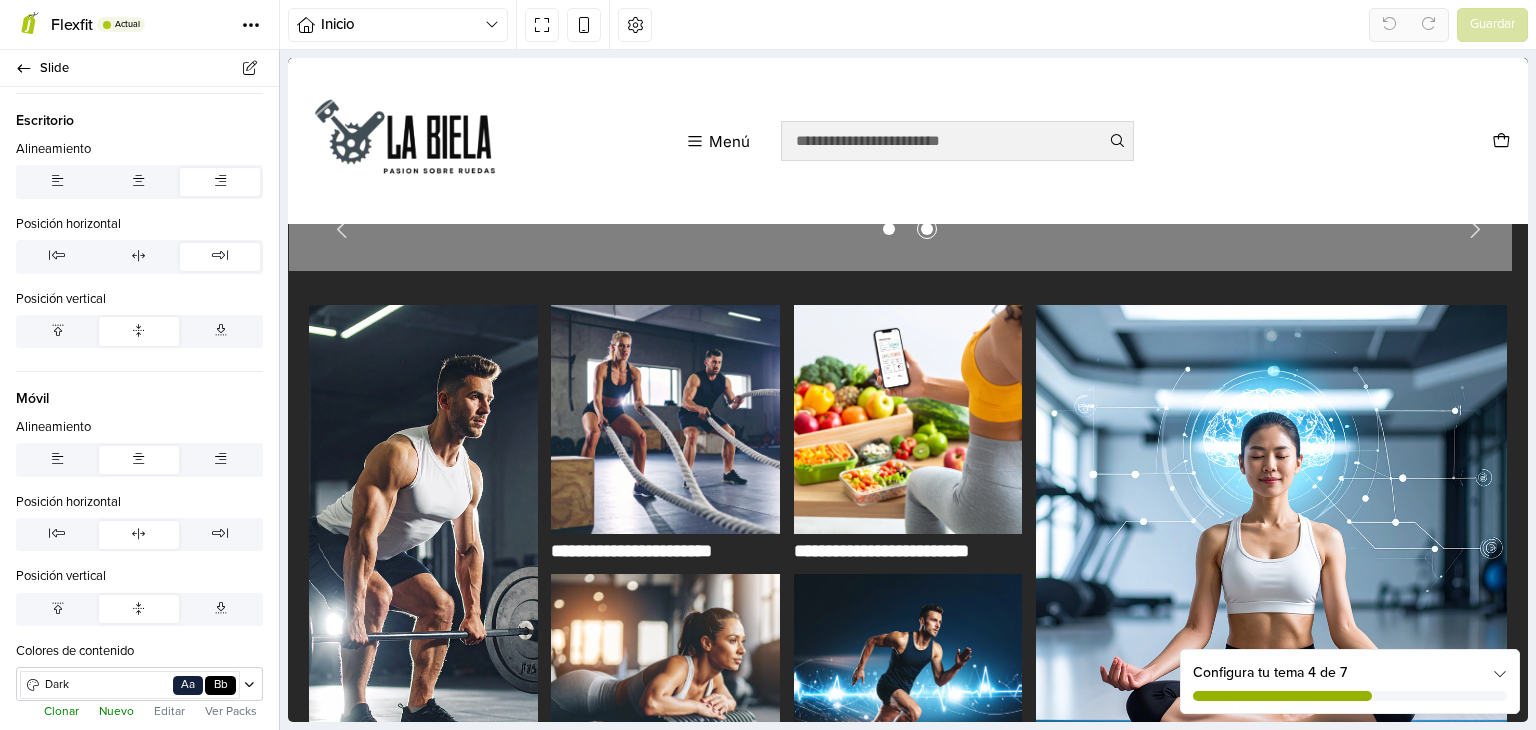 scroll, scrollTop: 800, scrollLeft: 0, axis: vertical 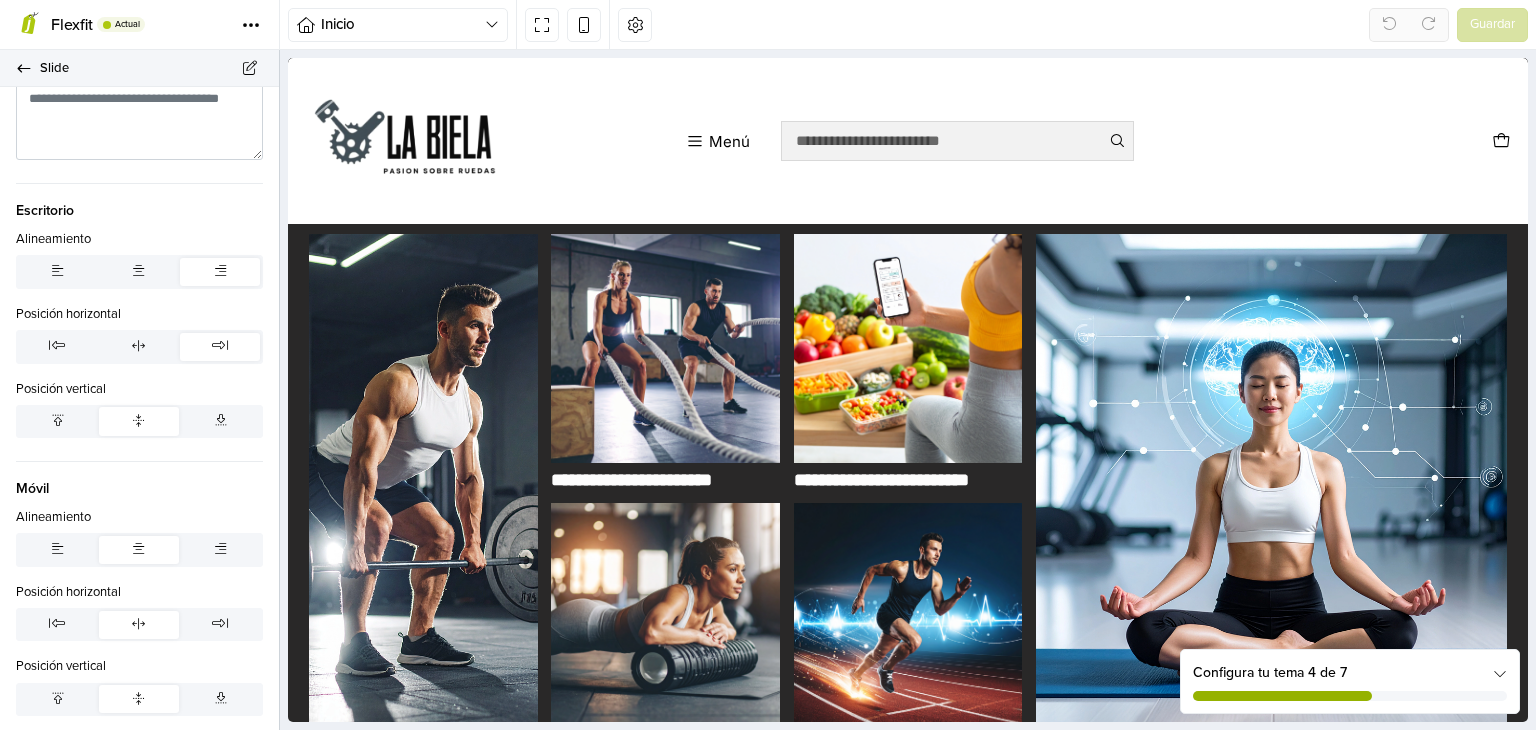 click on "Slide" at bounding box center (139, 68) 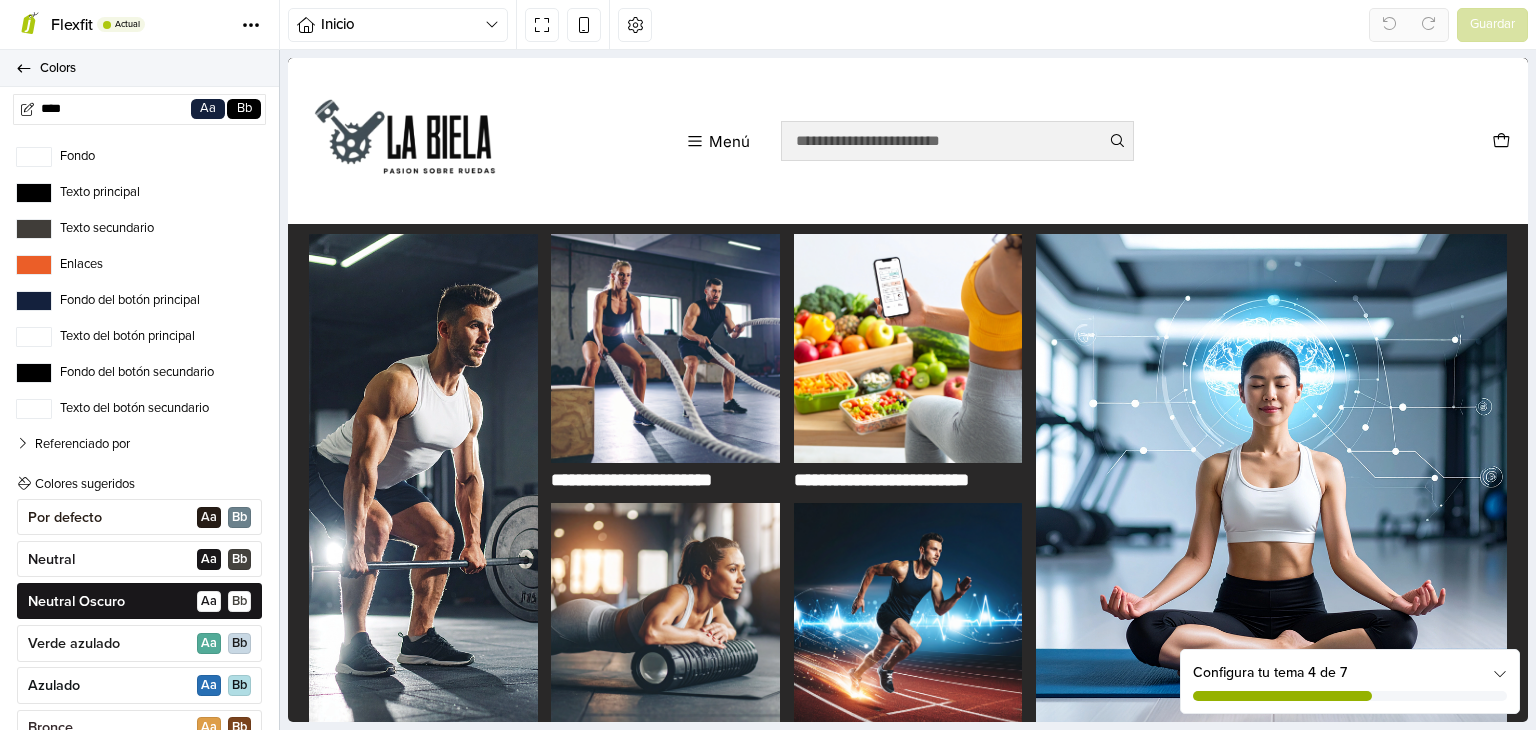 click 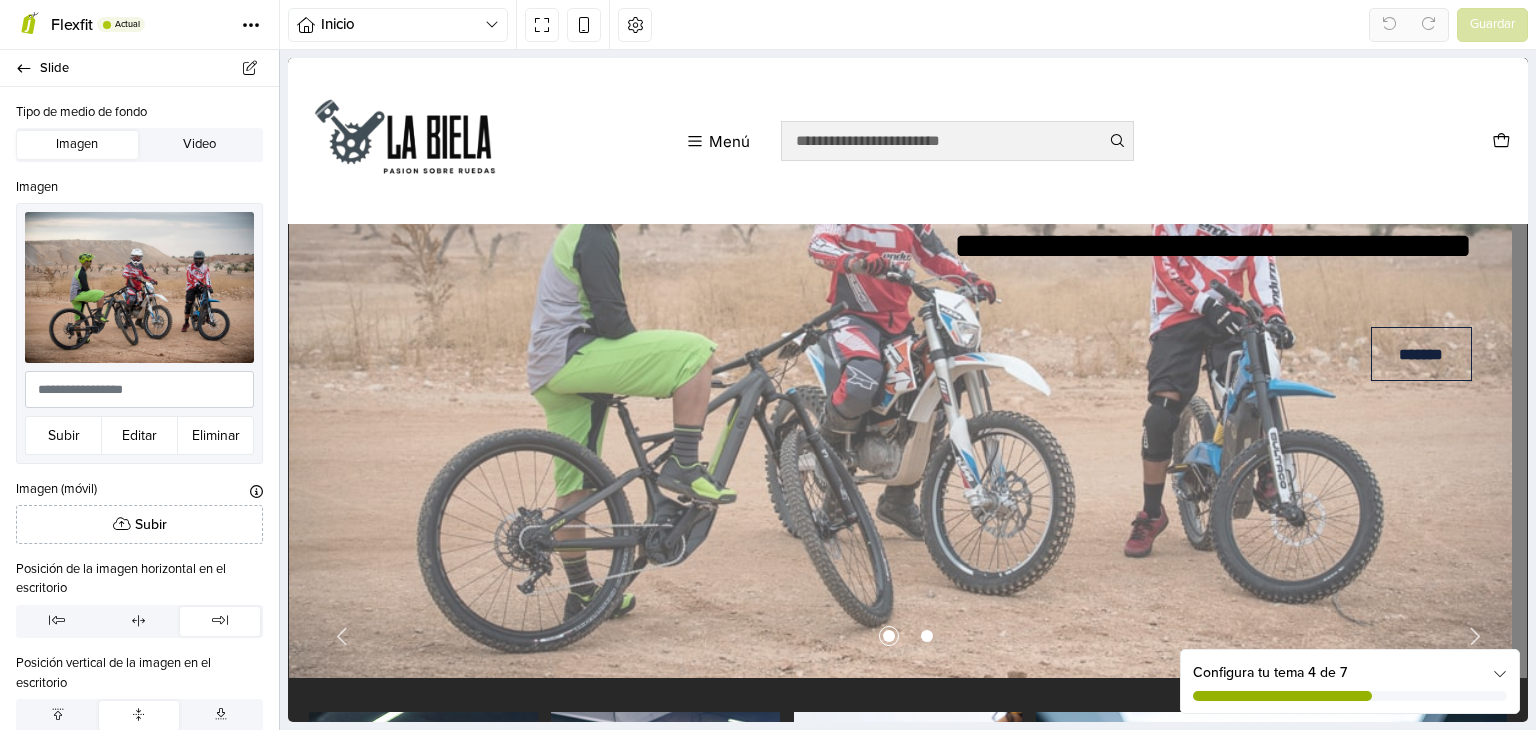 scroll, scrollTop: 249, scrollLeft: 0, axis: vertical 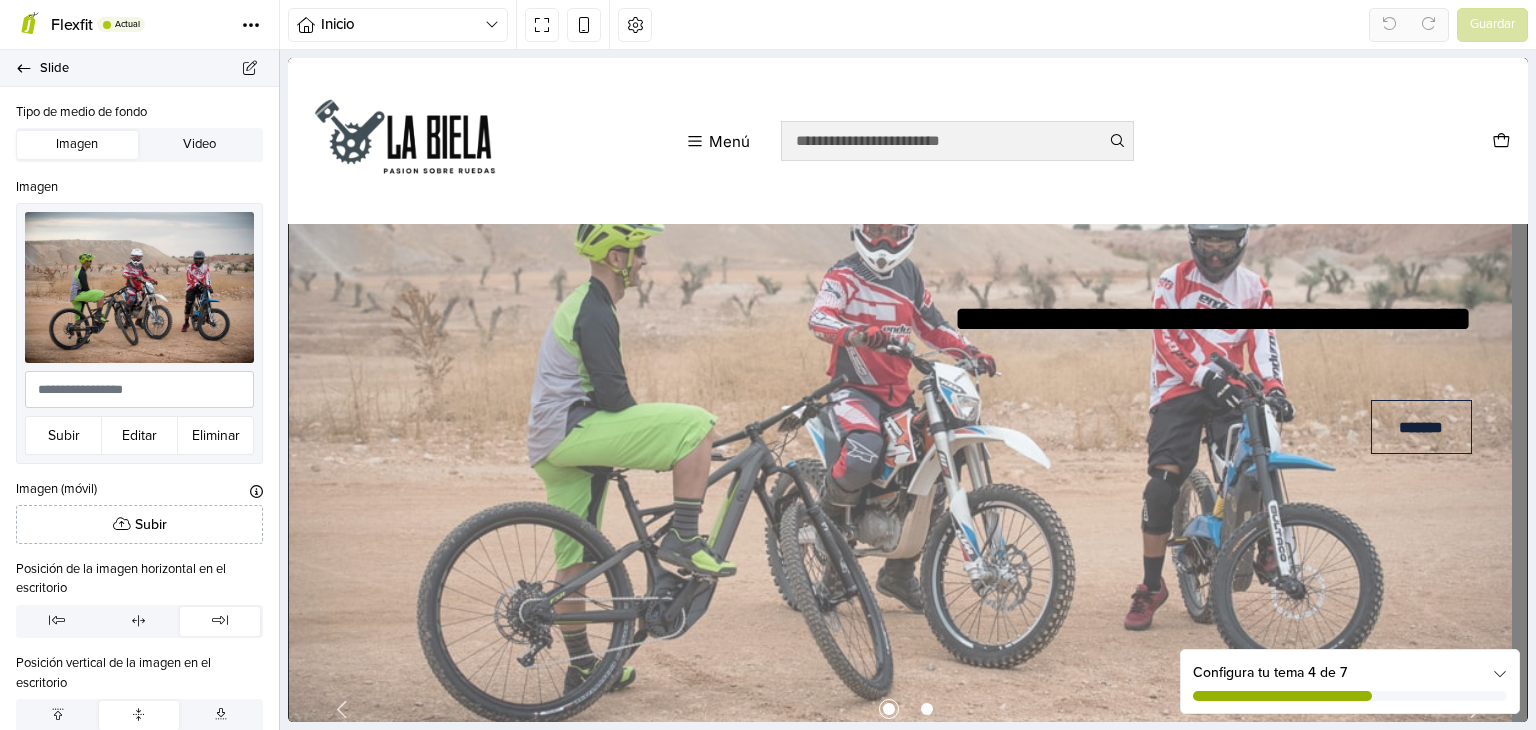 click on "Slide" at bounding box center [139, 68] 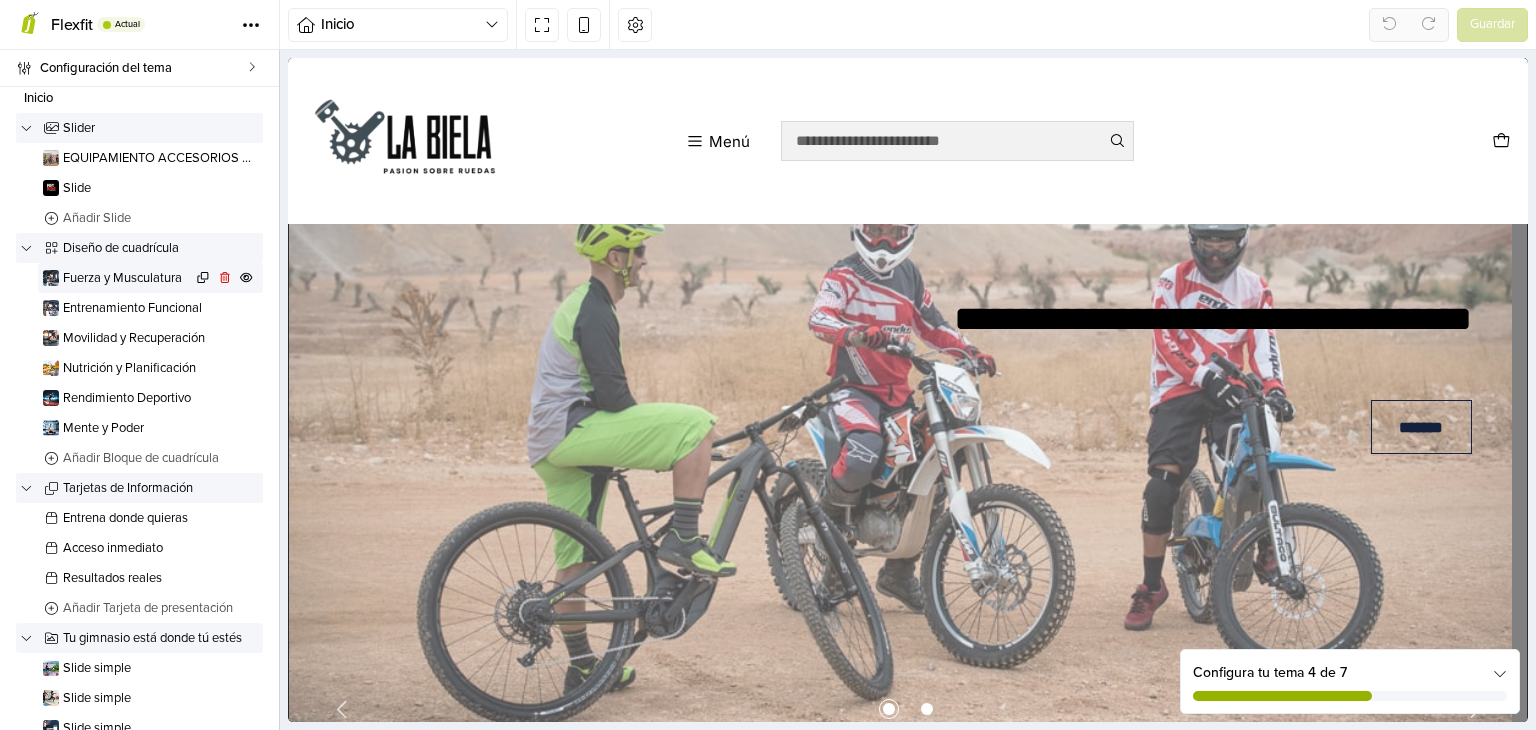 scroll, scrollTop: 248, scrollLeft: 0, axis: vertical 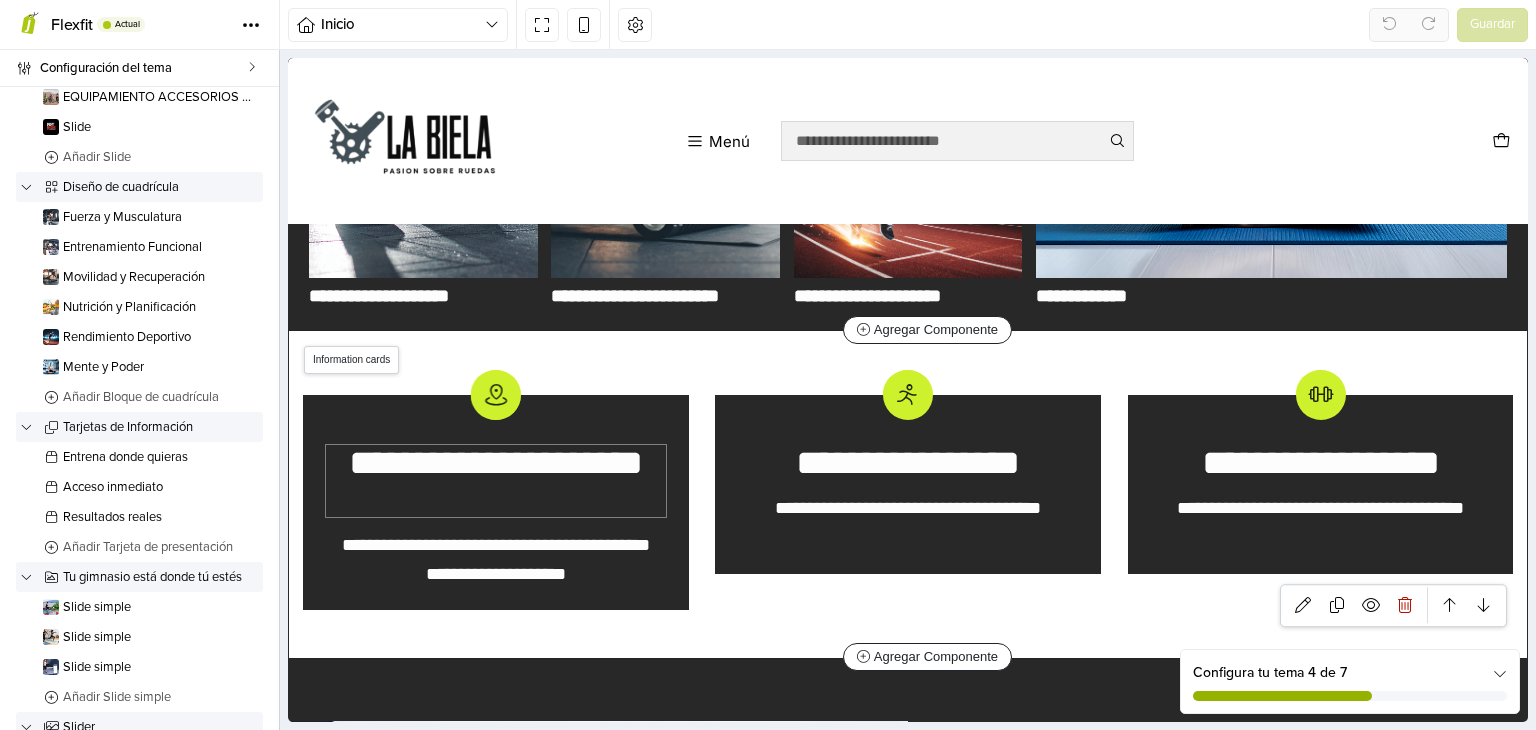 click on "**********" at bounding box center (495, 481) 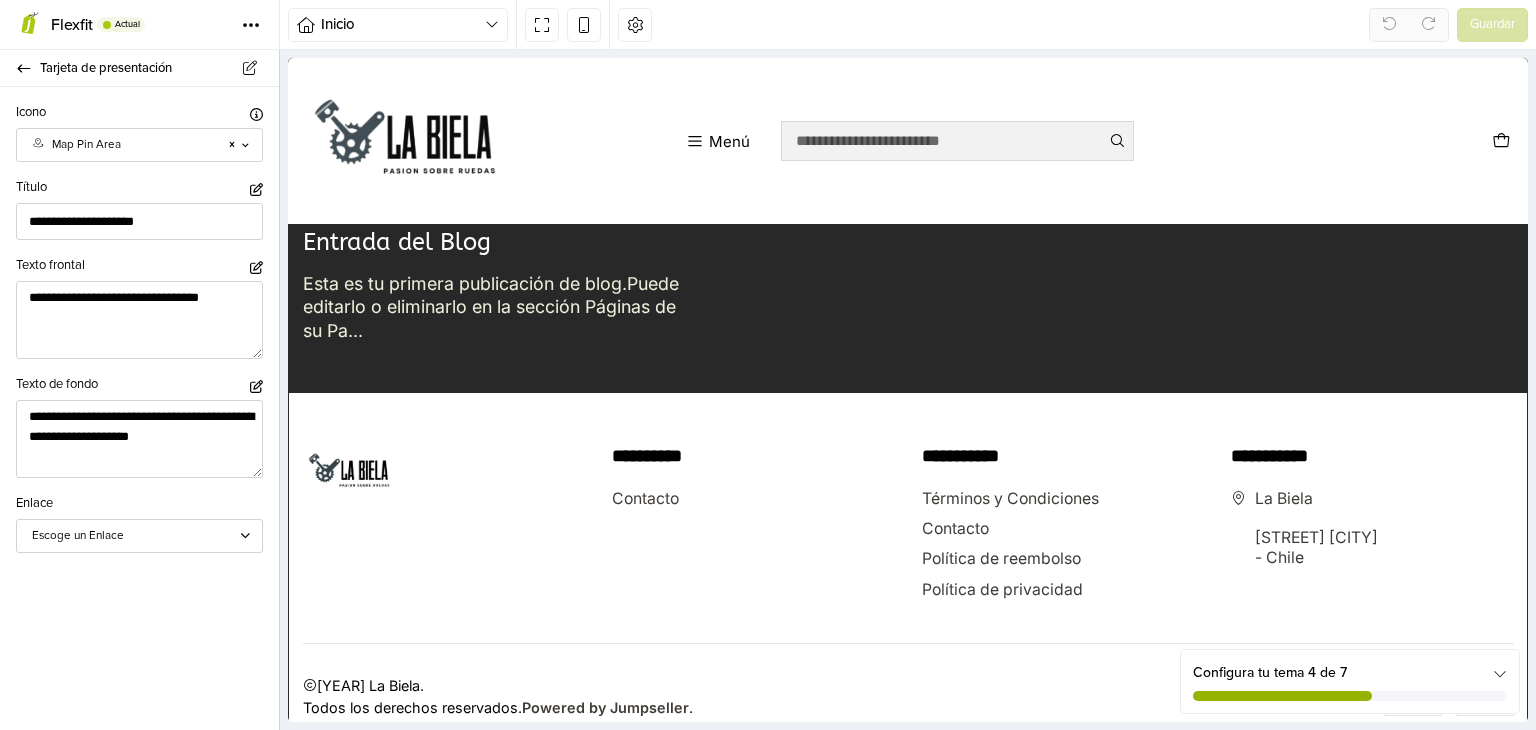 scroll, scrollTop: 5236, scrollLeft: 0, axis: vertical 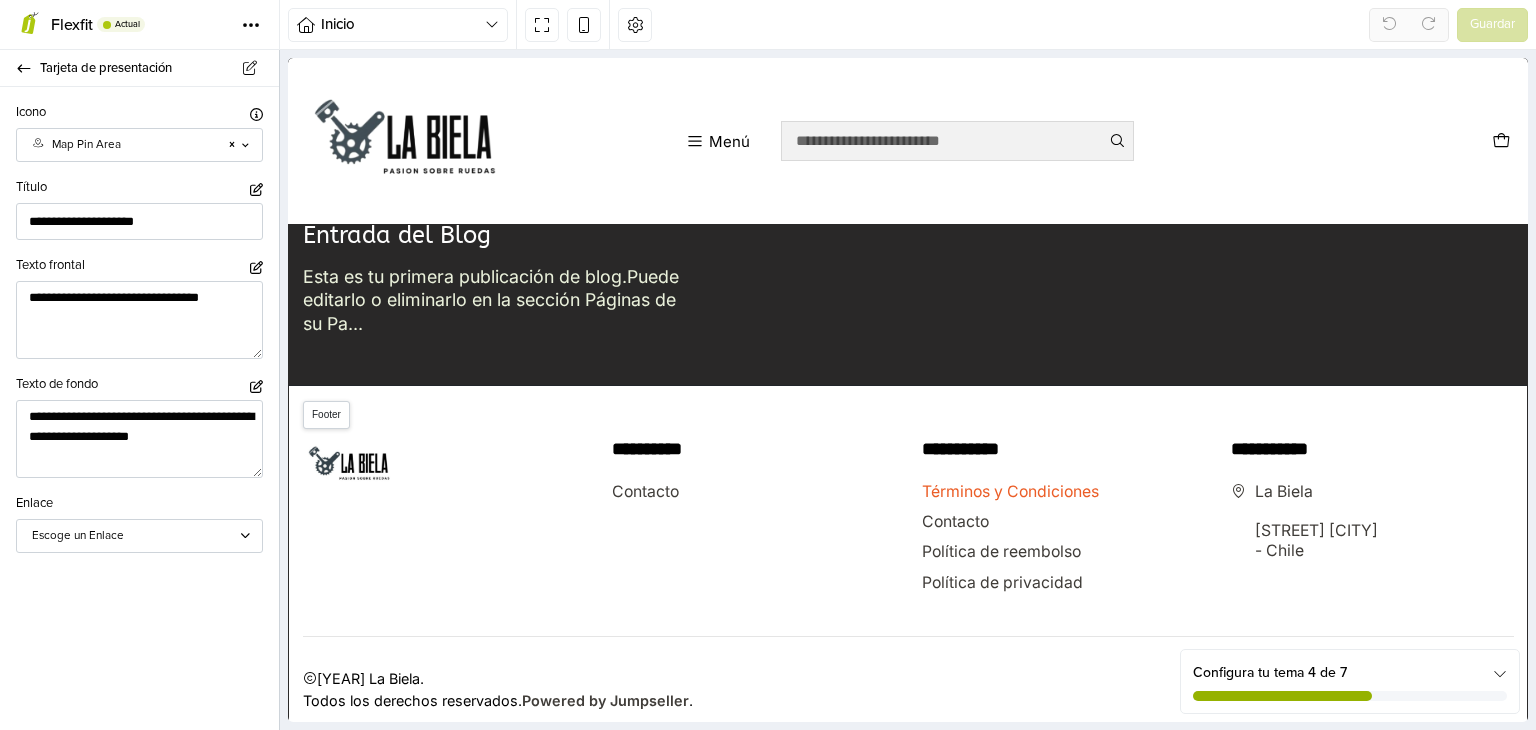click on "Términos y Condiciones" at bounding box center [1010, 491] 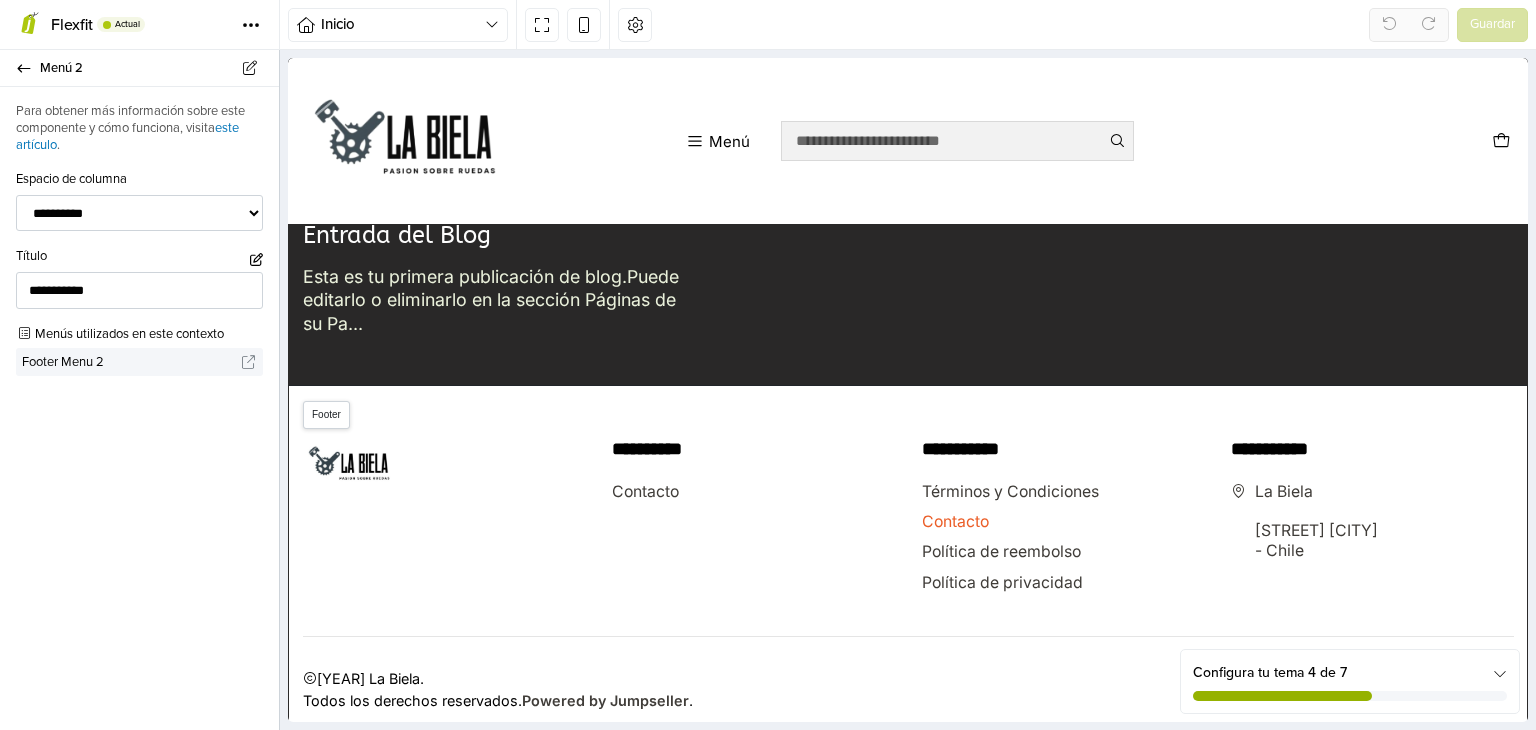 click on "Contacto" at bounding box center [955, 521] 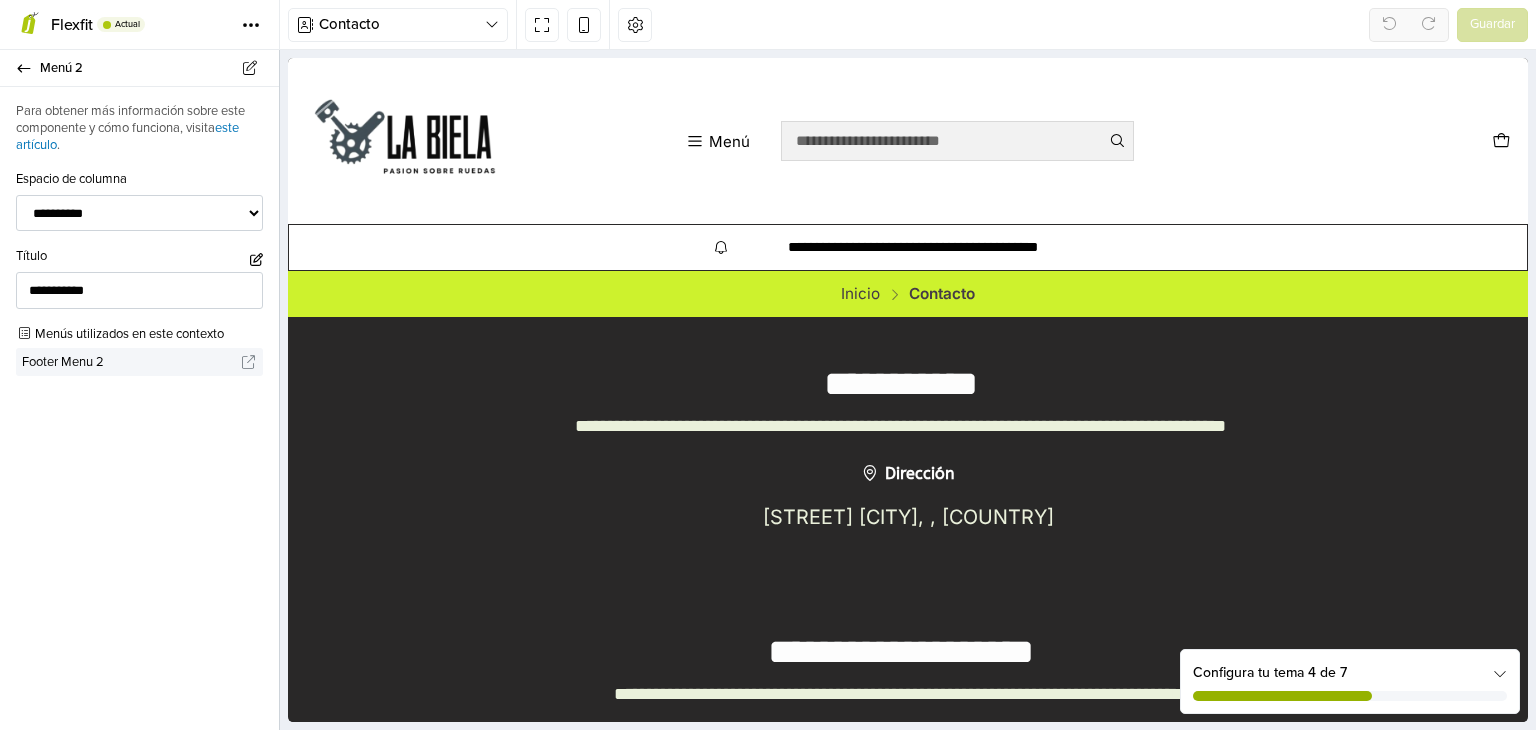 scroll, scrollTop: 0, scrollLeft: 0, axis: both 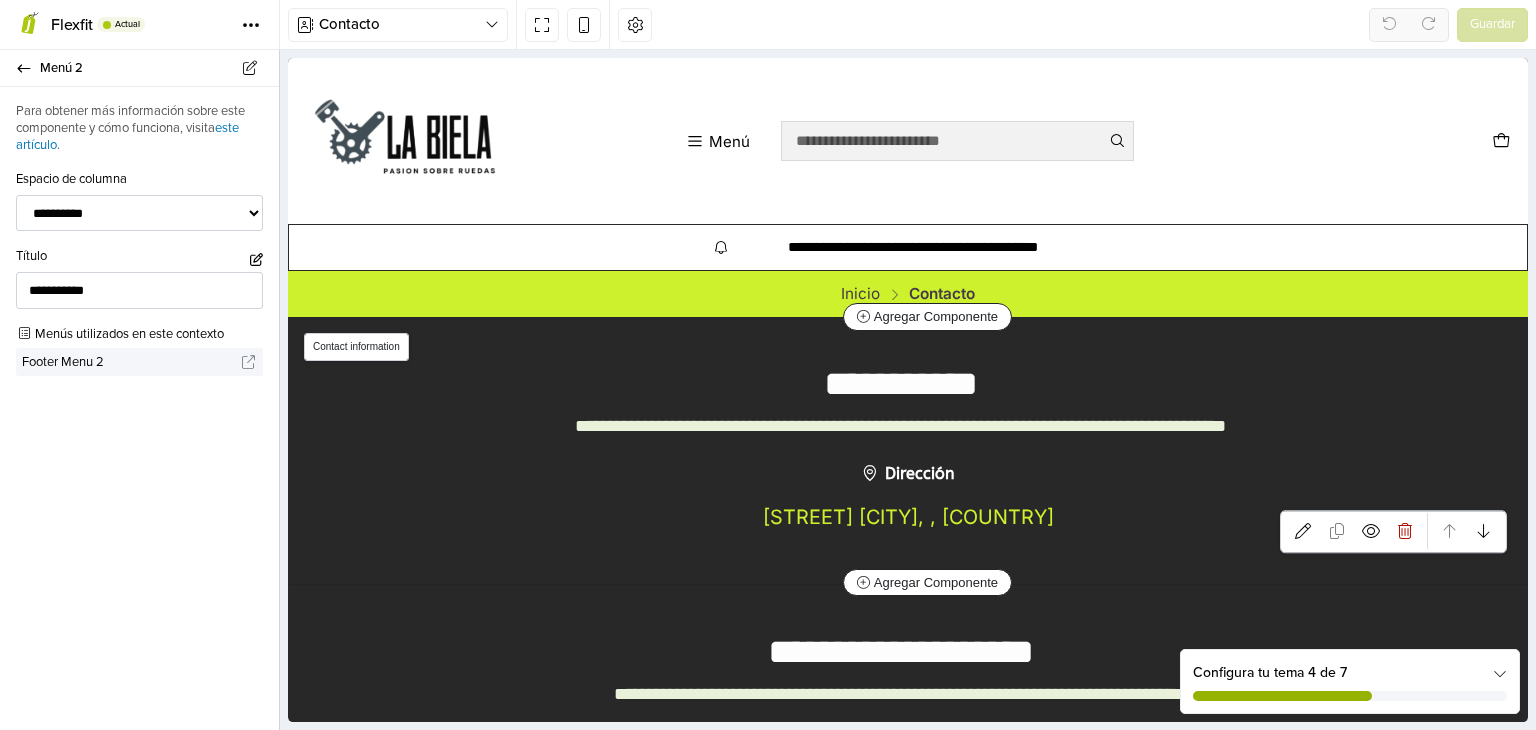 click on "[STREET] [CITY], , [COUNTRY]" at bounding box center [908, 517] 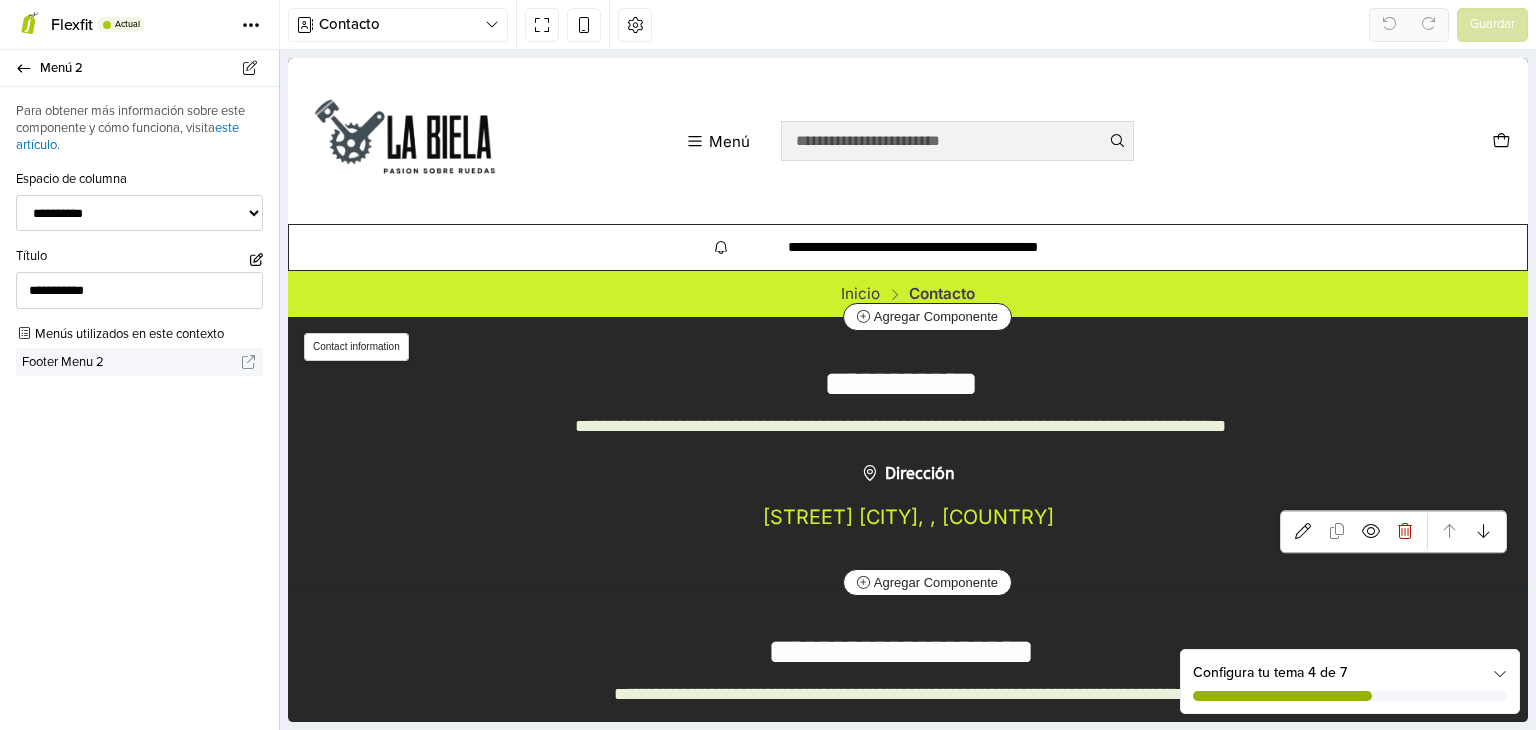 scroll, scrollTop: 60, scrollLeft: 0, axis: vertical 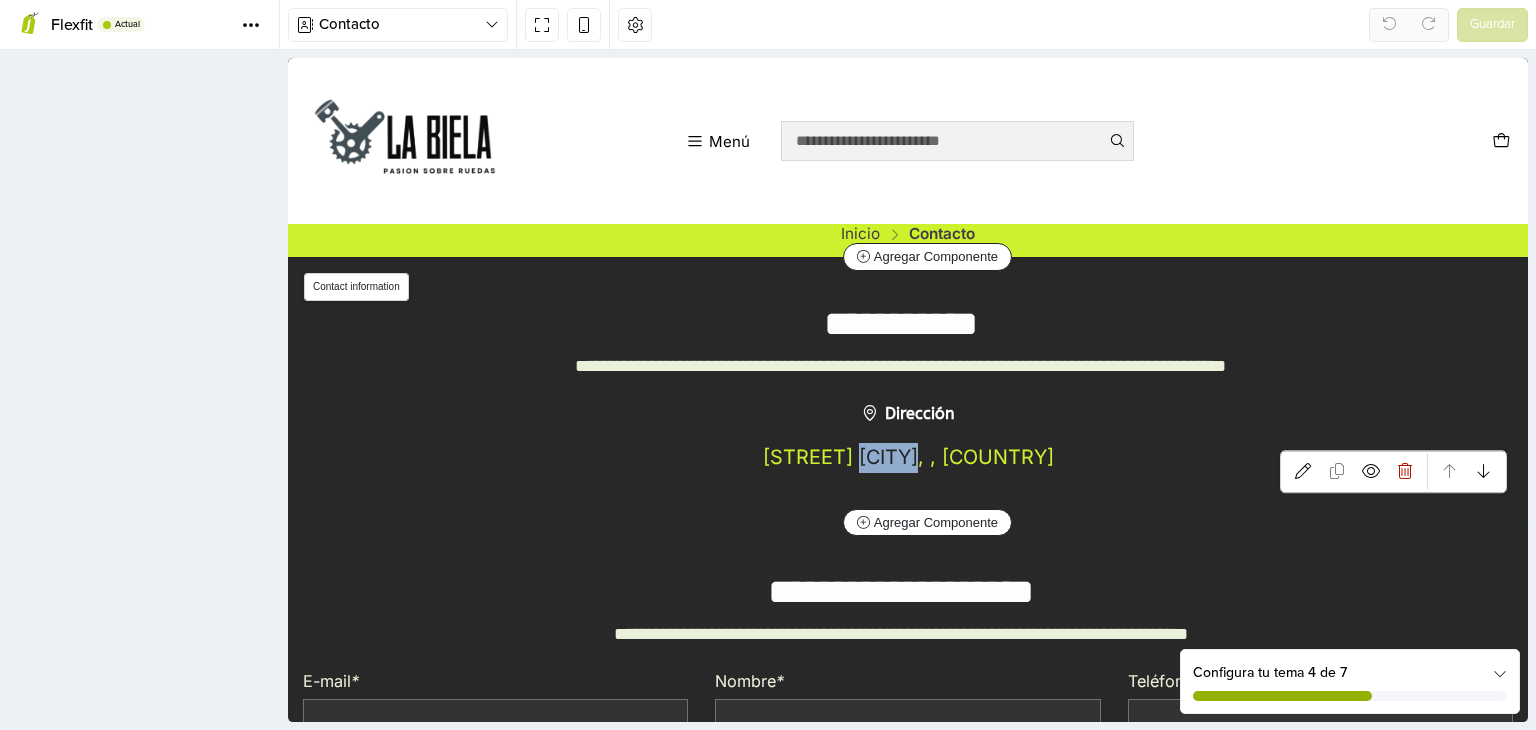 click on "**********" at bounding box center [908, 391] 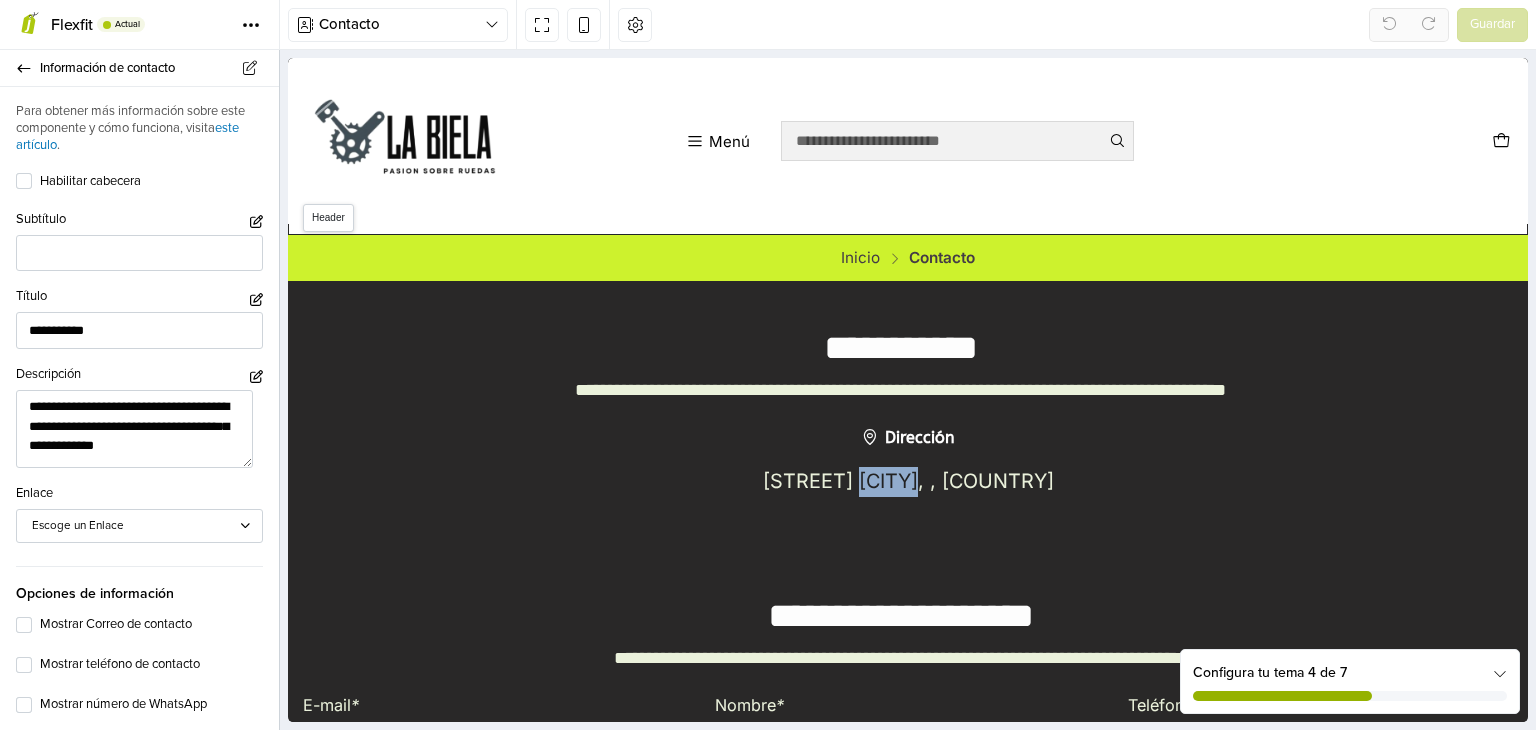 scroll, scrollTop: 36, scrollLeft: 0, axis: vertical 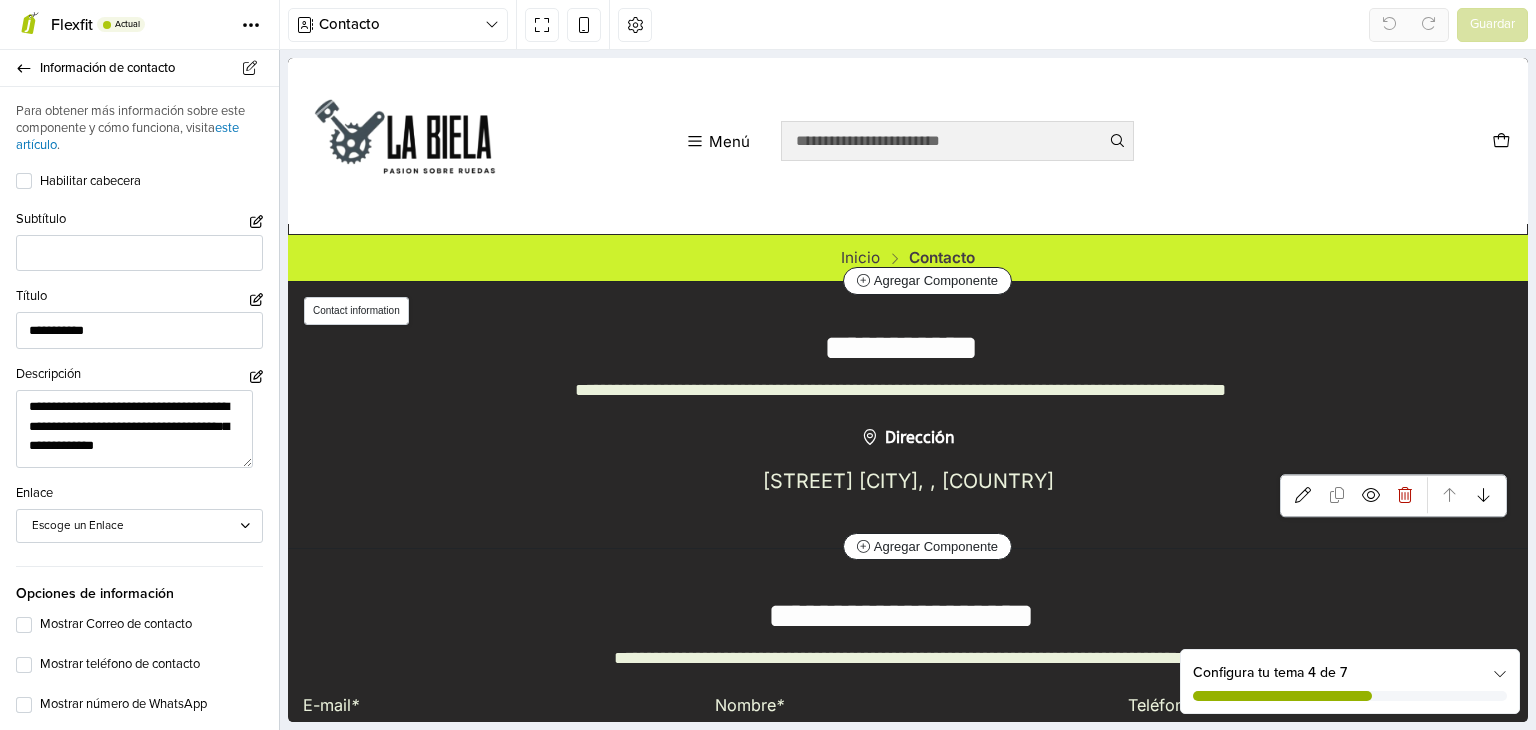 click on "Dirección" at bounding box center [908, 438] 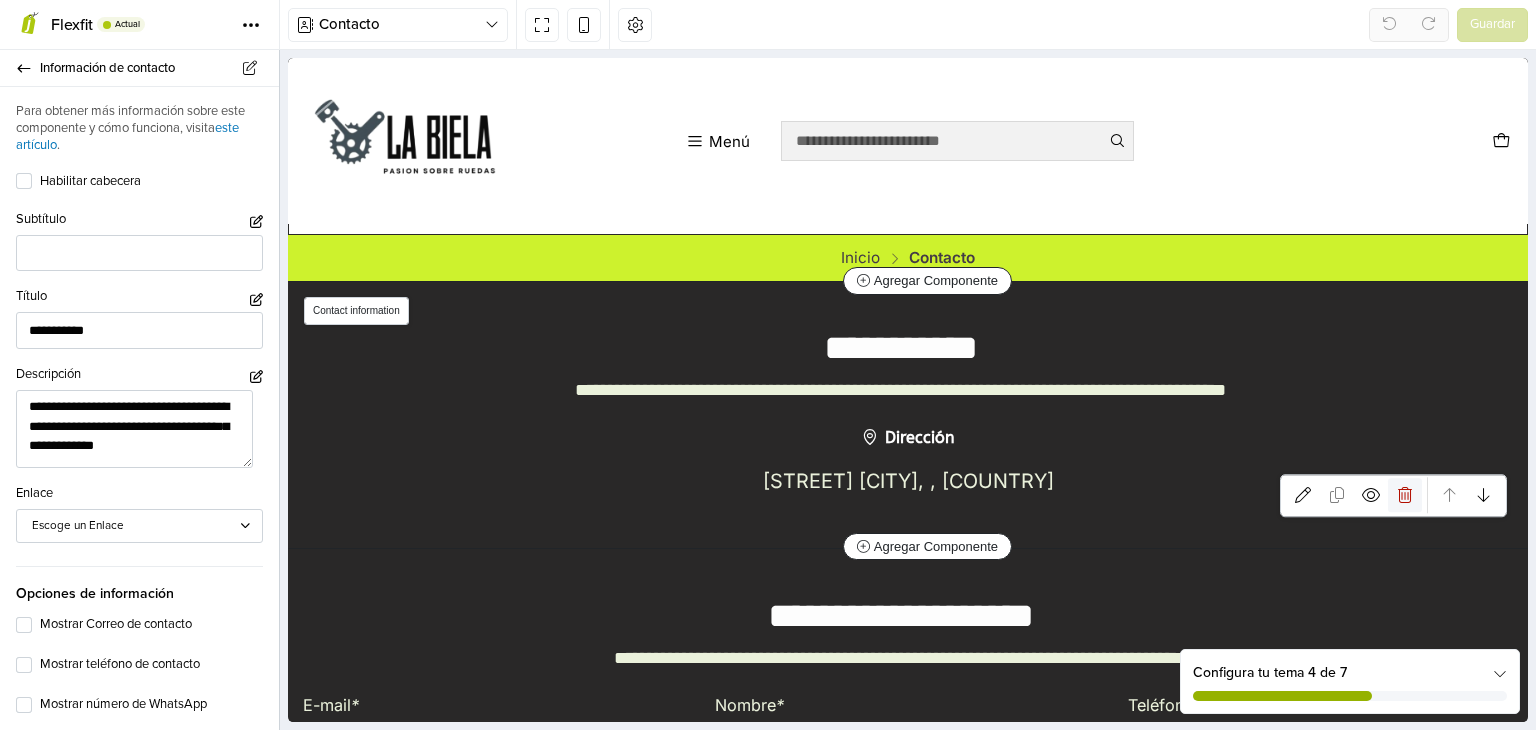 click at bounding box center (1405, 495) 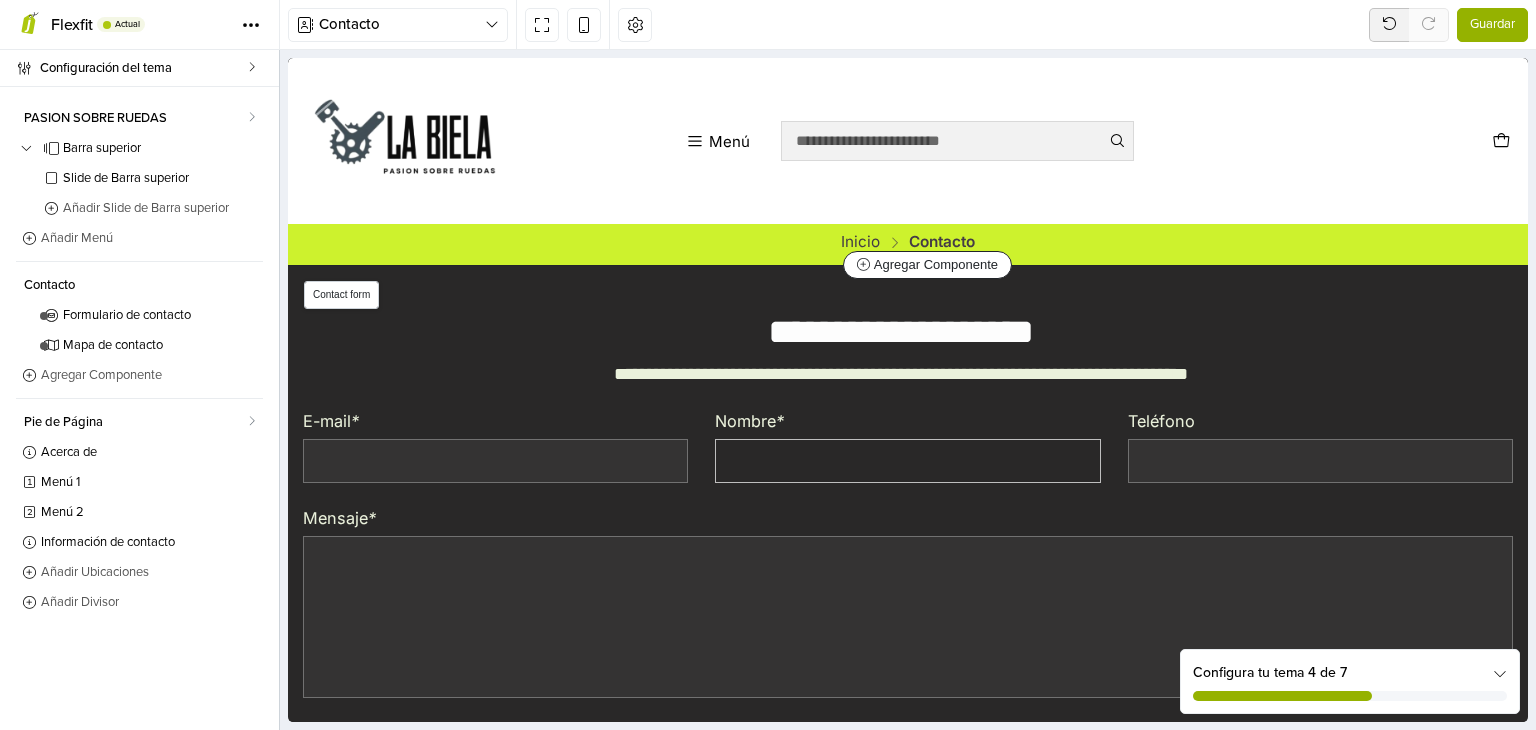 scroll, scrollTop: 0, scrollLeft: 0, axis: both 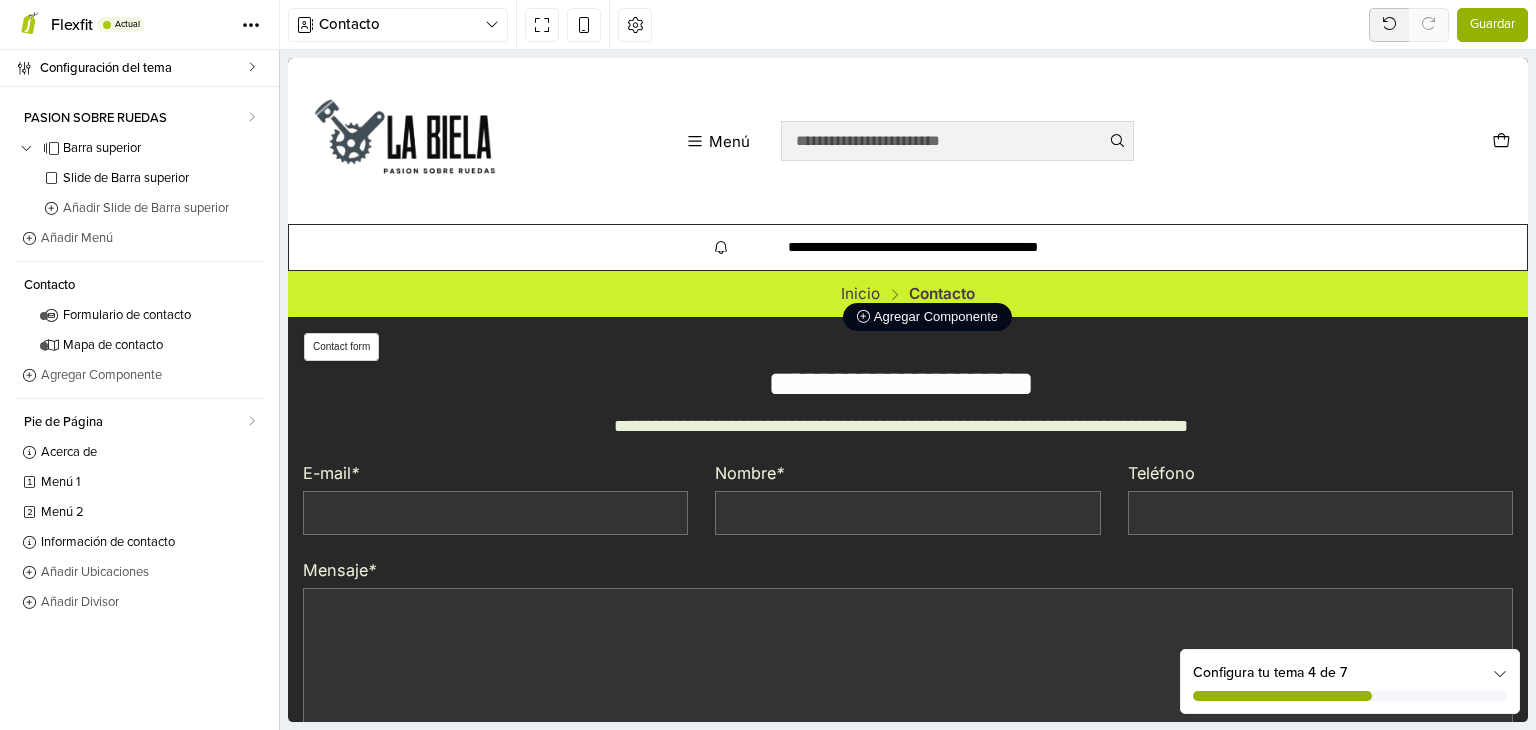click on "Agregar Componente" at bounding box center (927, 316) 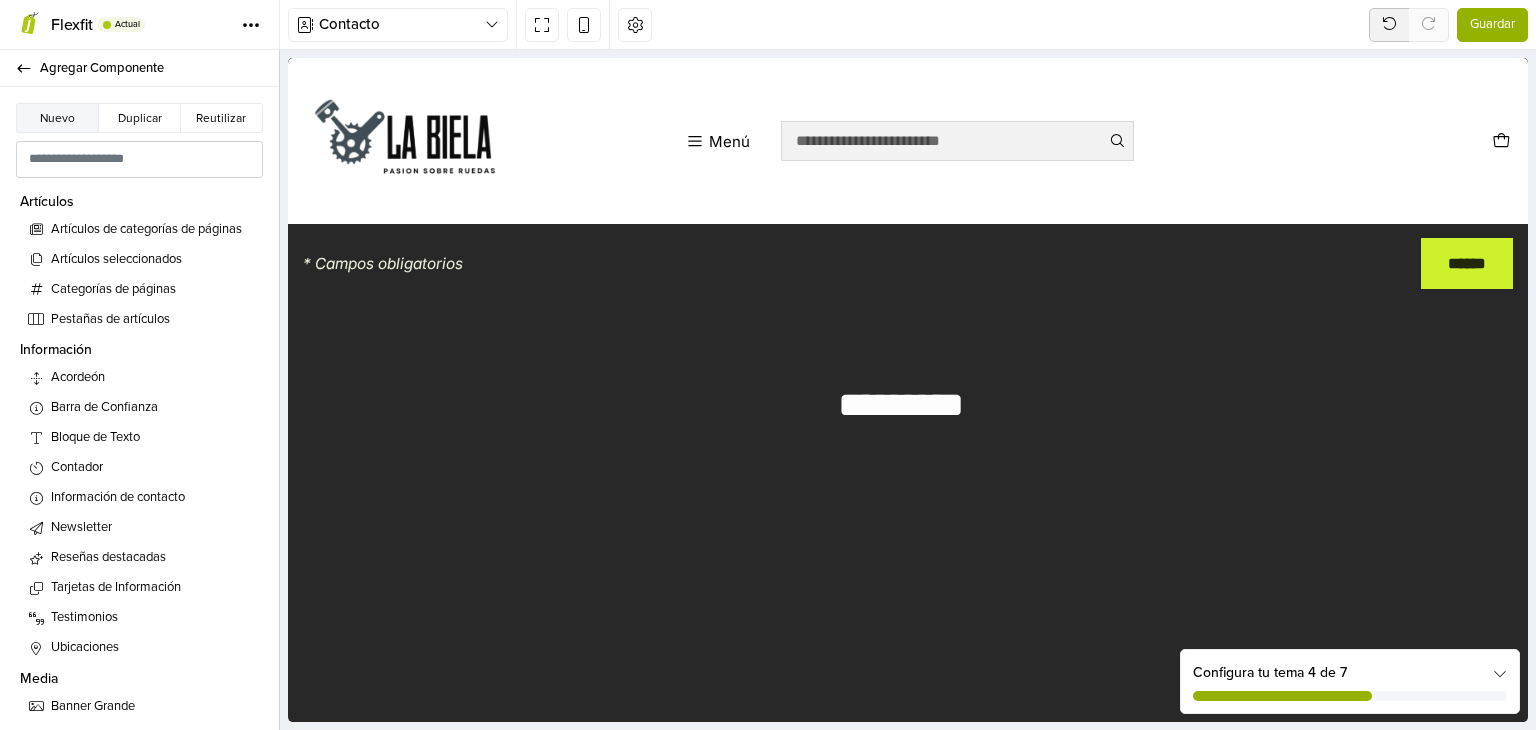 scroll, scrollTop: 545, scrollLeft: 0, axis: vertical 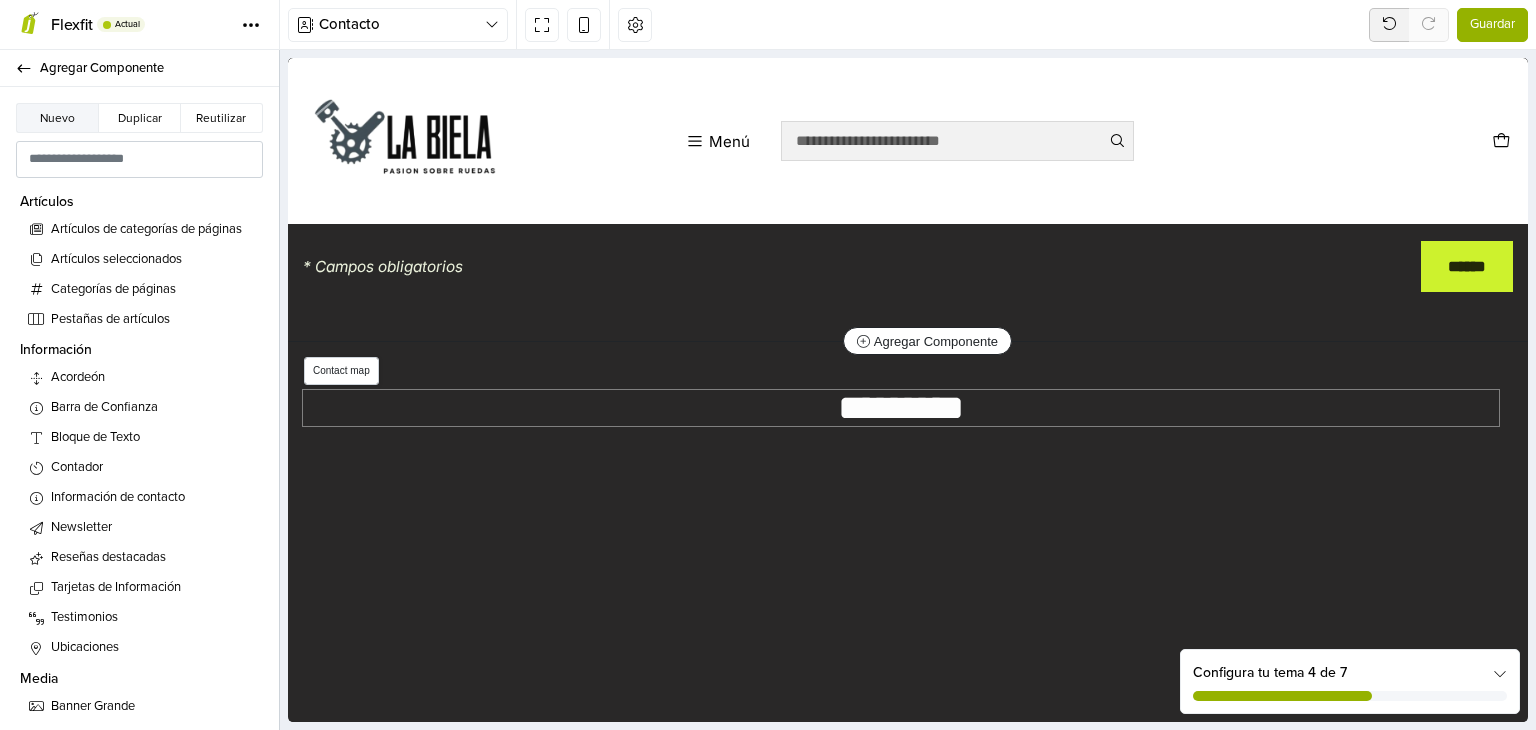click on "*********" at bounding box center (901, 408) 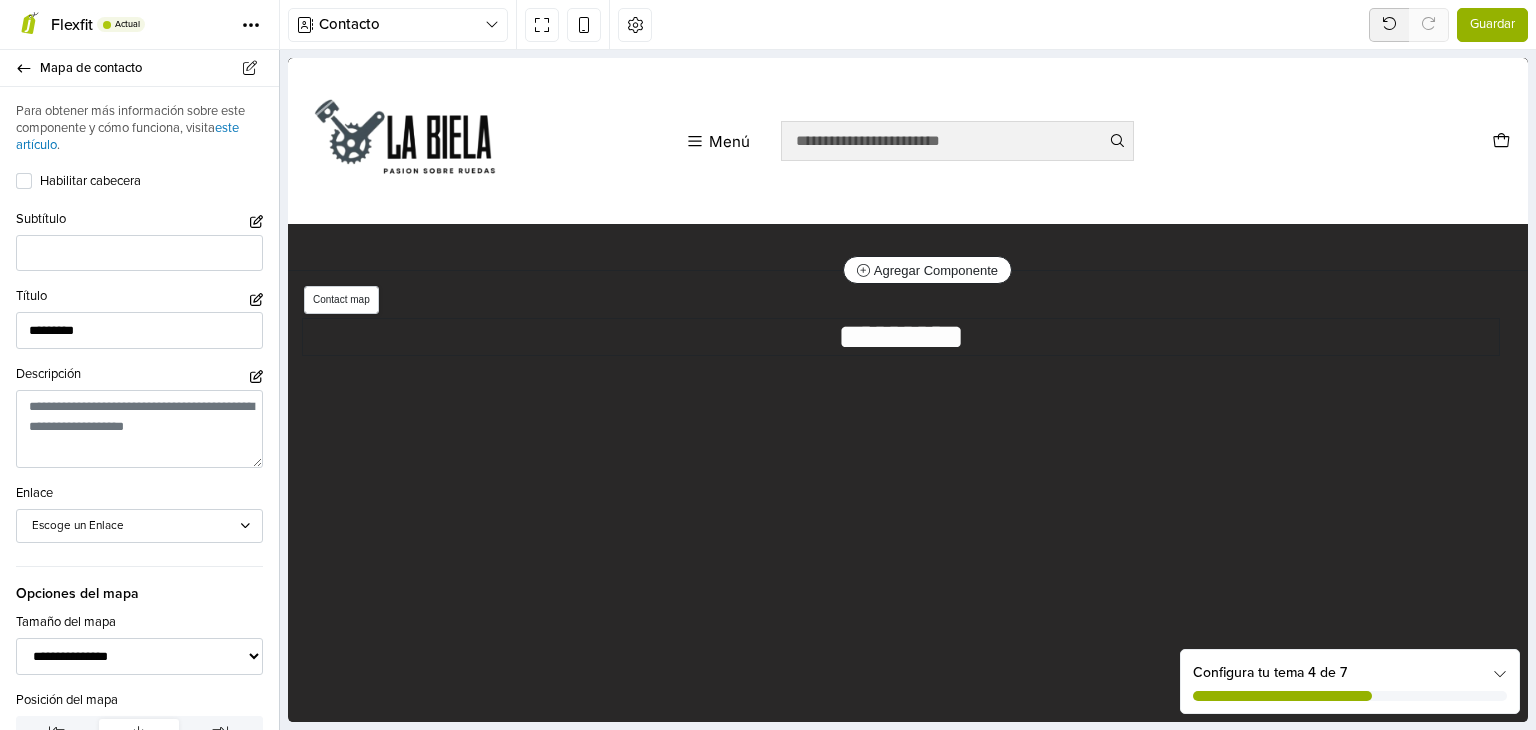 scroll, scrollTop: 608, scrollLeft: 0, axis: vertical 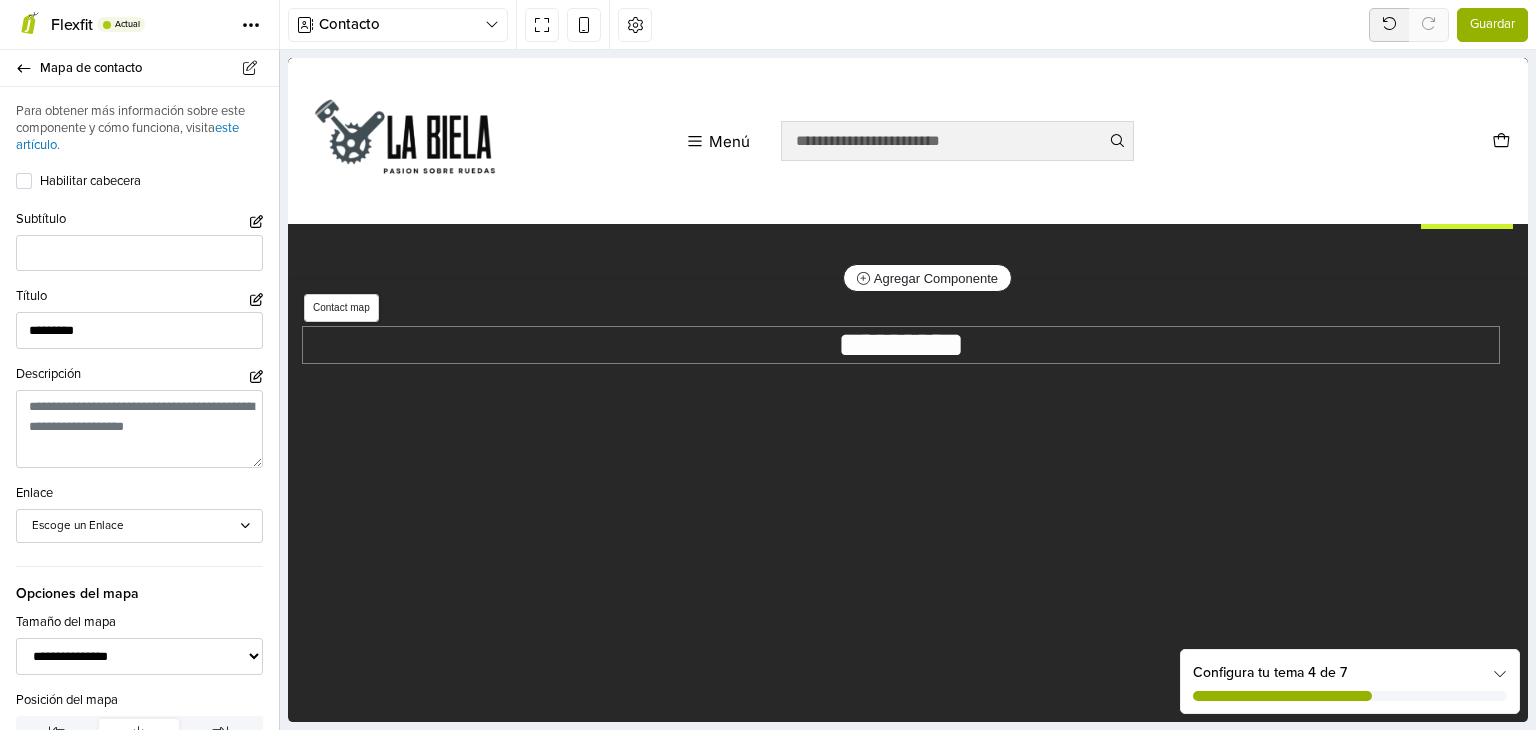 drag, startPoint x: 935, startPoint y: 345, endPoint x: 847, endPoint y: 345, distance: 88 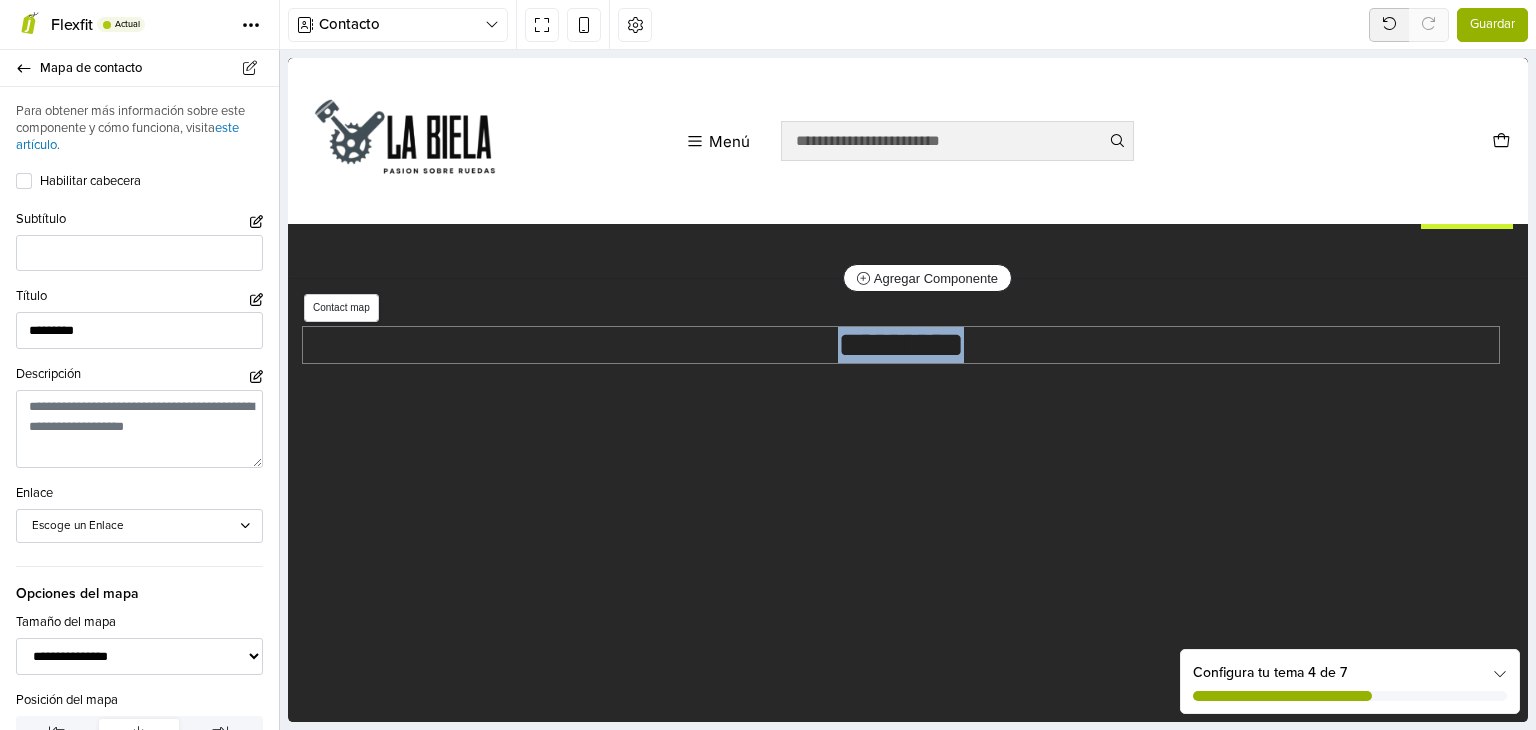 drag, startPoint x: 976, startPoint y: 341, endPoint x: 759, endPoint y: 340, distance: 217.0023 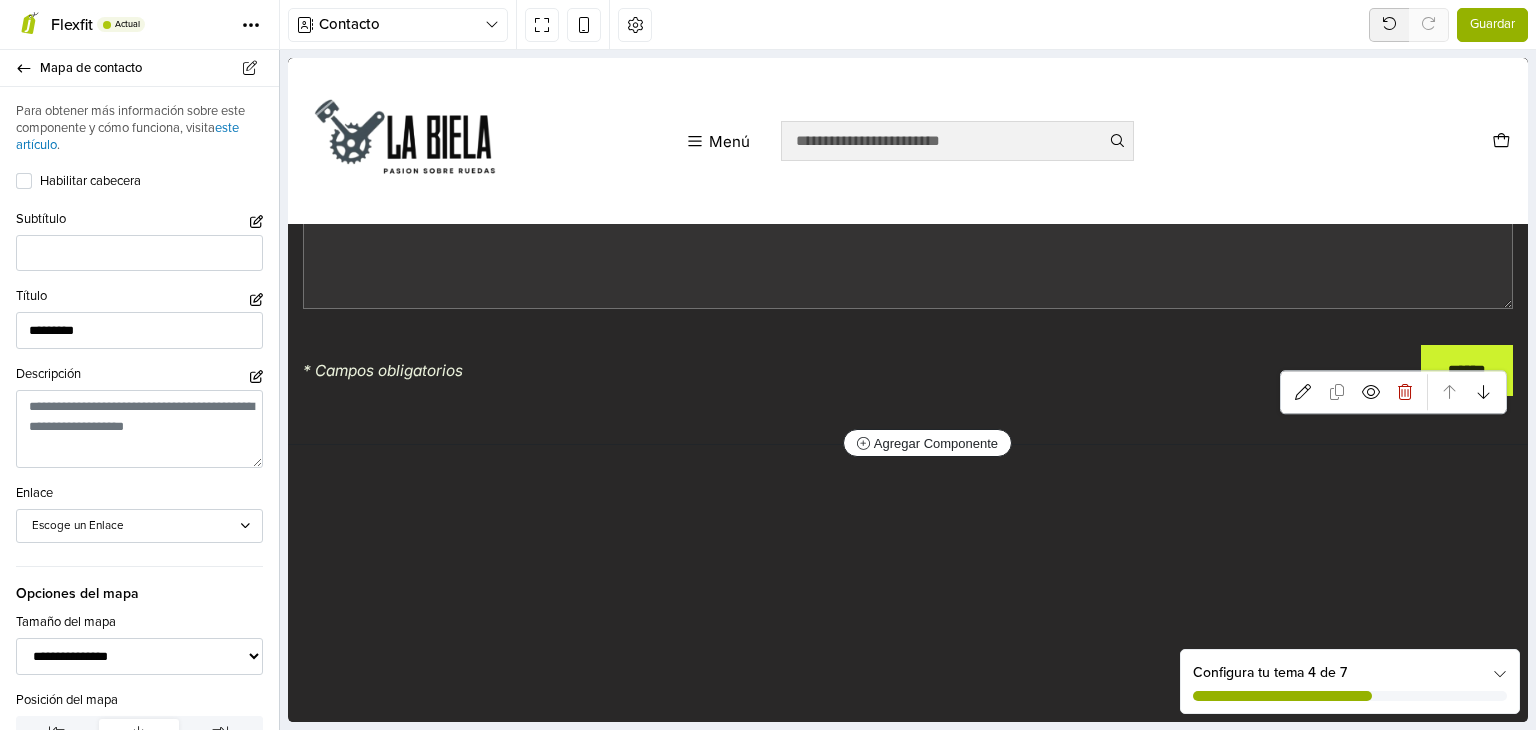 scroll, scrollTop: 703, scrollLeft: 0, axis: vertical 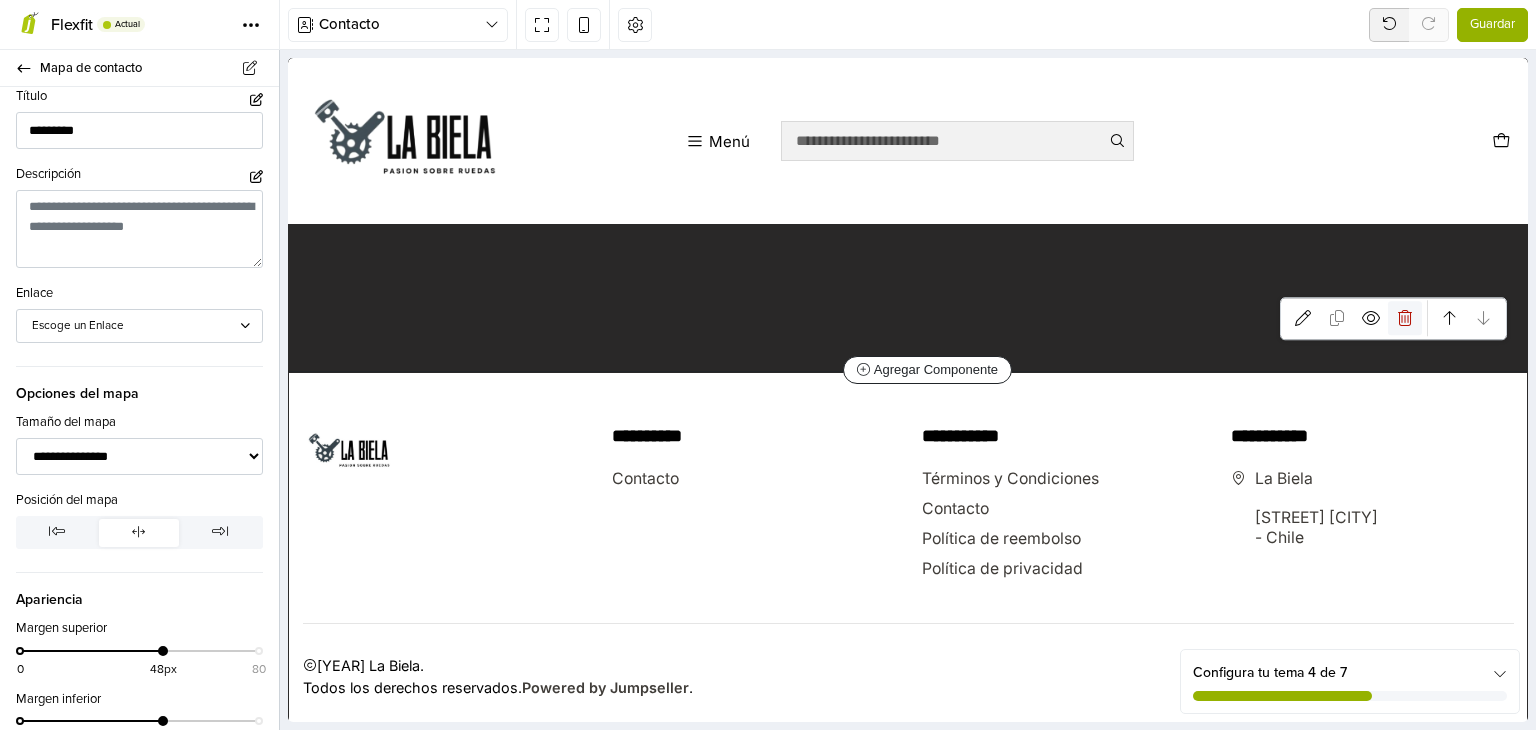 click at bounding box center [1405, 318] 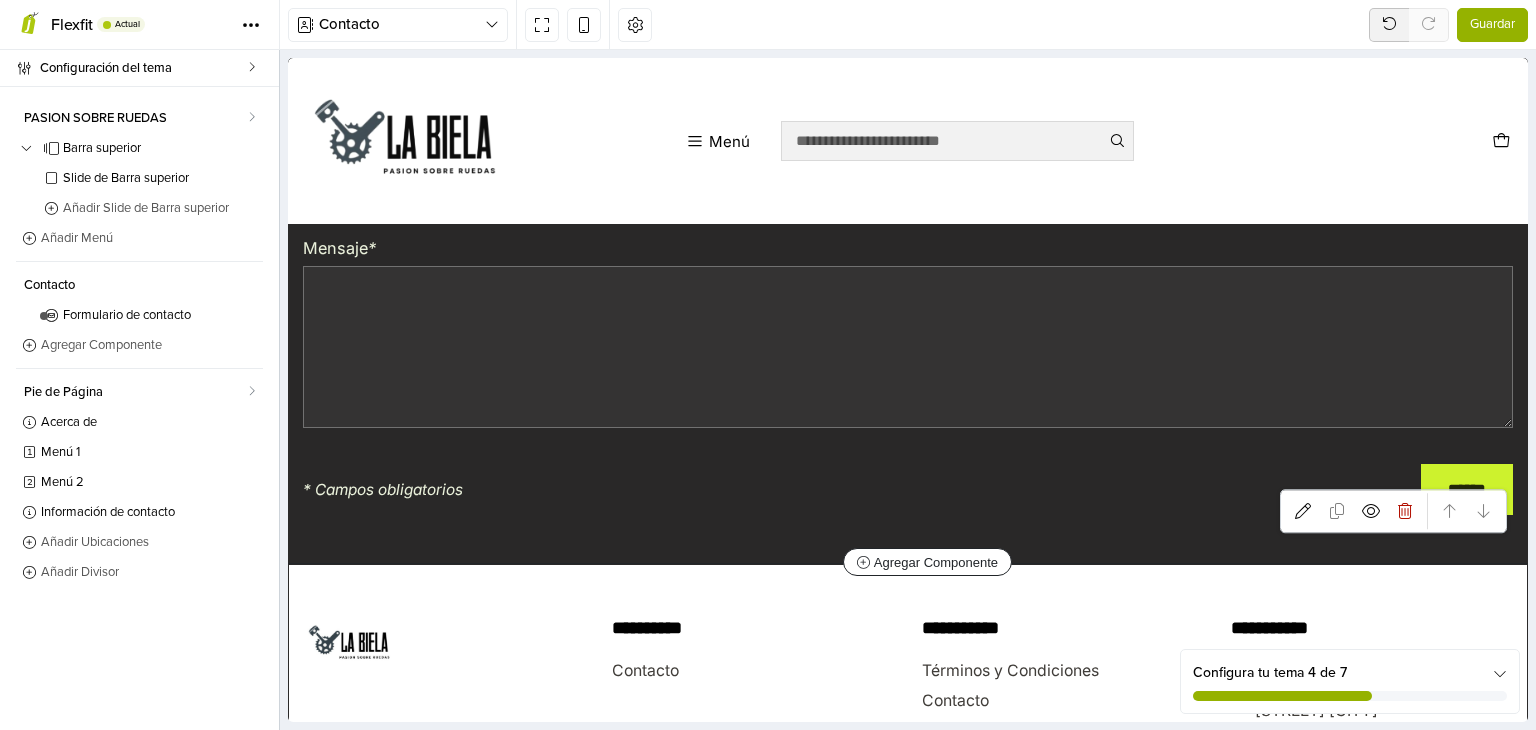 scroll, scrollTop: 400, scrollLeft: 0, axis: vertical 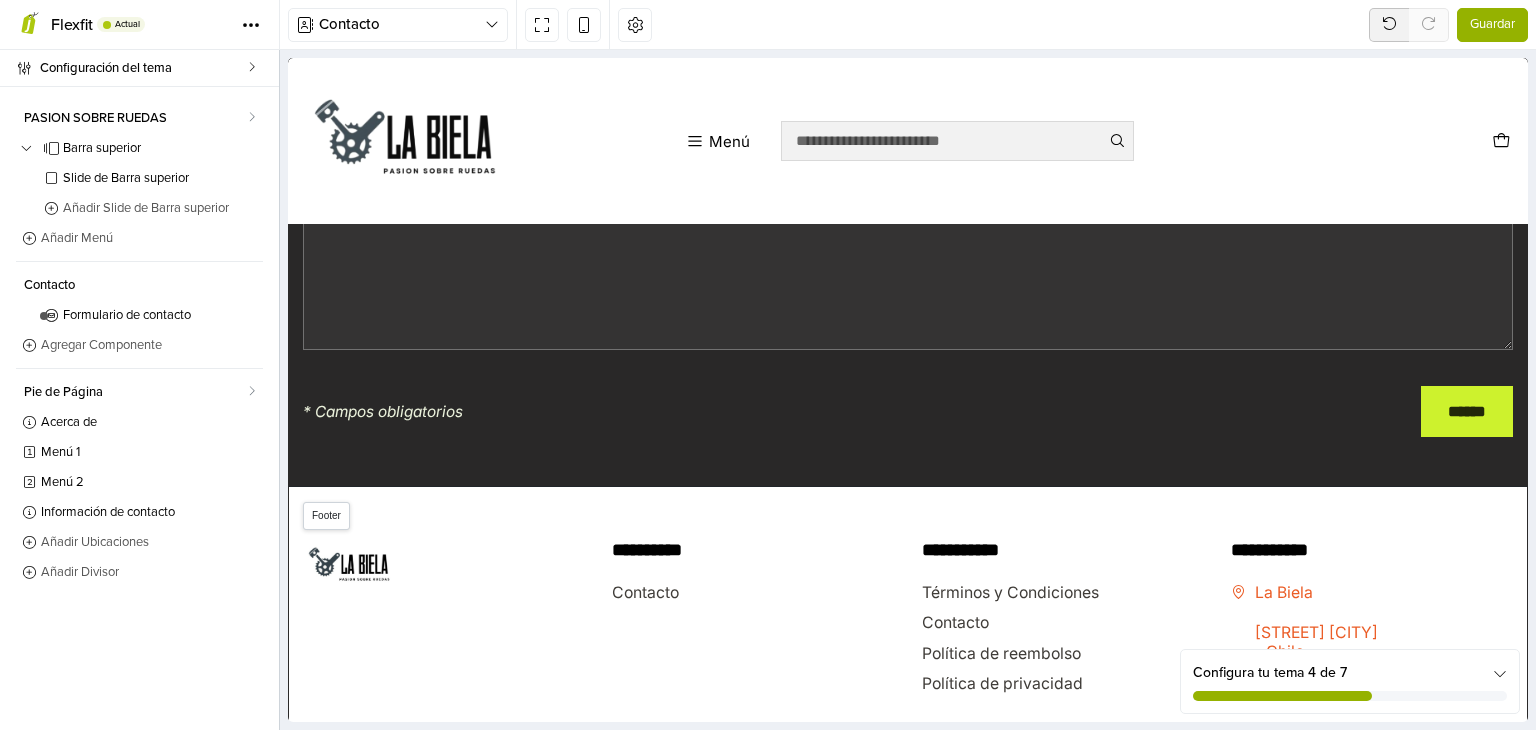 click on "La Biela  [STREET] [CITY]  - [COUNTRY]" at bounding box center [1304, 623] 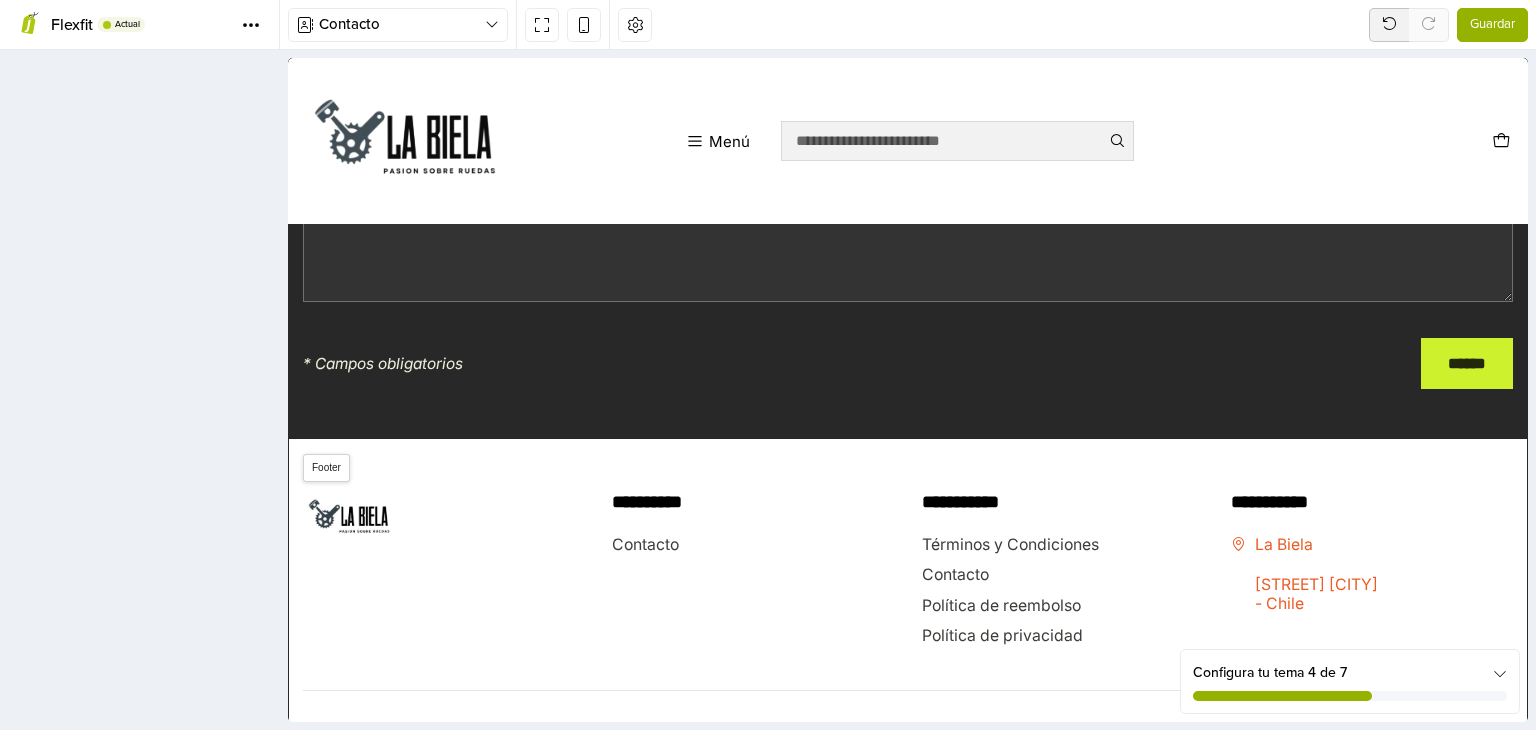 scroll, scrollTop: 521, scrollLeft: 0, axis: vertical 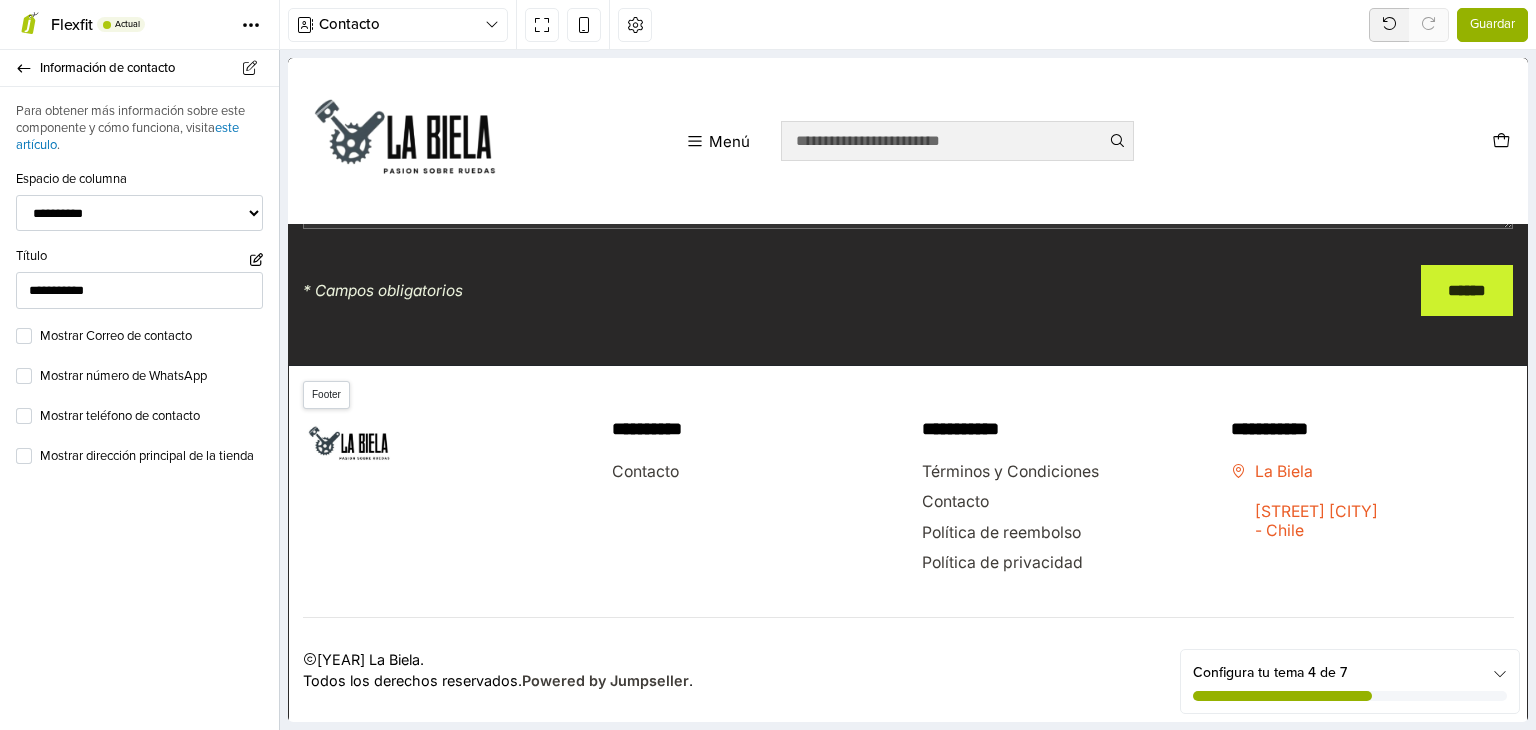 click on "La Biela  [STREET] [CITY]  - [COUNTRY]" at bounding box center (1304, 502) 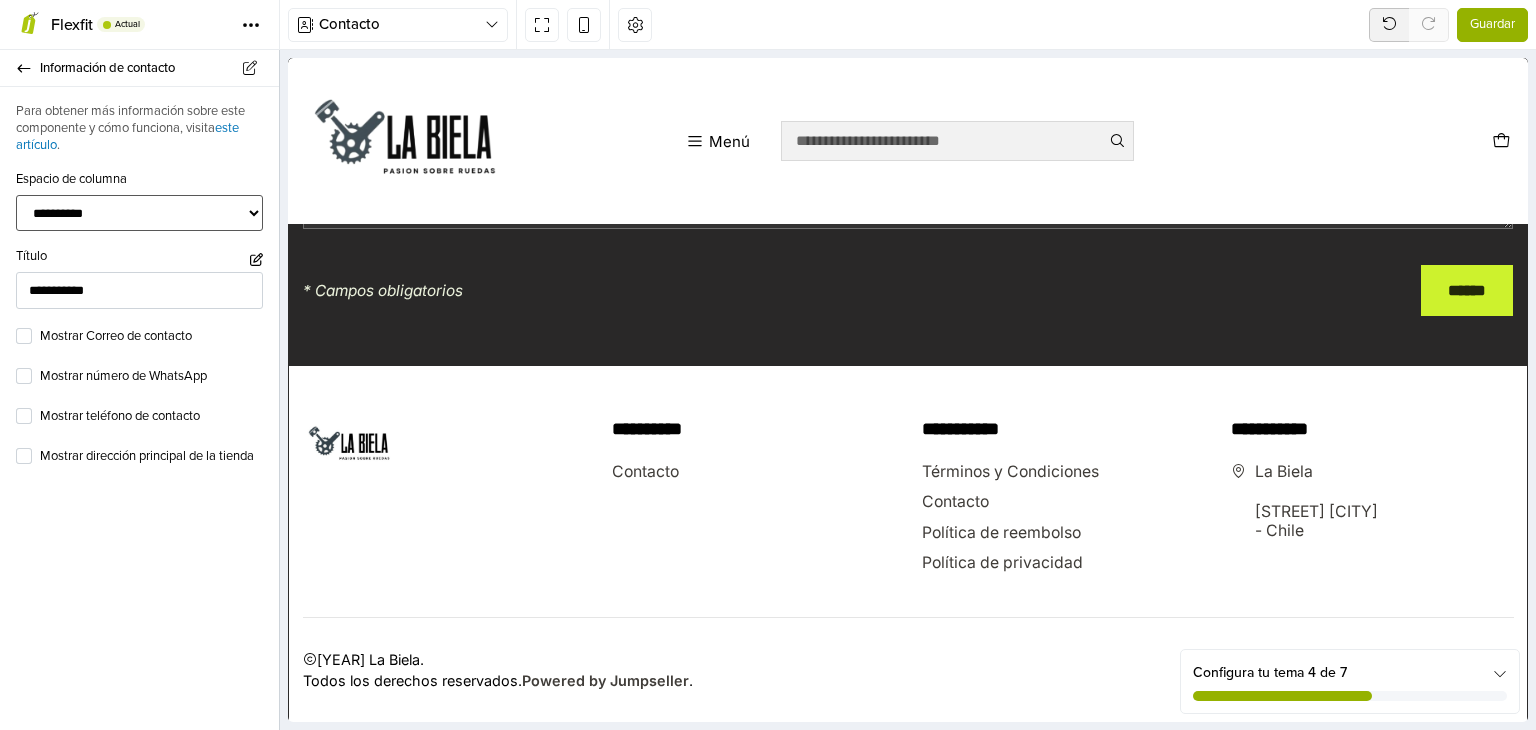 click on "**********" at bounding box center (139, 213) 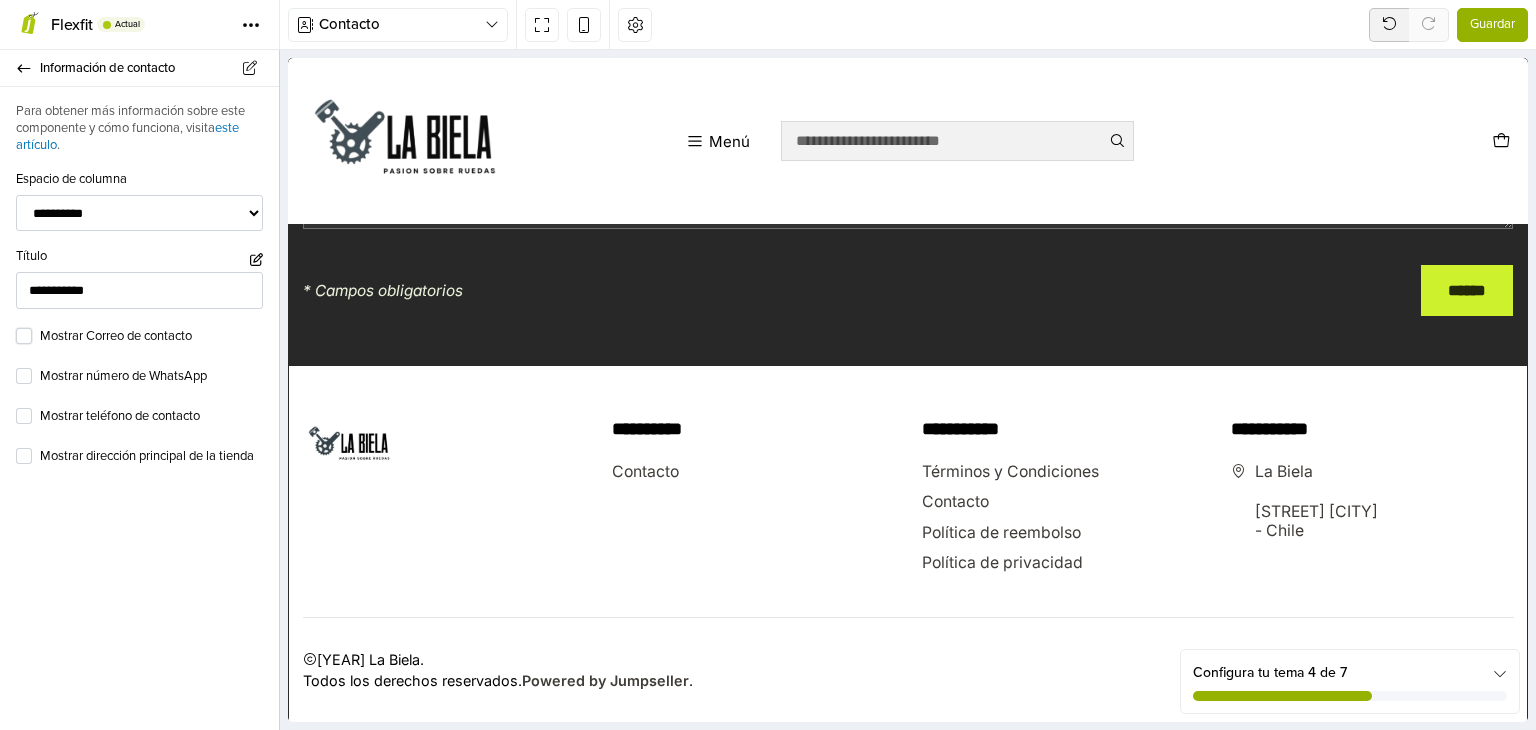 click on "Mostrar Correo de contacto" at bounding box center (151, 337) 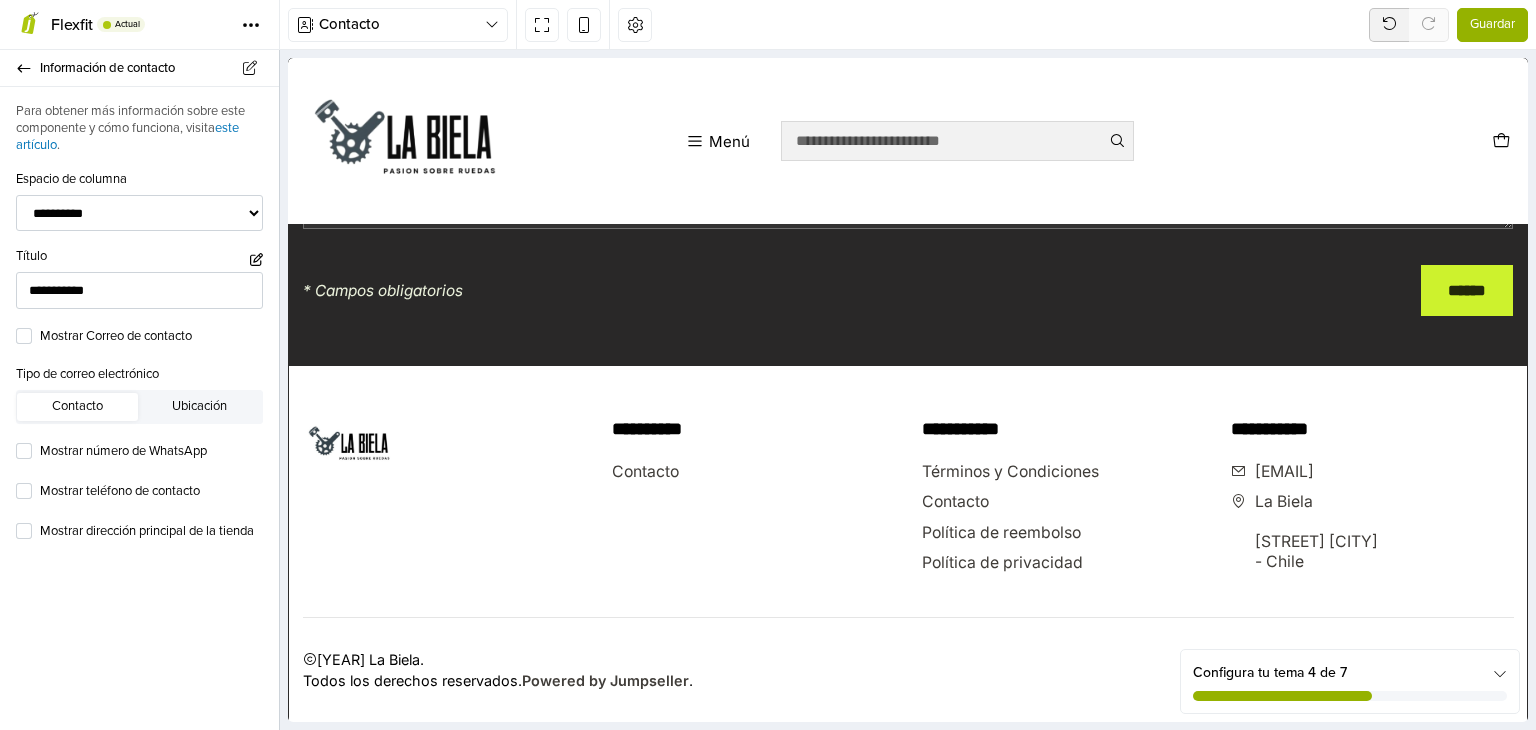 click on "Contacto" at bounding box center [77, 407] 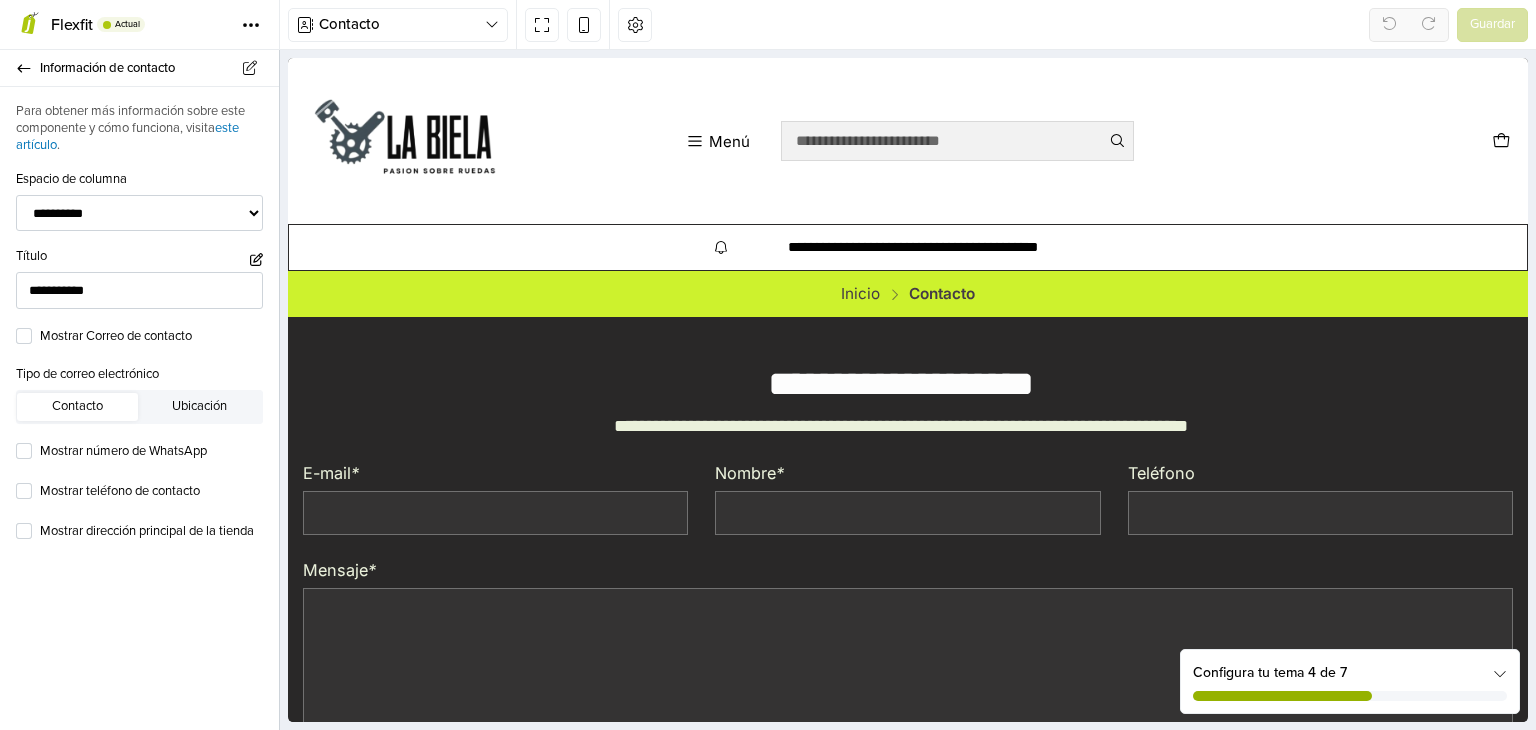 scroll, scrollTop: 0, scrollLeft: 0, axis: both 